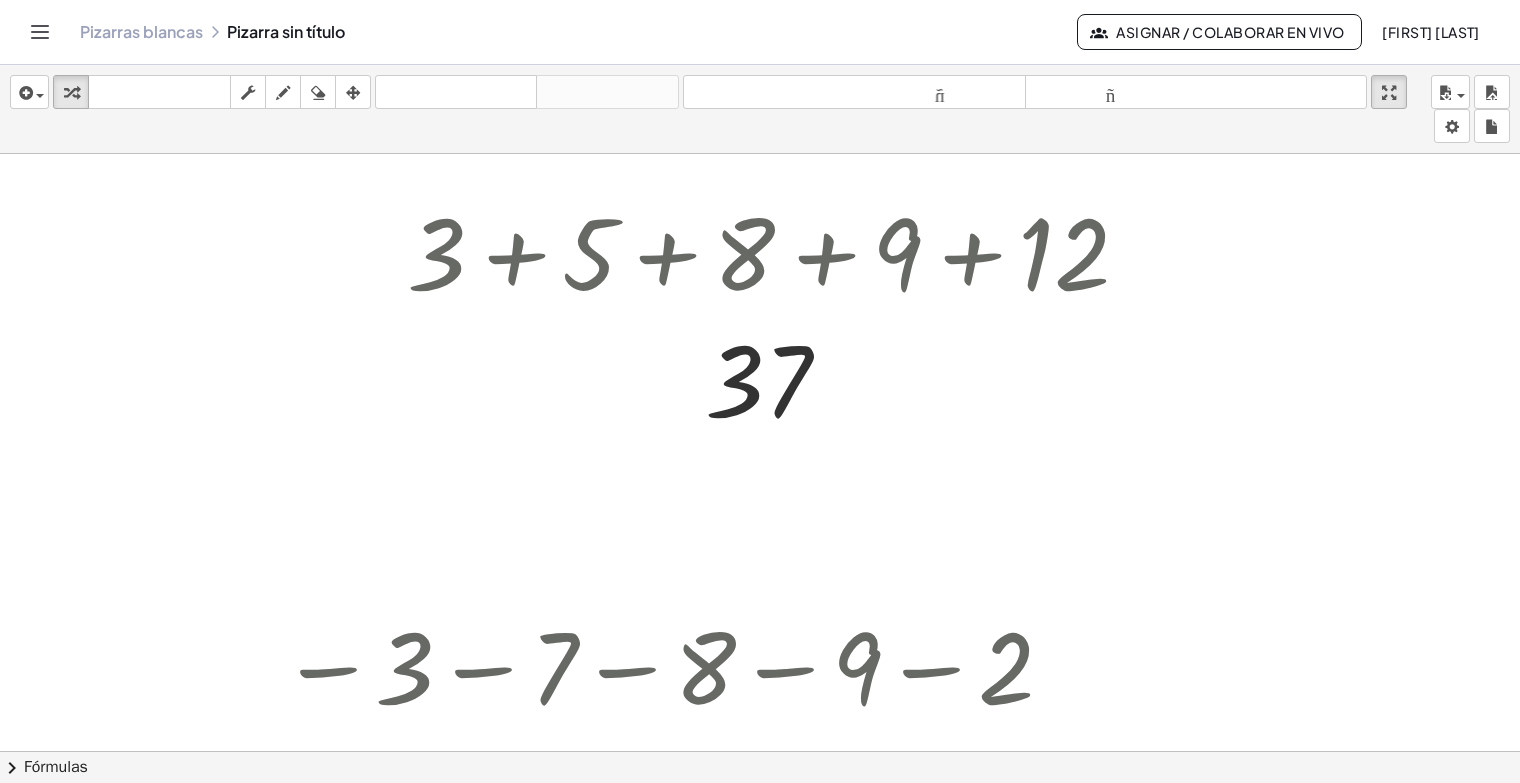 scroll, scrollTop: 0, scrollLeft: 0, axis: both 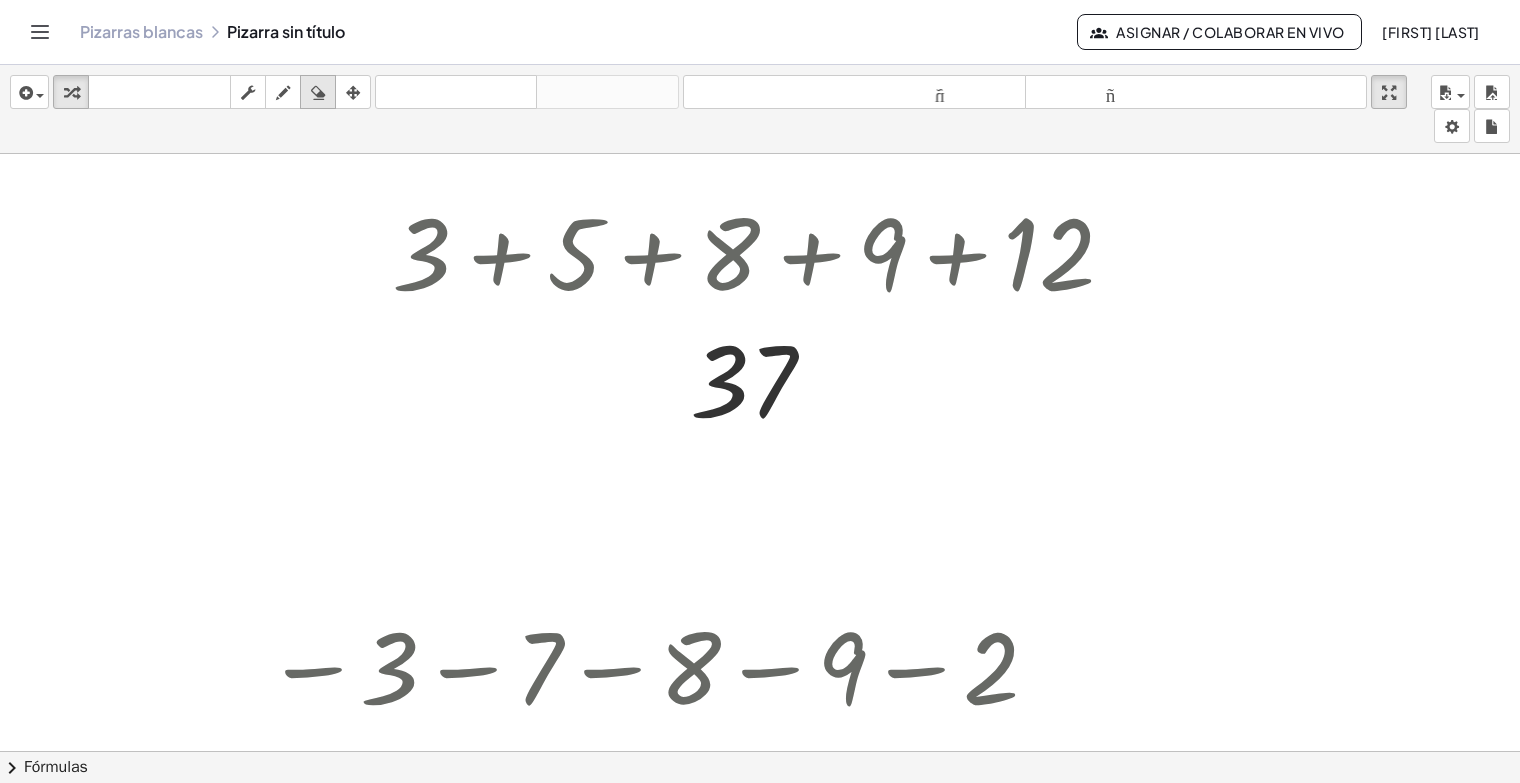 click at bounding box center (318, 93) 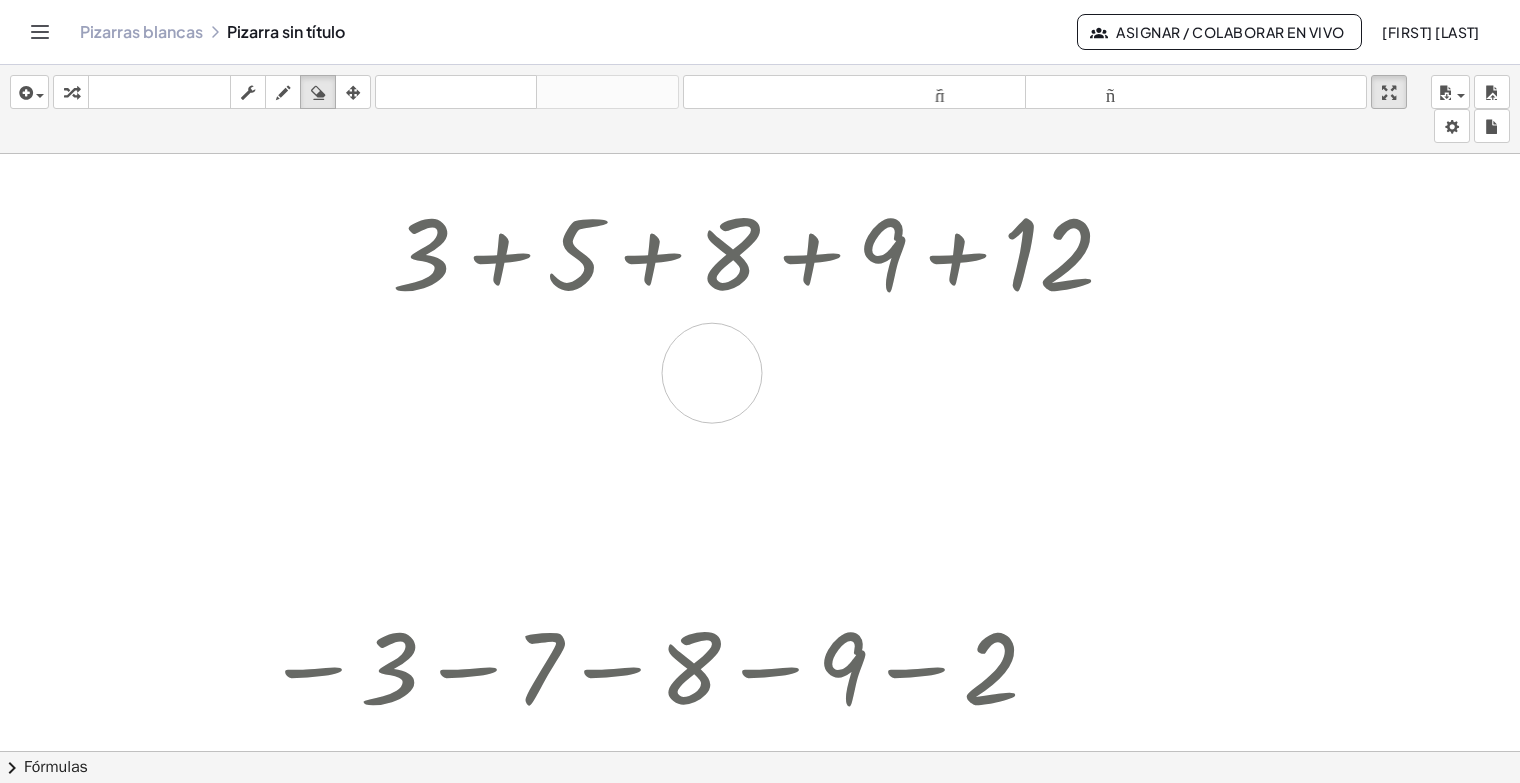 drag, startPoint x: 822, startPoint y: 419, endPoint x: 769, endPoint y: 375, distance: 68.88396 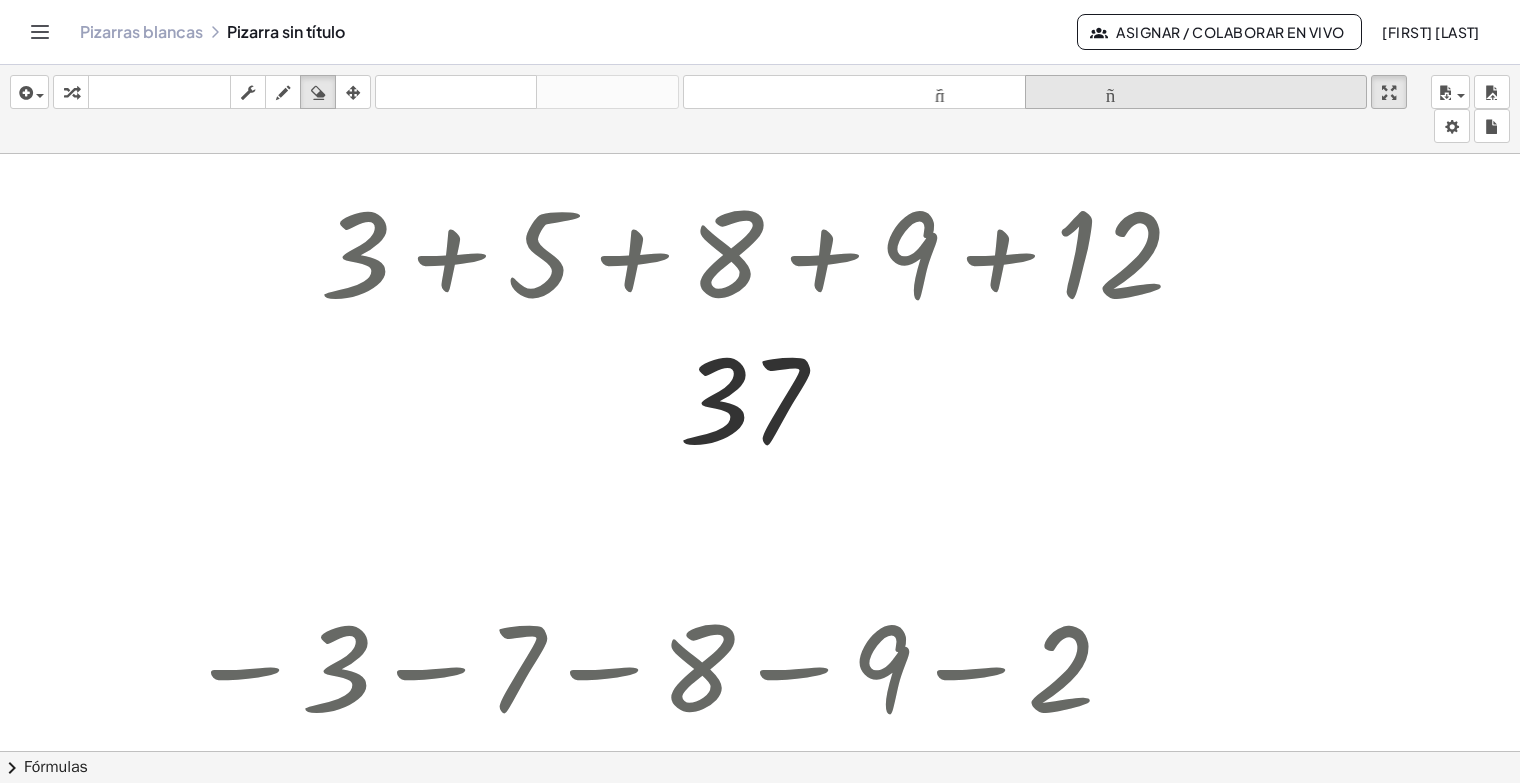 click on "tamaño_del_formato" at bounding box center [1196, 93] 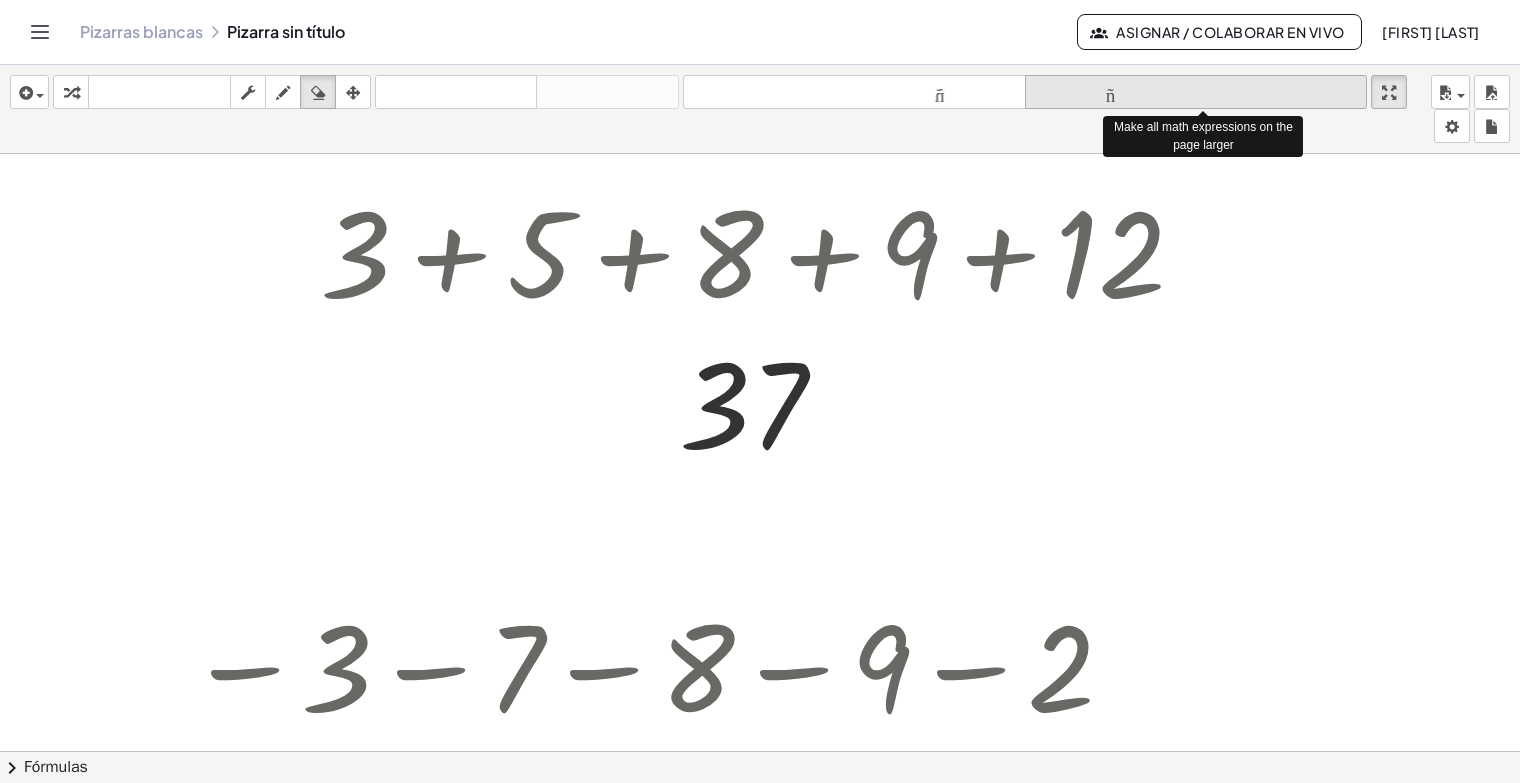 click on "tamaño_del_formato" at bounding box center [1196, 93] 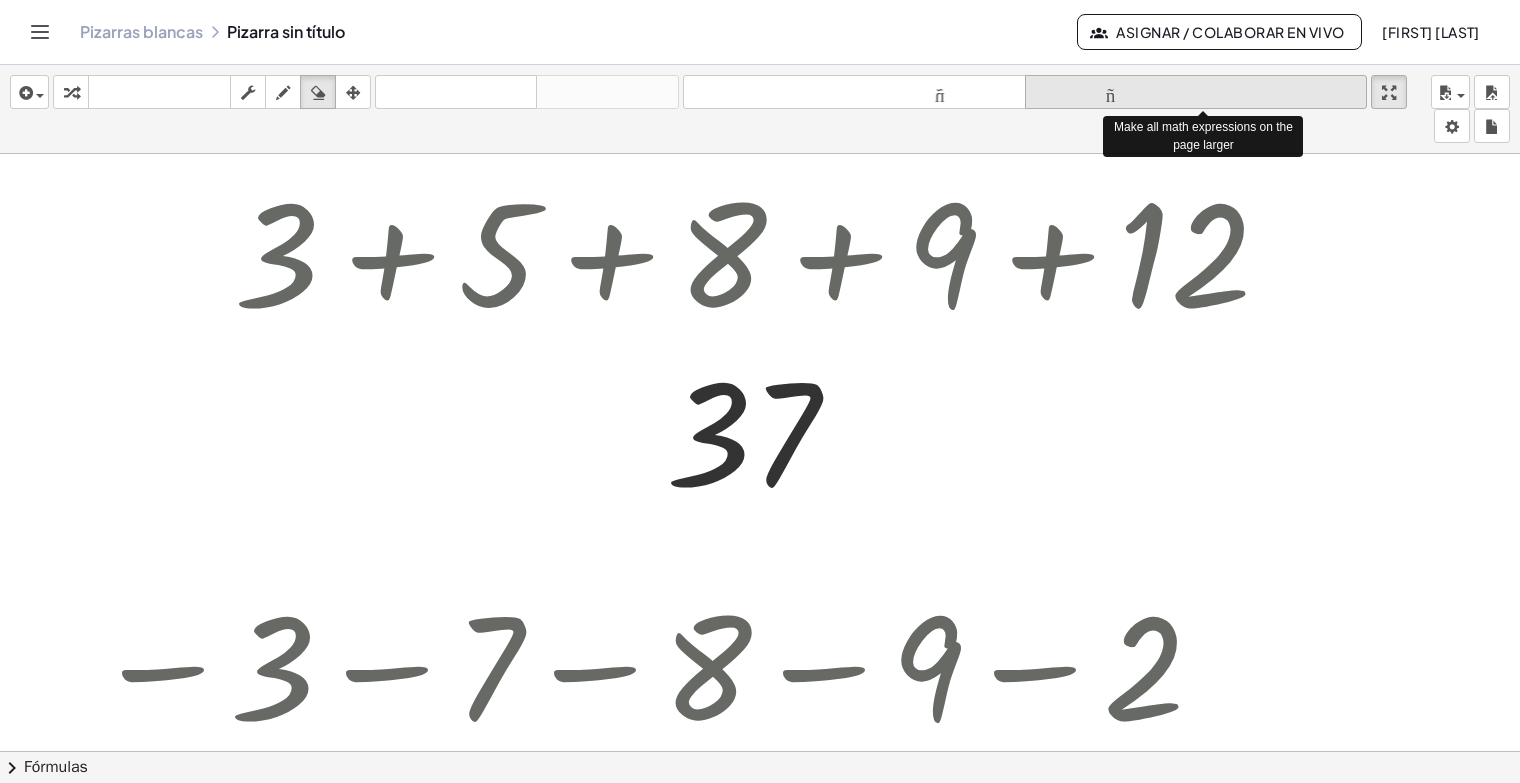 click on "tamaño_del_formato" at bounding box center [1196, 93] 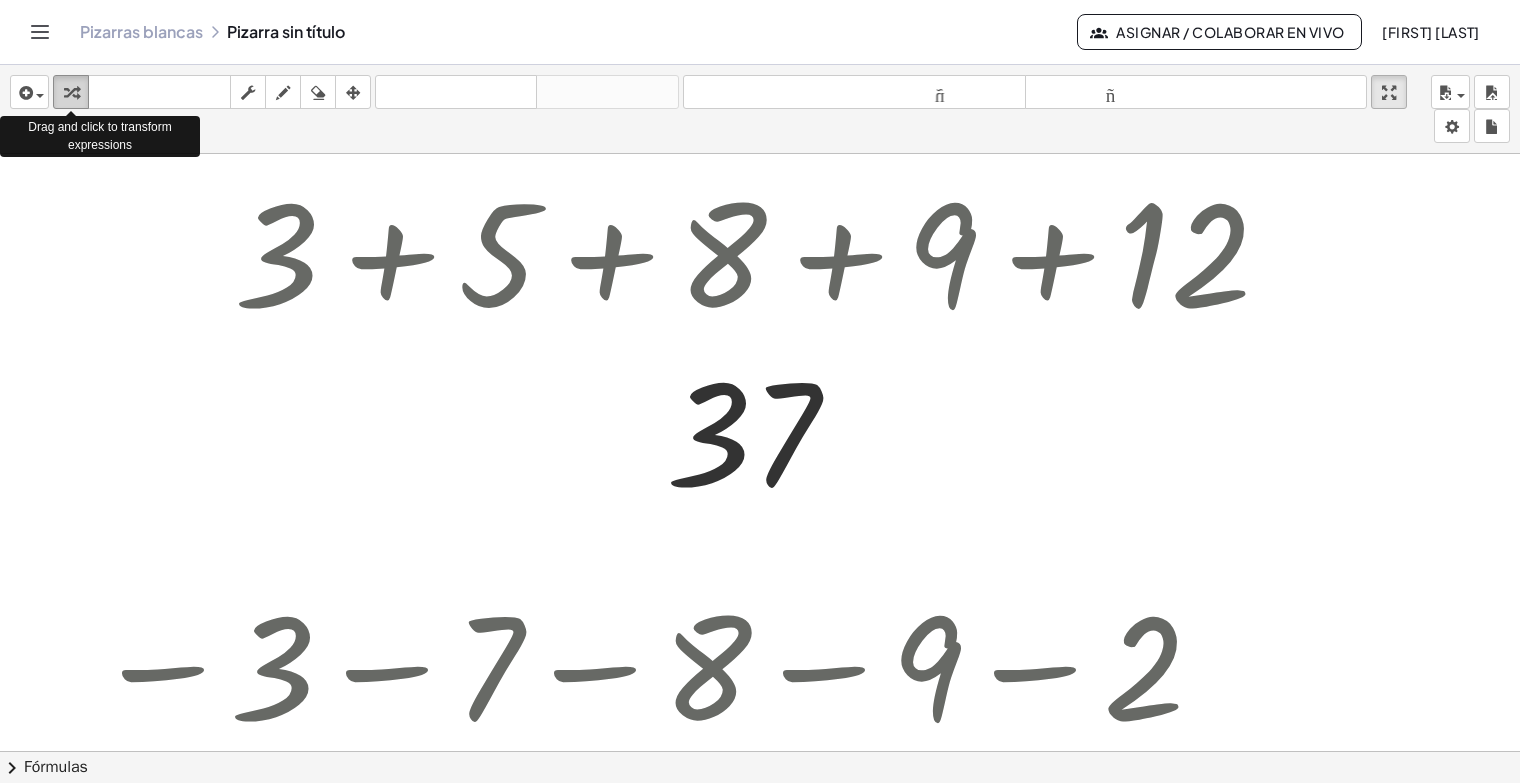 click at bounding box center (71, 92) 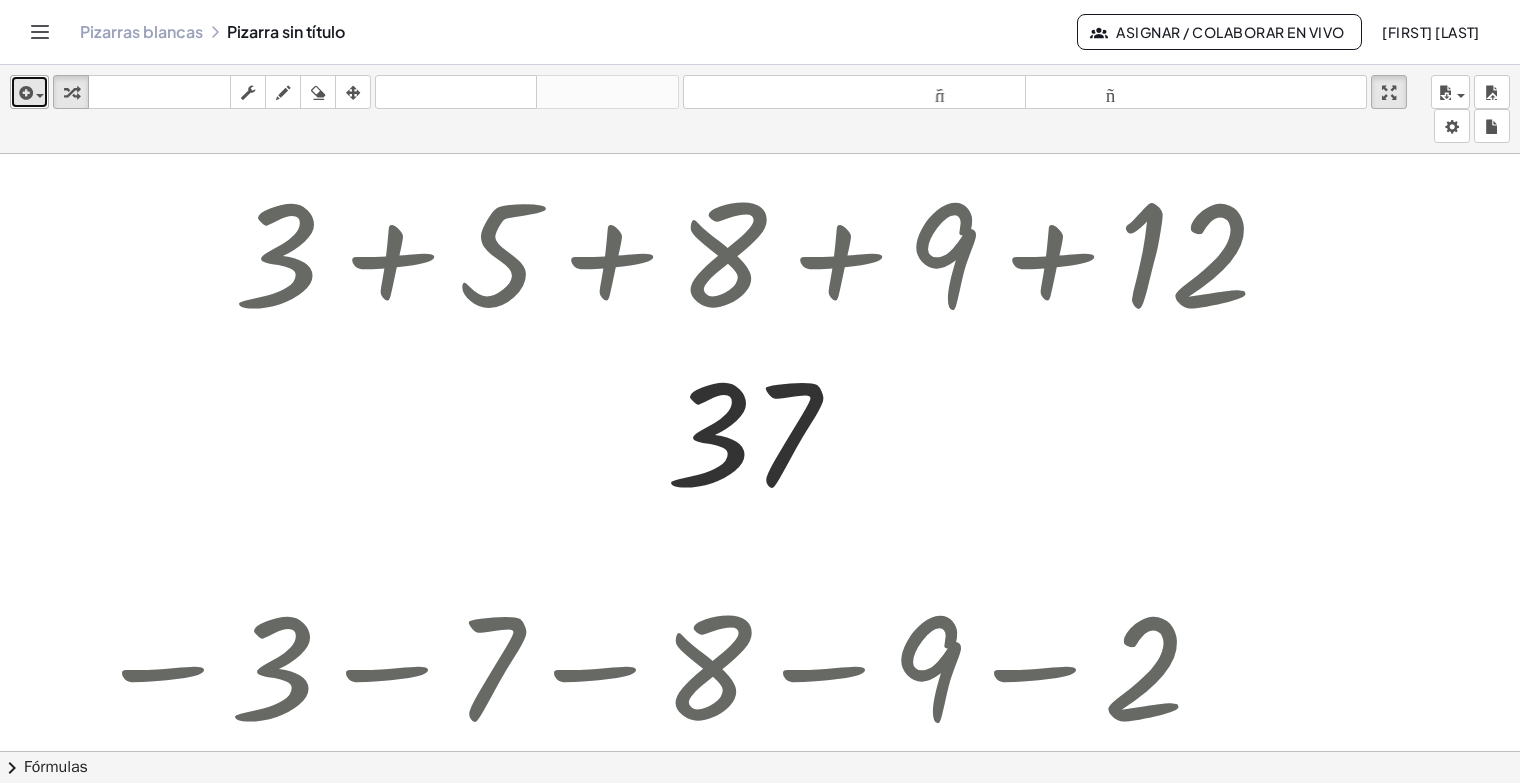 click at bounding box center (29, 92) 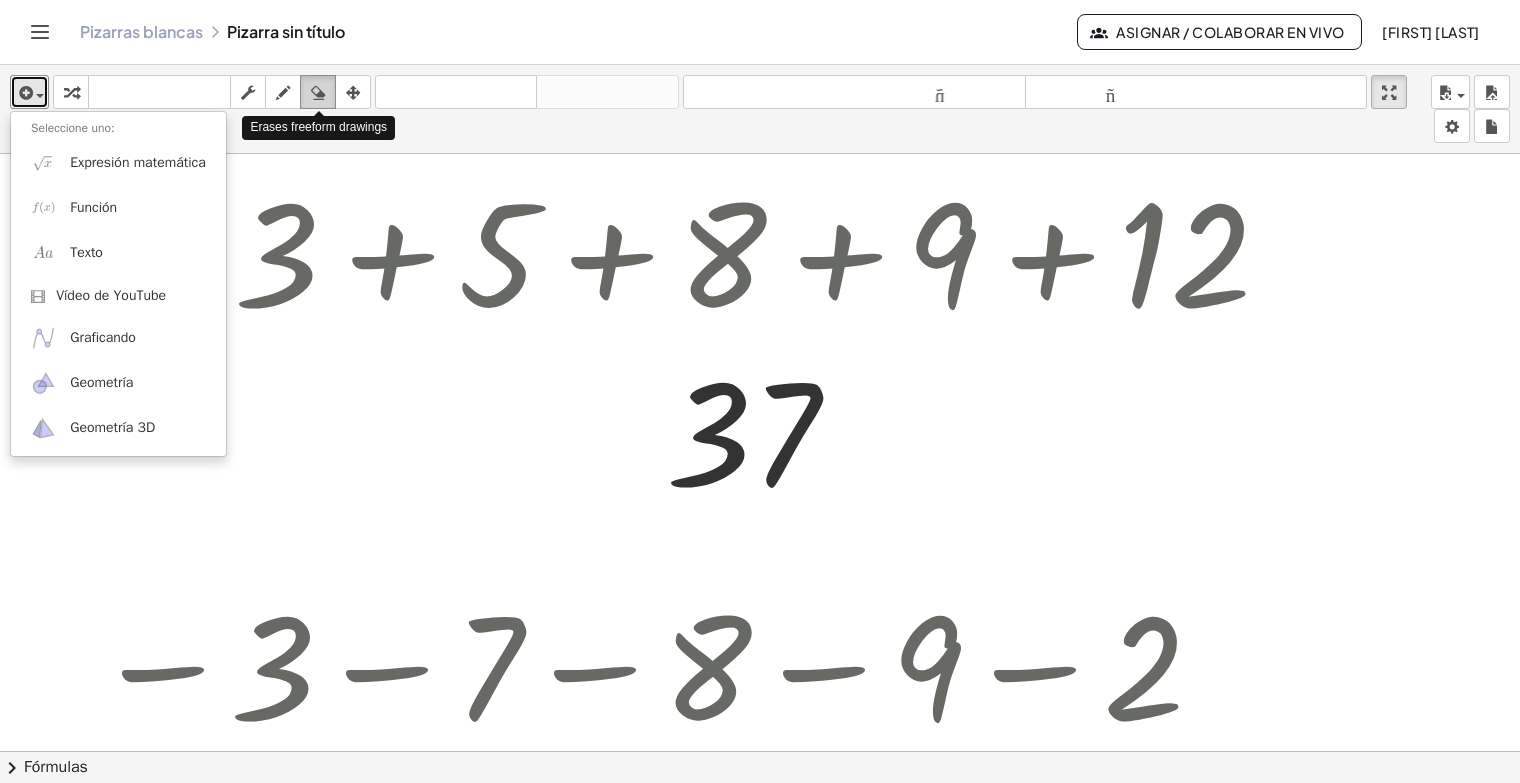 click on "borrar" at bounding box center [318, 92] 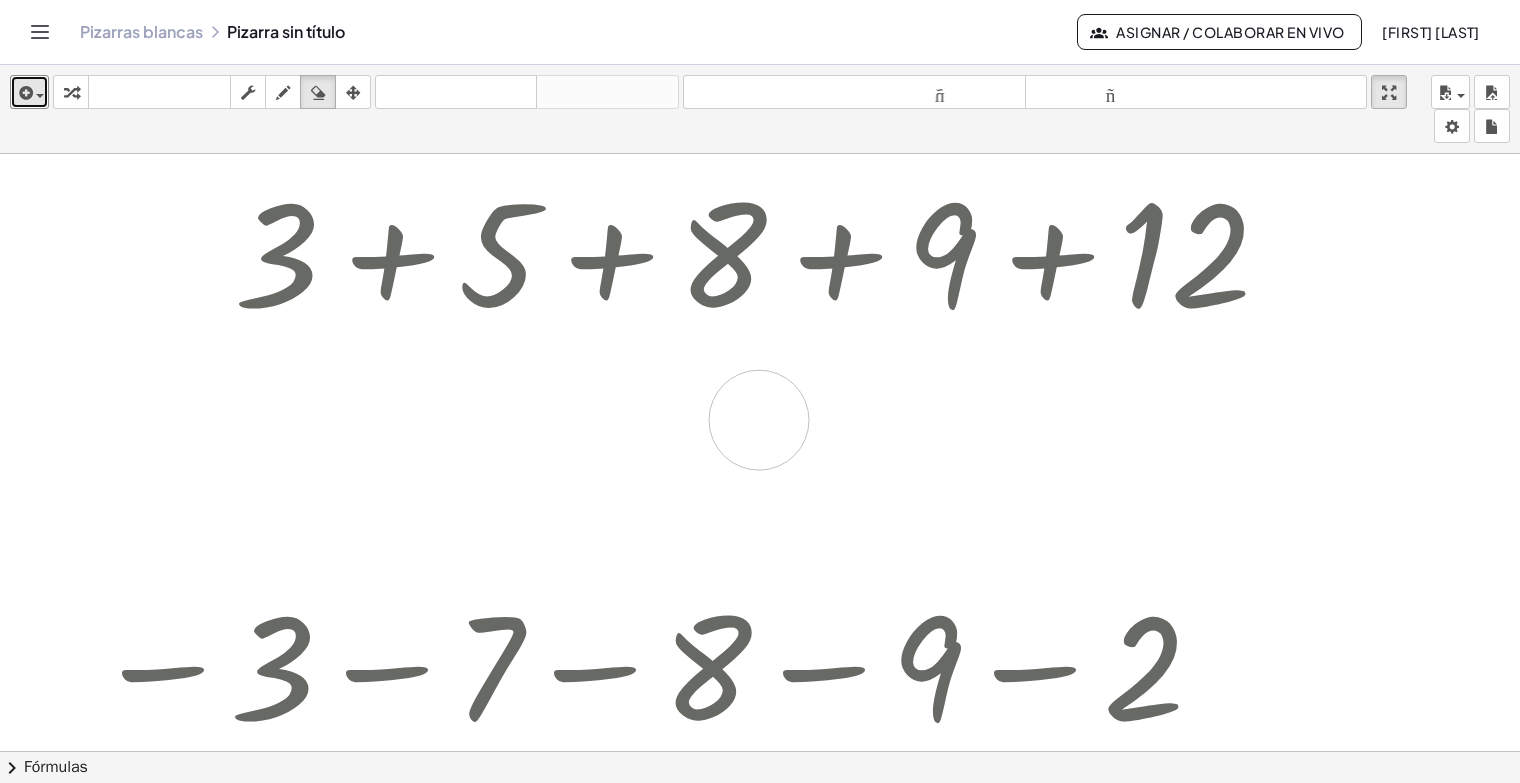 drag, startPoint x: 908, startPoint y: 436, endPoint x: 732, endPoint y: 425, distance: 176.34341 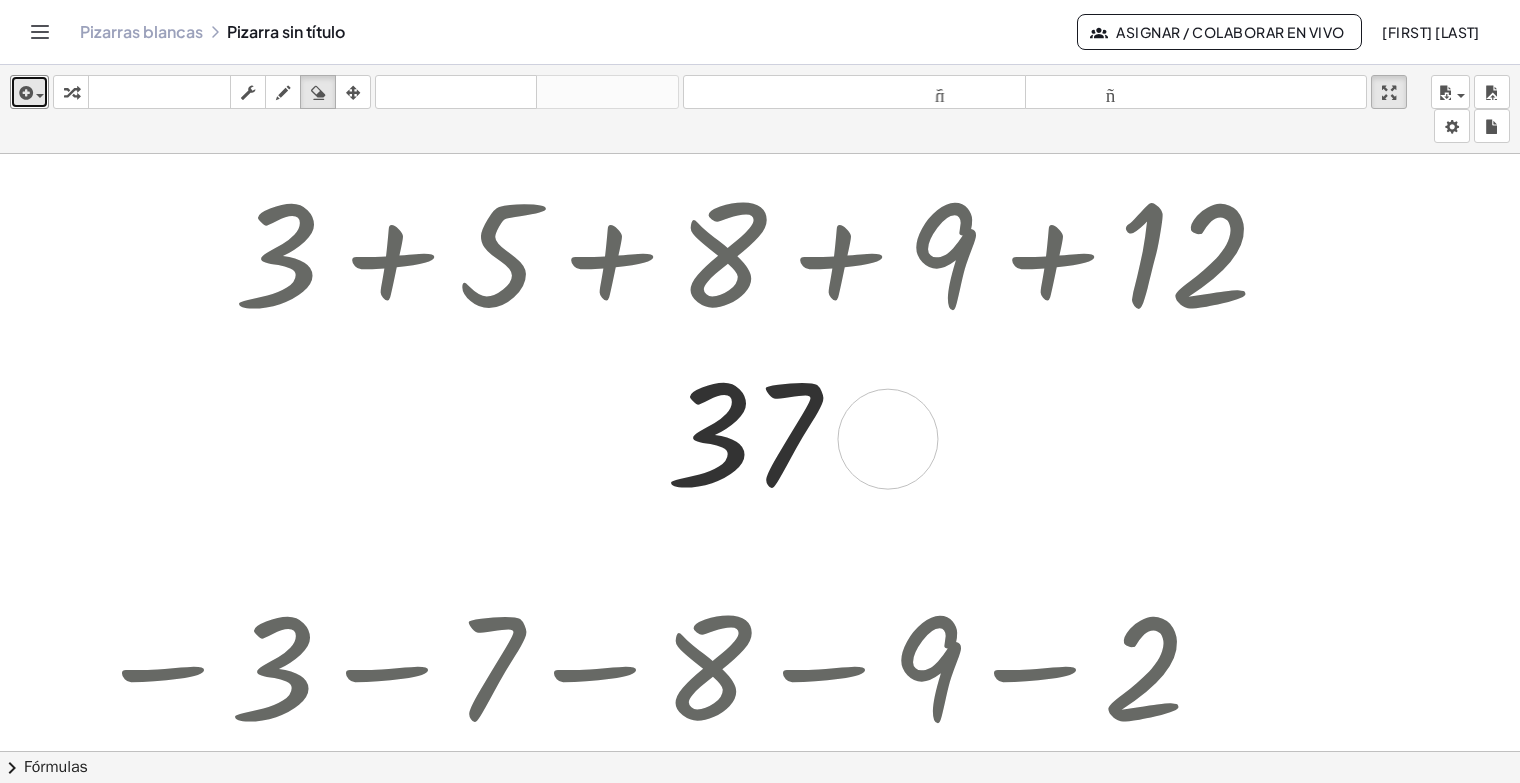 click at bounding box center [1124, 1652] 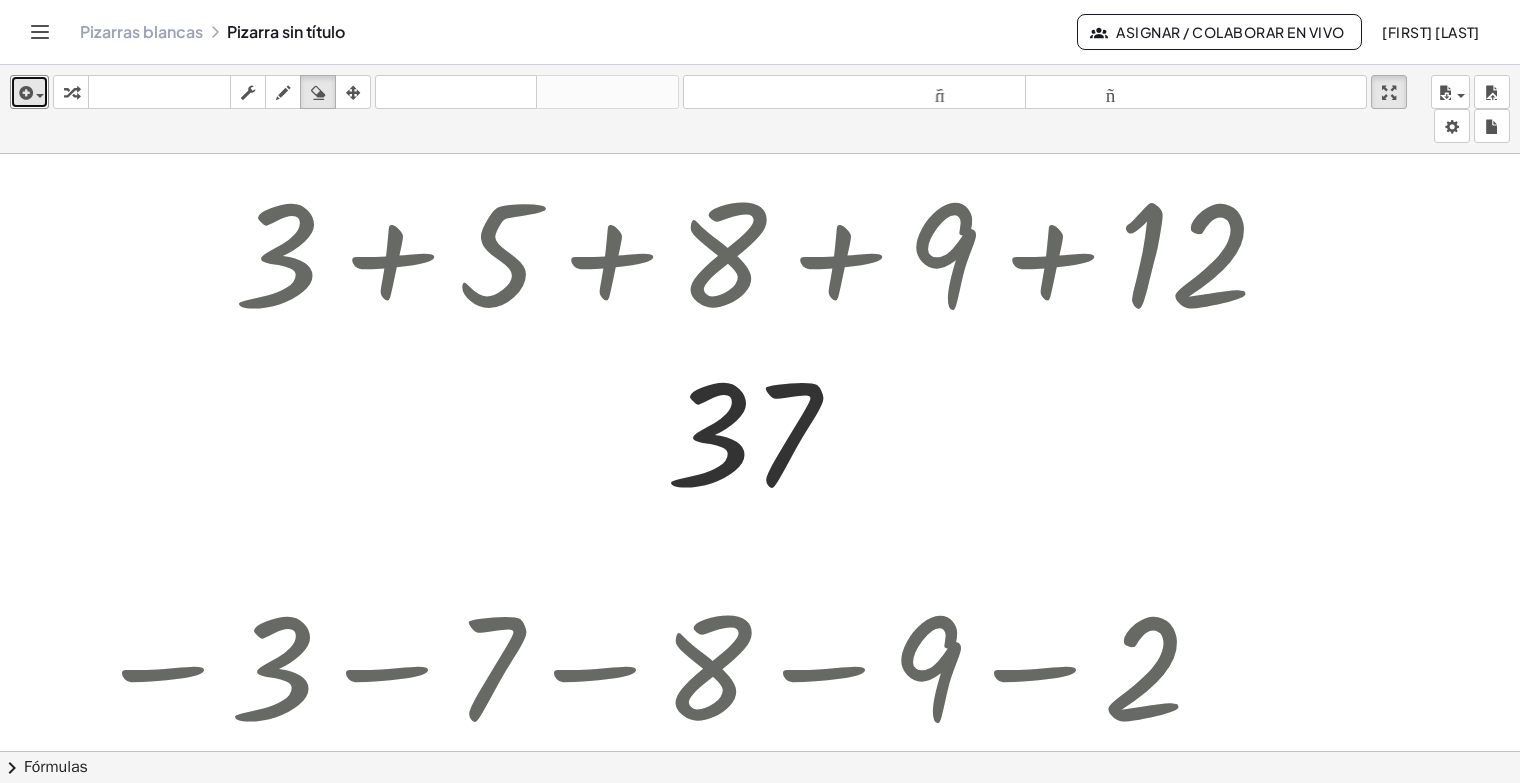 type 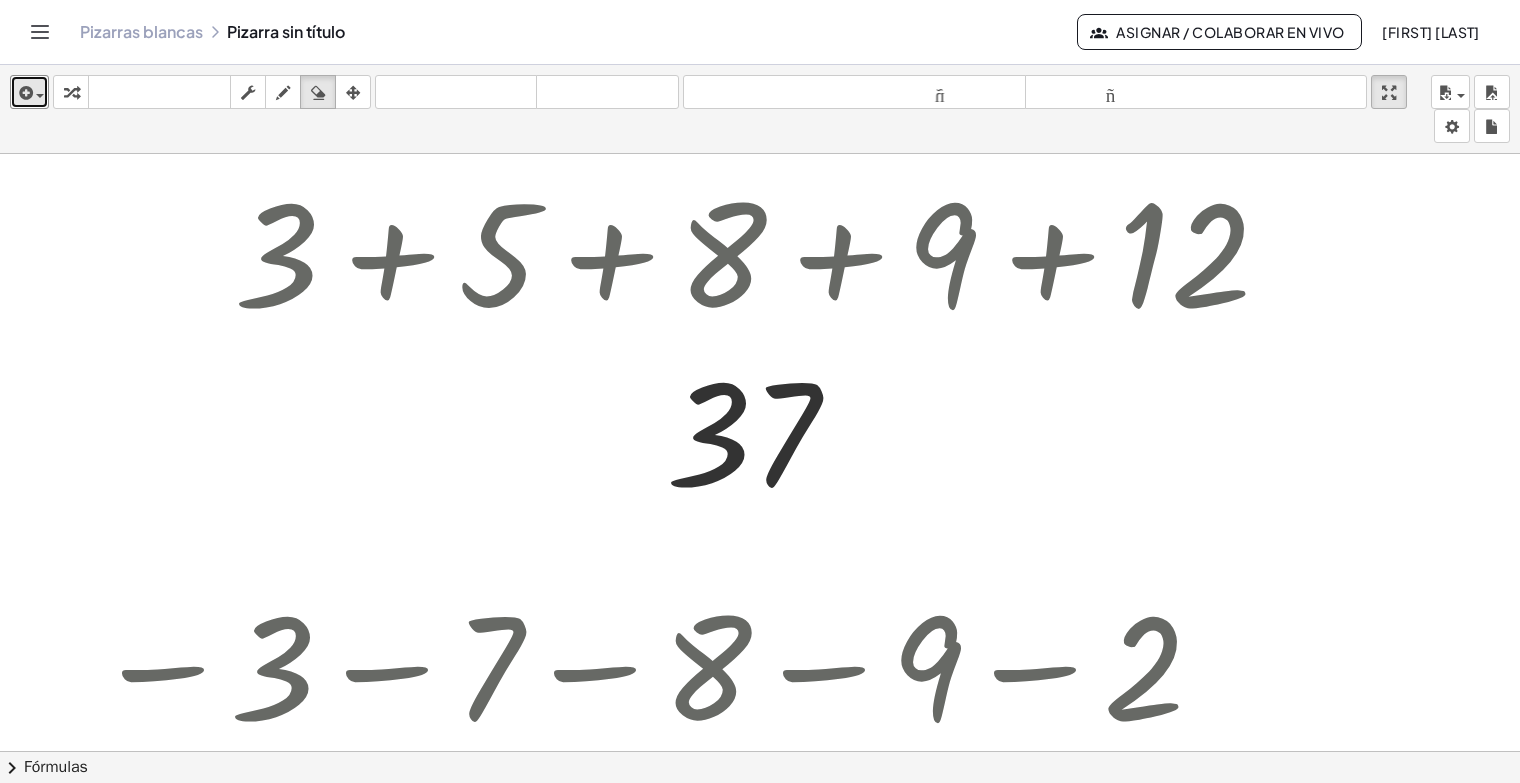 click at bounding box center [1124, 1652] 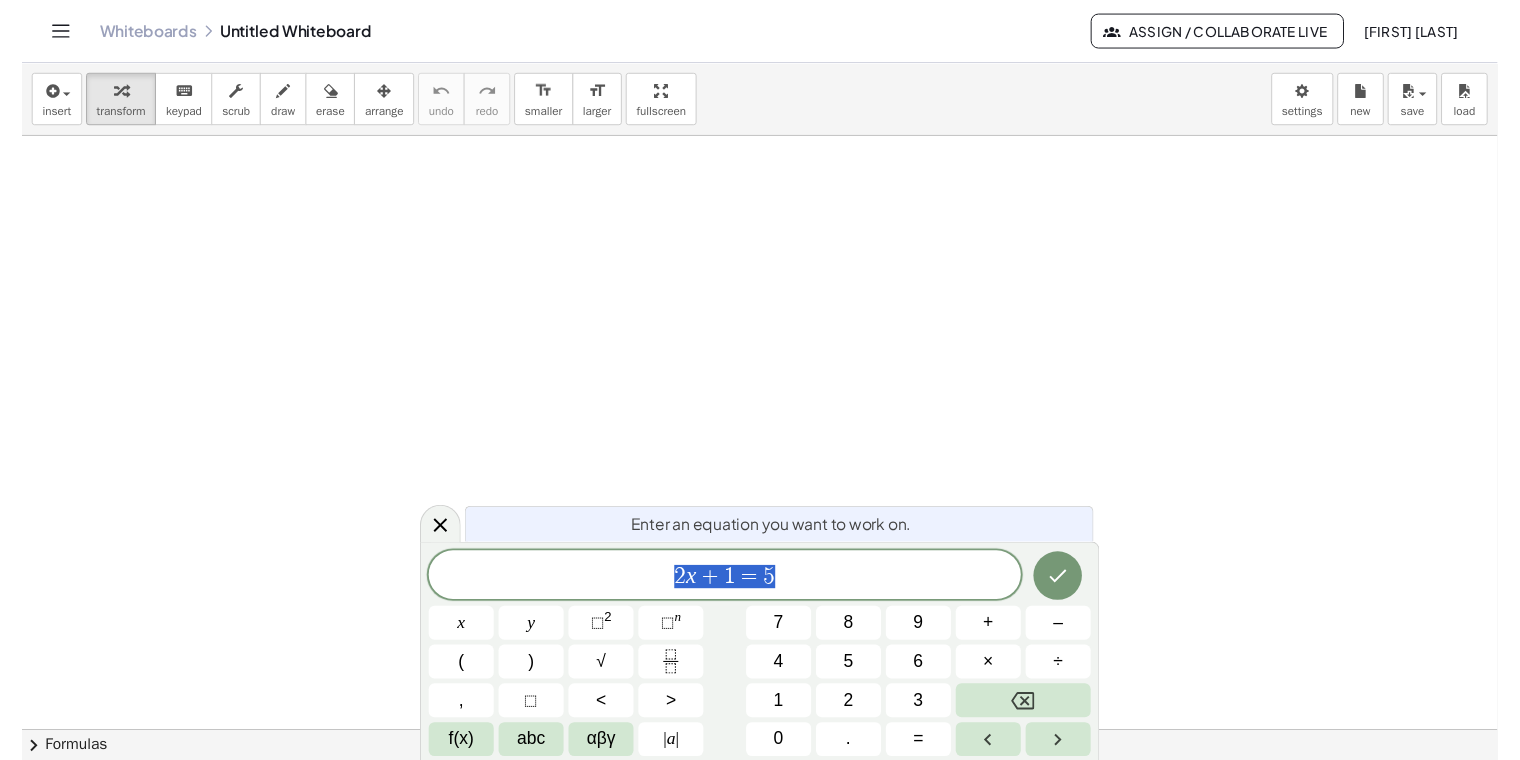scroll, scrollTop: 0, scrollLeft: 0, axis: both 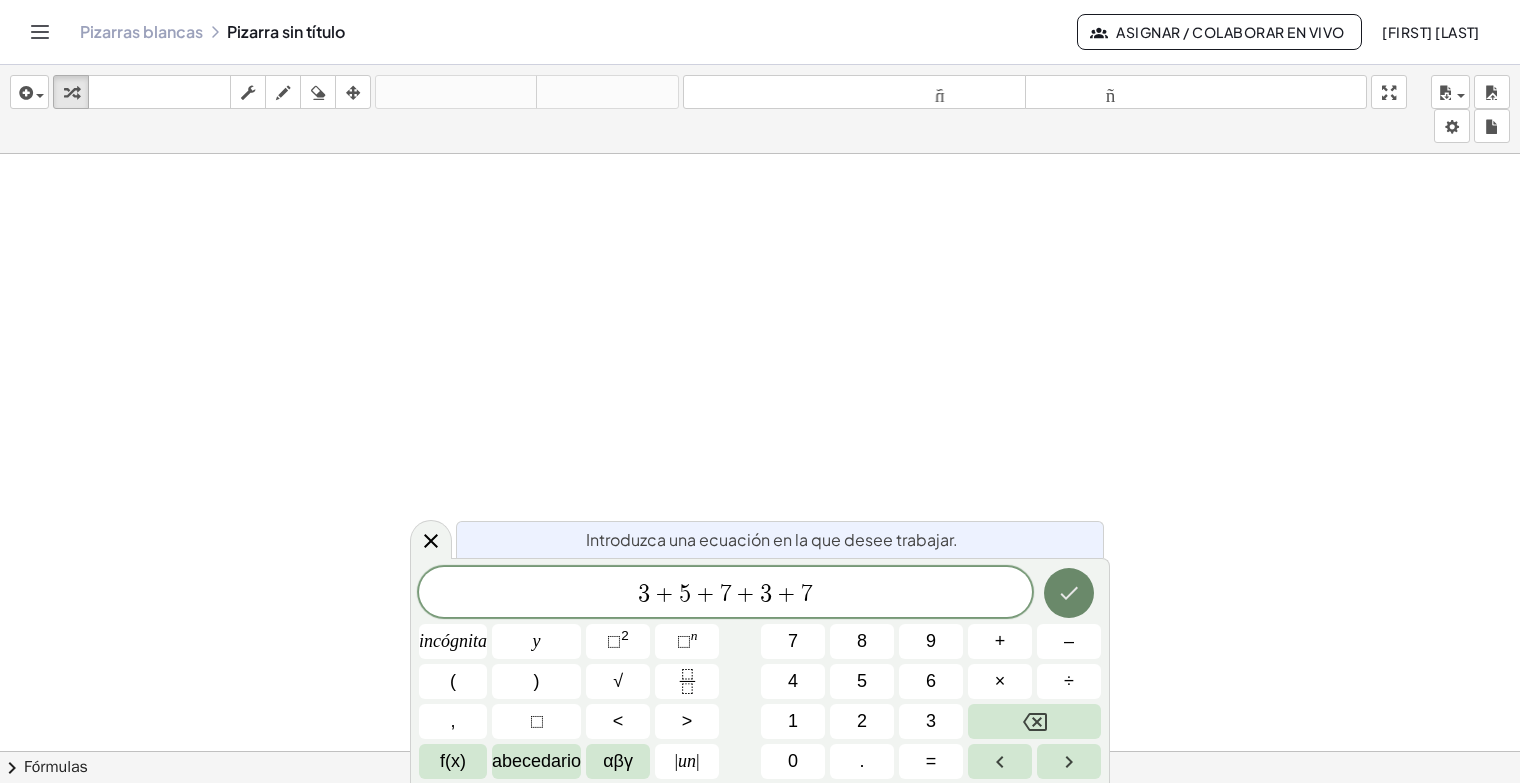 click 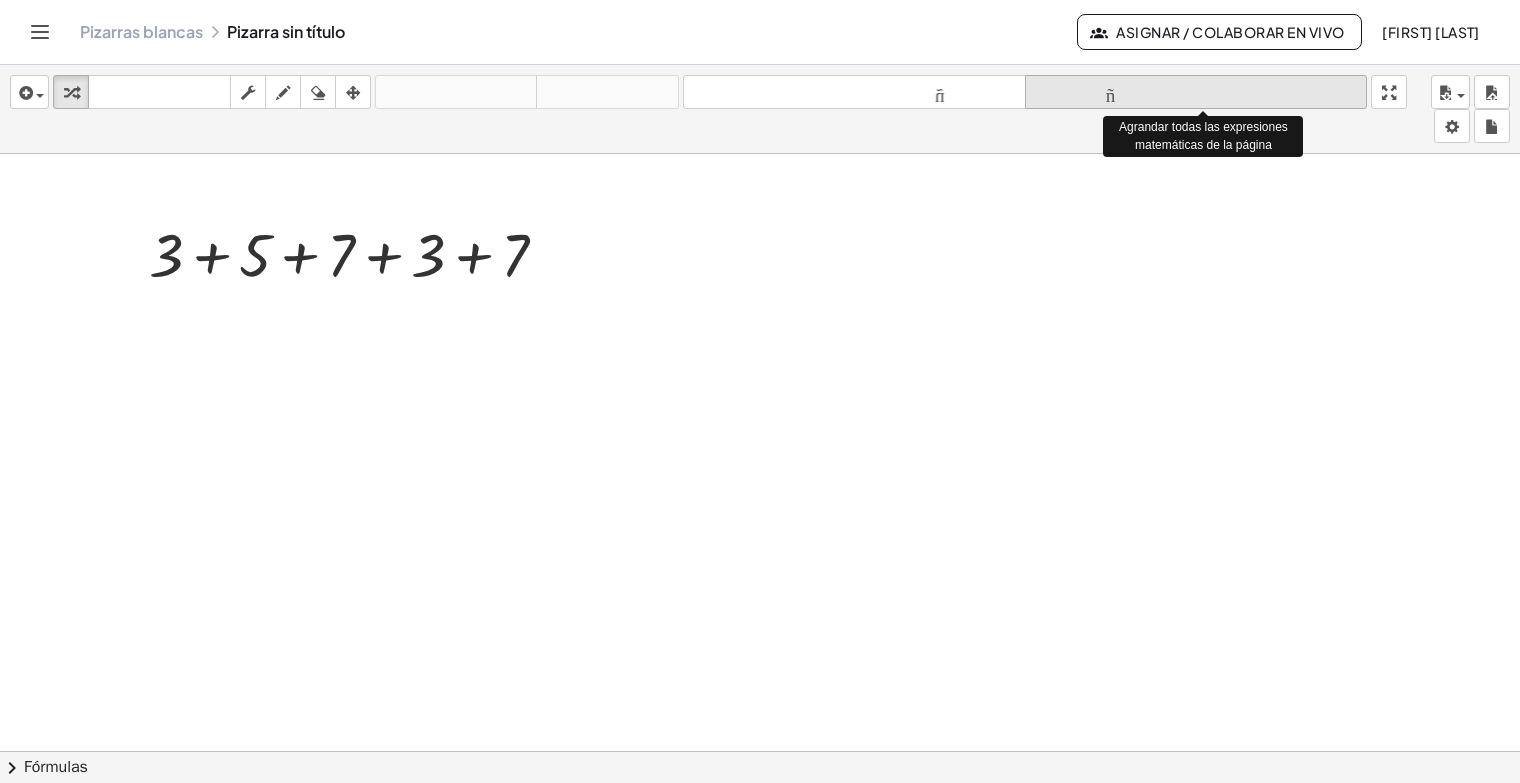 click on "tamaño_del_formato" at bounding box center [1196, 92] 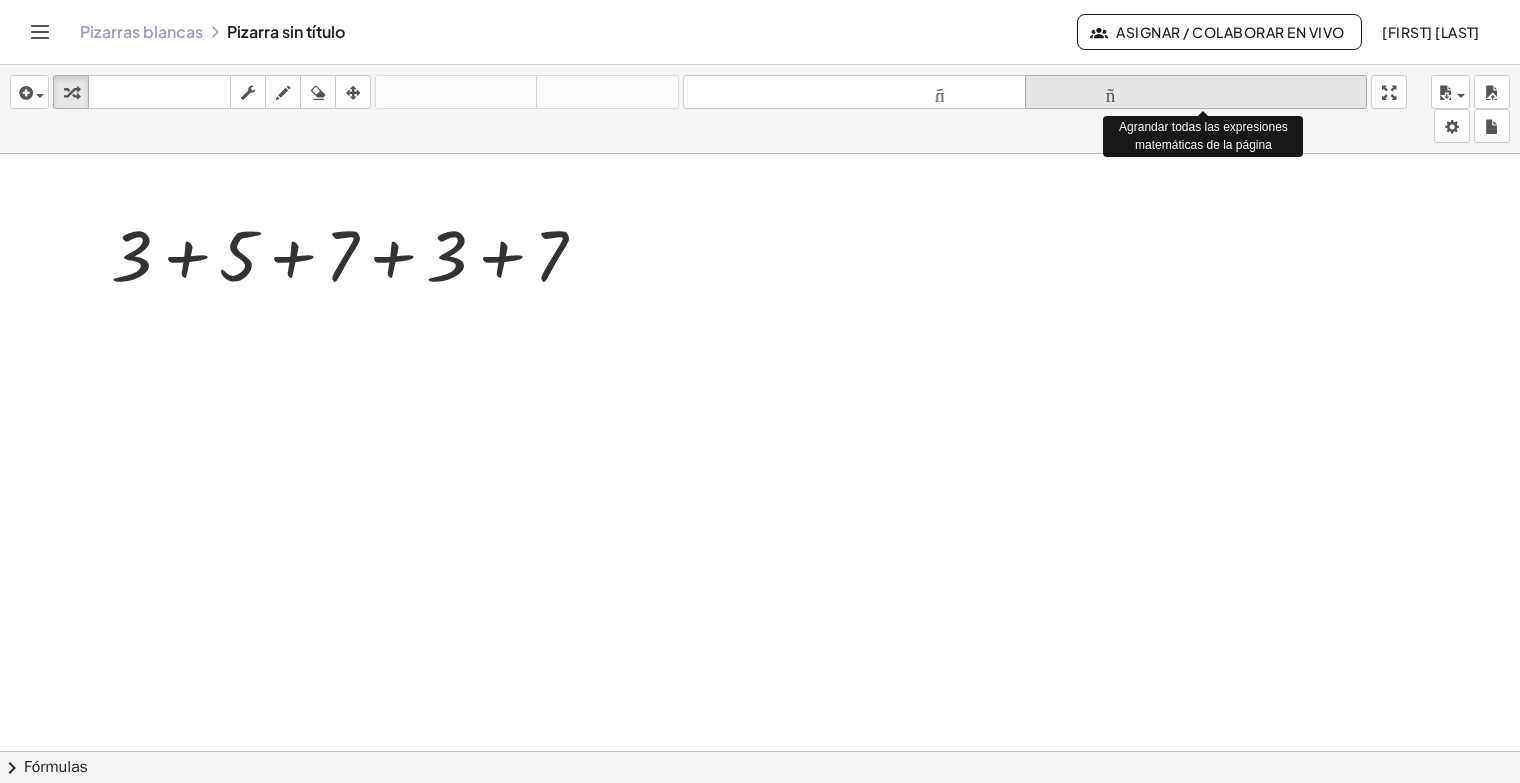 click on "tamaño_del_formato" at bounding box center [1196, 92] 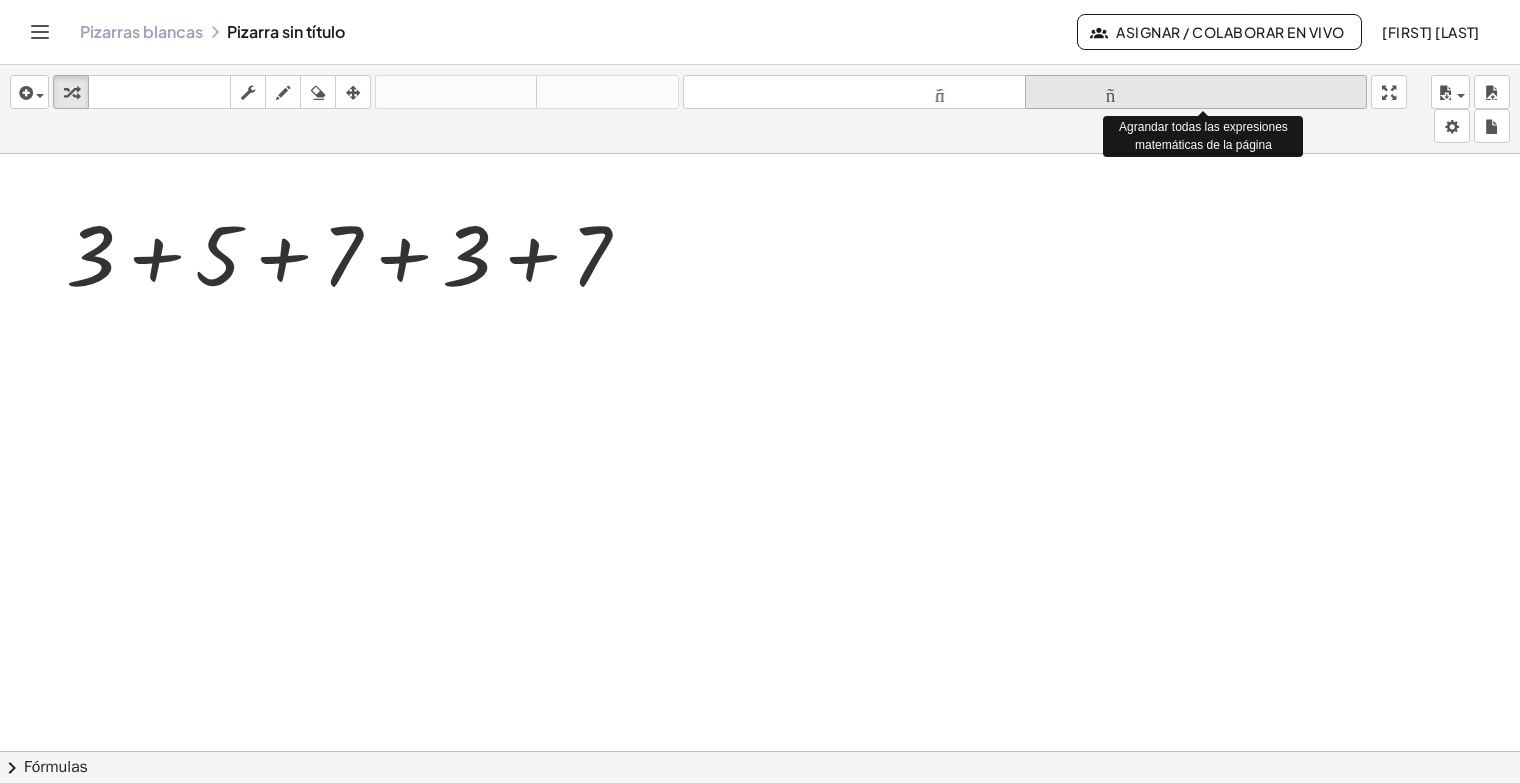click on "tamaño_del_formato" at bounding box center [1196, 92] 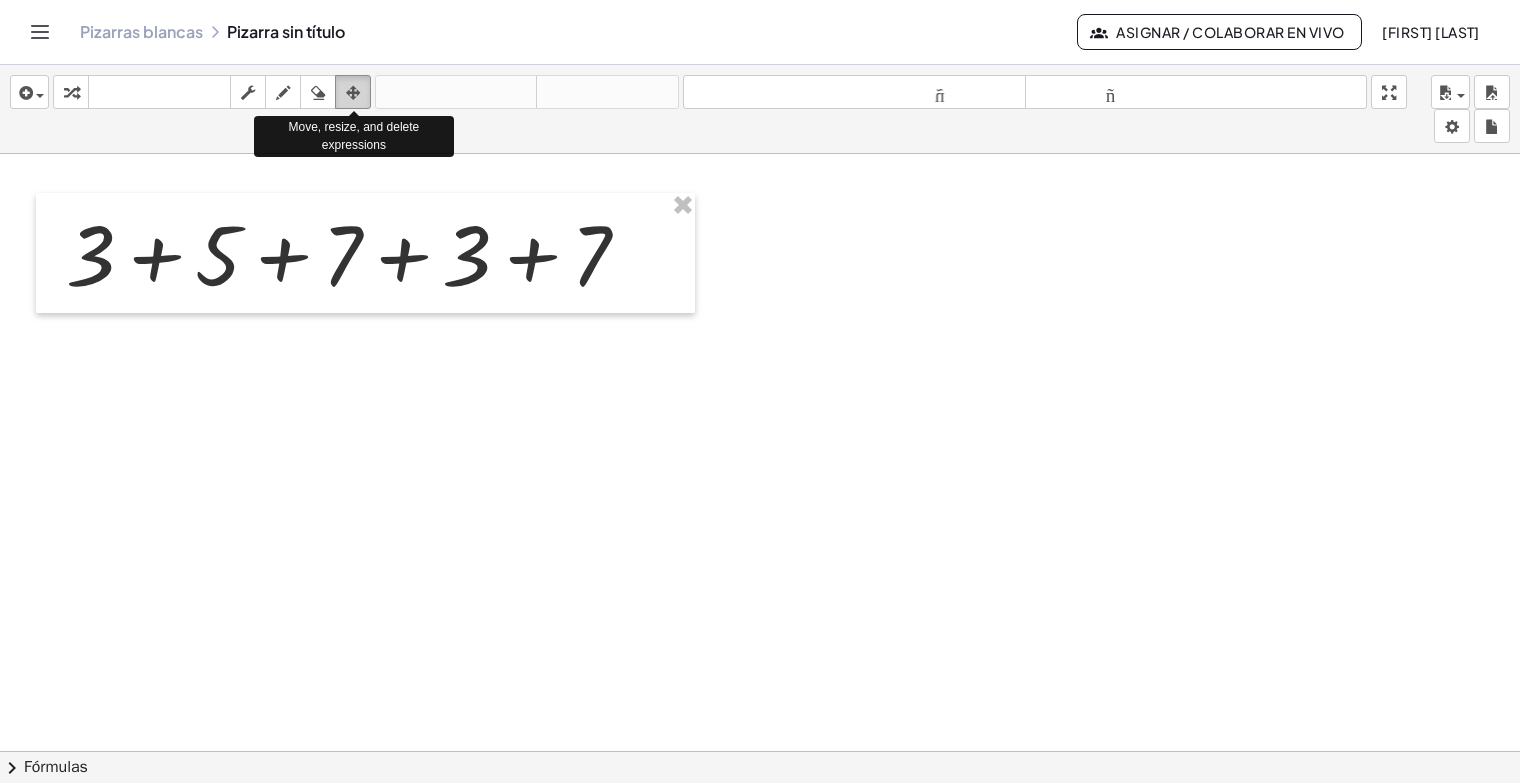 click at bounding box center [353, 93] 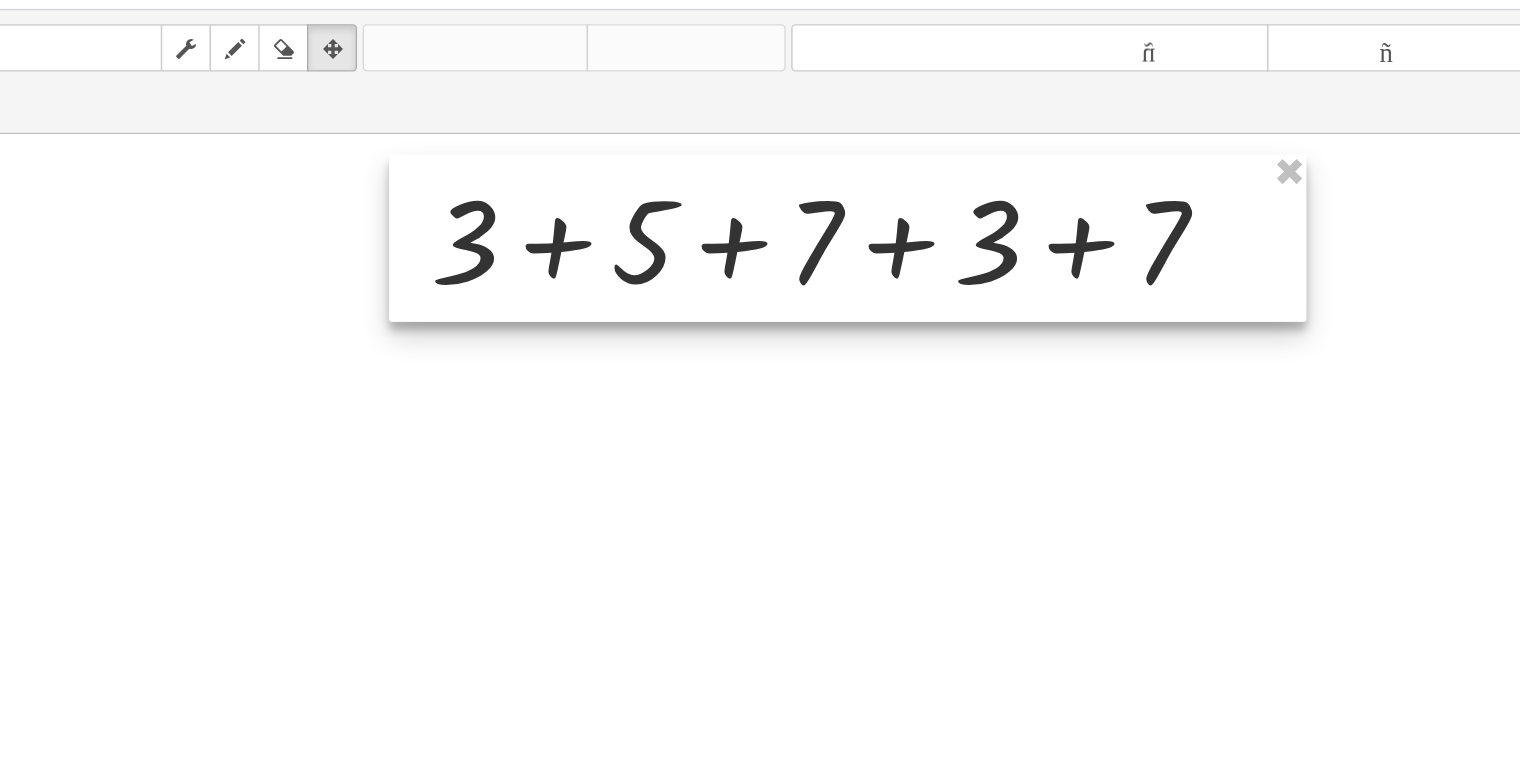 drag, startPoint x: 375, startPoint y: 233, endPoint x: 734, endPoint y: 209, distance: 359.80133 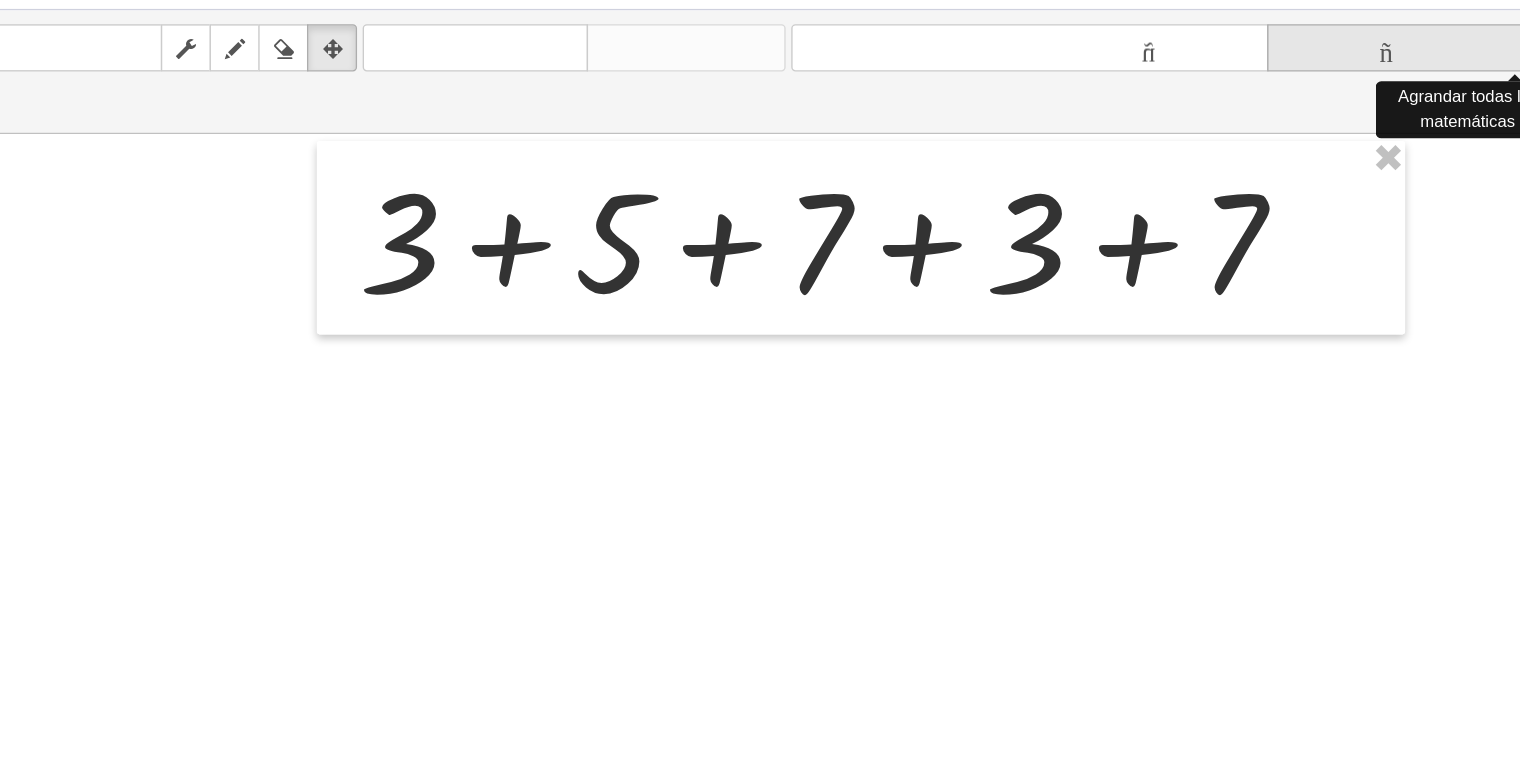 click on "tamaño_del_formato" at bounding box center [1196, 92] 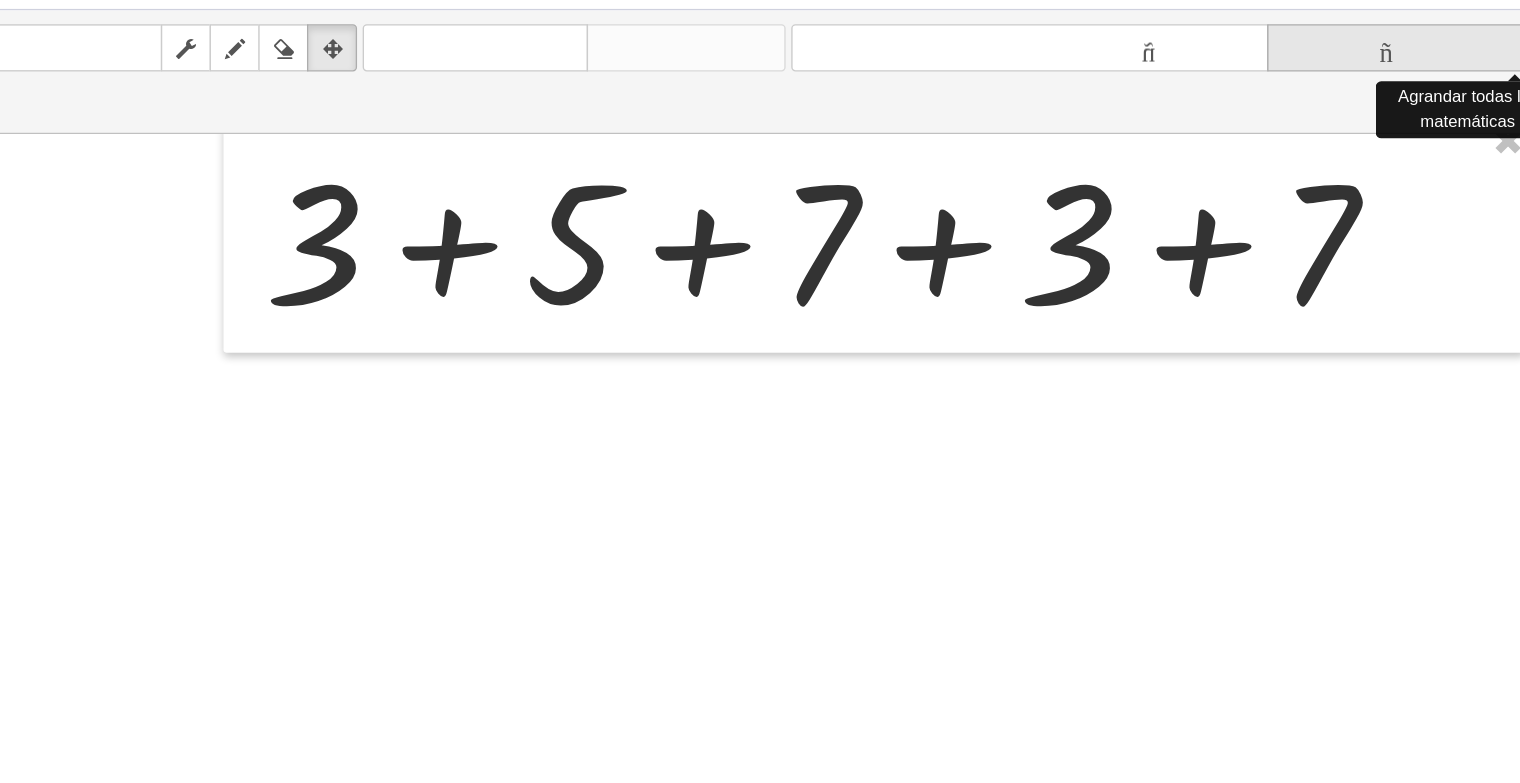 click on "tamaño_del_formato" at bounding box center (1196, 92) 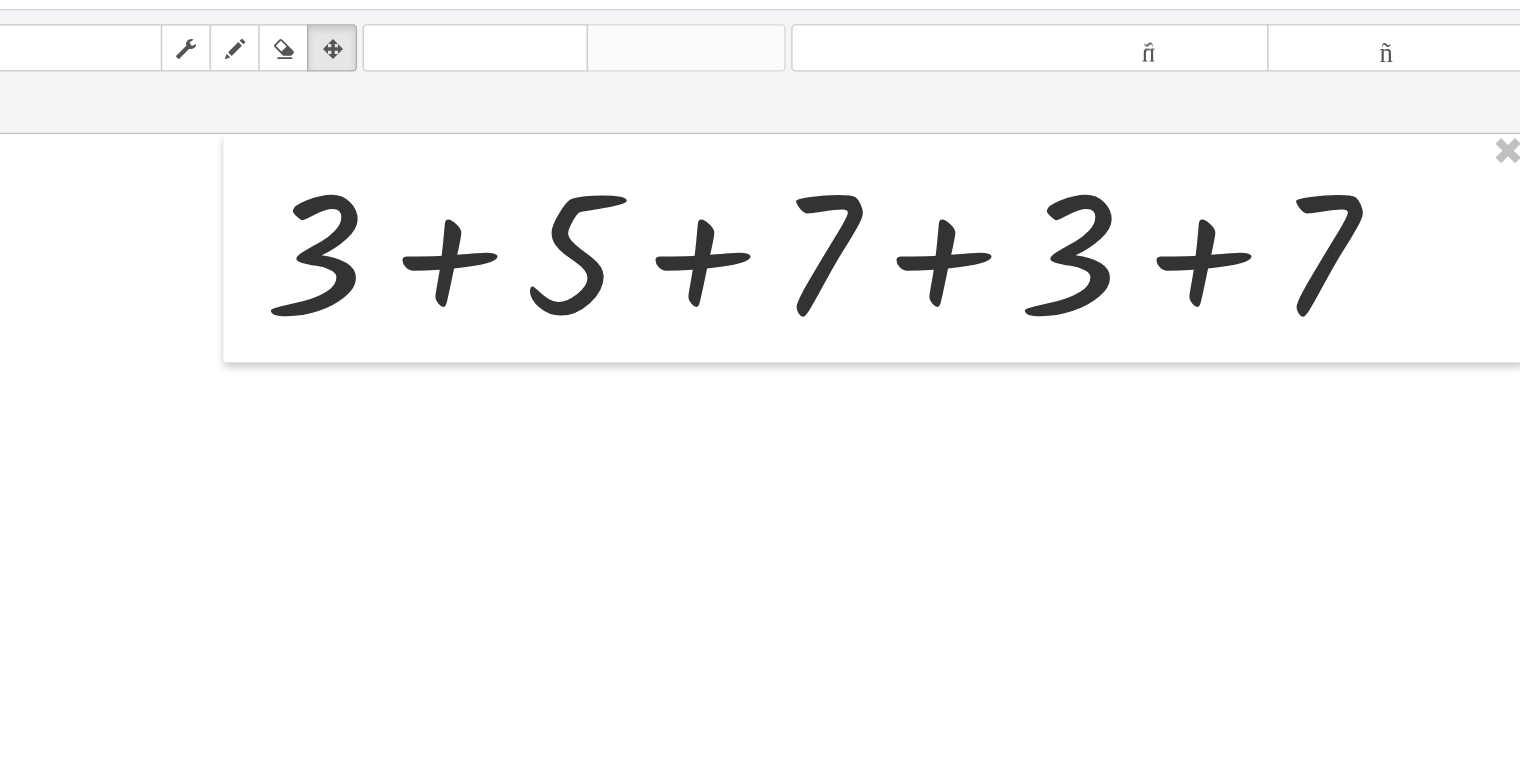 drag, startPoint x: 1167, startPoint y: 58, endPoint x: 792, endPoint y: 375, distance: 491.0336 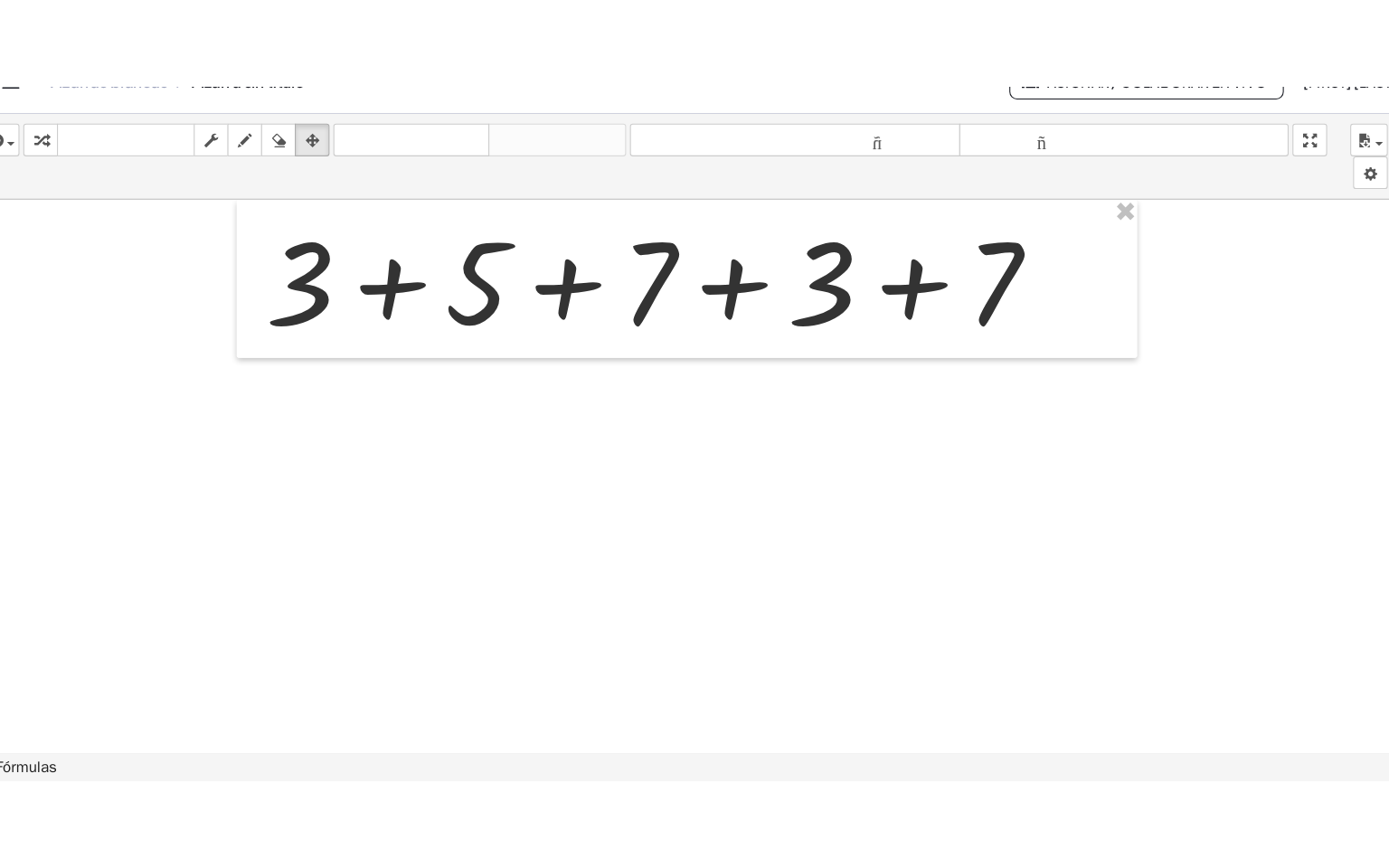 scroll, scrollTop: 0, scrollLeft: 0, axis: both 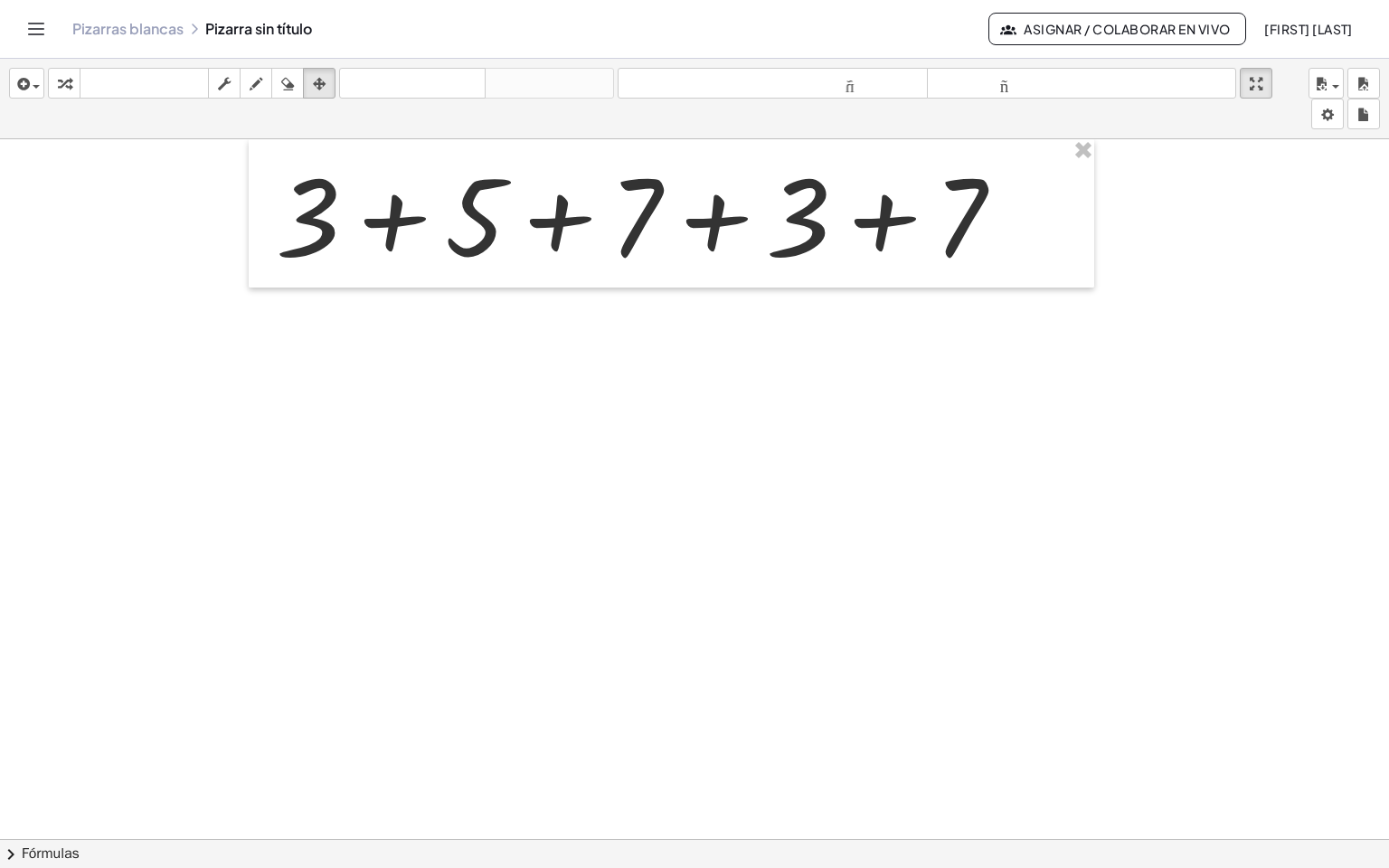 drag, startPoint x: 1271, startPoint y: 85, endPoint x: 1279, endPoint y: 194, distance: 109.293184 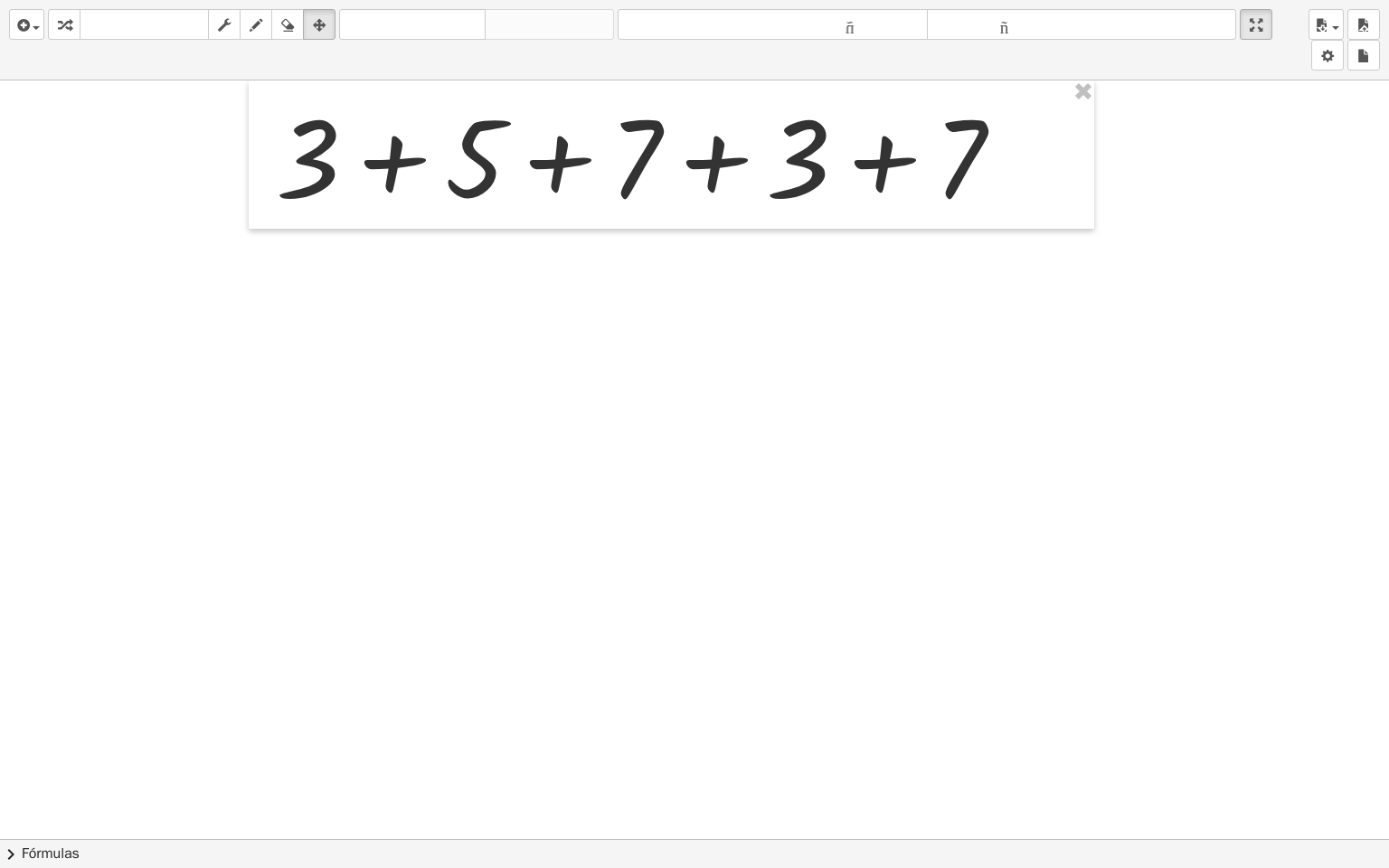 click on "insertar Seleccione uno: Expresión matemática Función Texto Vídeo de YouTube Graficando Geometría Geometría 3D transformar teclado teclado fregar dibujar borrar arreglar deshacer deshacer rehacer rehacer tamaño_del_formato menor tamaño_del_formato más grande pantalla completa carga   ahorrar nuevo ajustes + 3 + 5 + 7 + 3 + 7 × chevron_right Fórmulas
Arrastre un lado de una fórmula sobre una expresión resaltada en el lienzo para aplicarla.
Fórmula cuadrática
+ · a · x 2 + · b · x + c = 0
⇔
x = · ( − b ± 2 √ ( + b 2 − · 4 · a · c ) ) · 2 · a
+ x 2 + · p · x + q = 0
⇔
x = − · p · 2 ± 2 √ ( + ( · p · 2 ) 2 − q )
+ x 2 + · b" at bounding box center (694, 434) 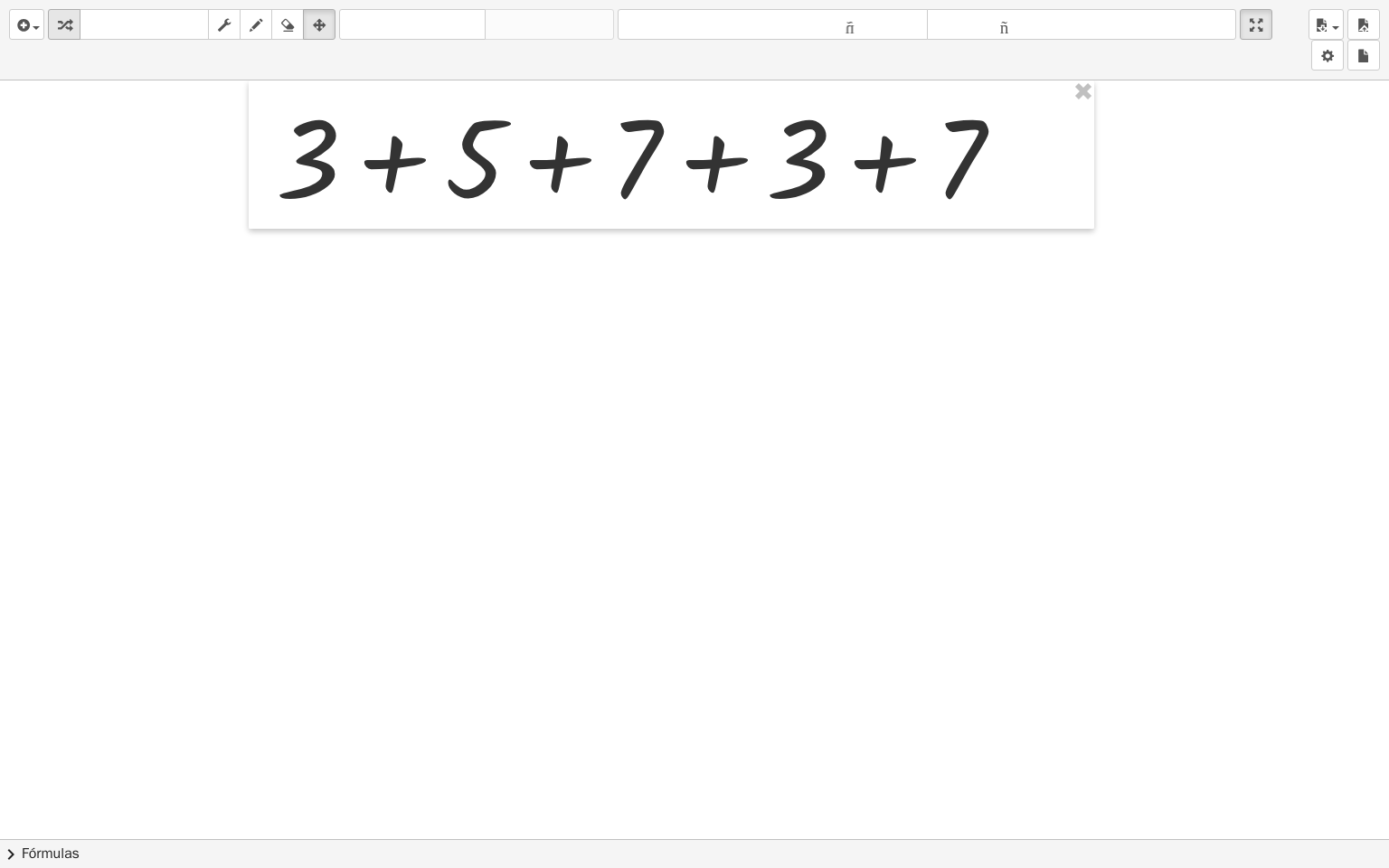 click at bounding box center [64, 24] 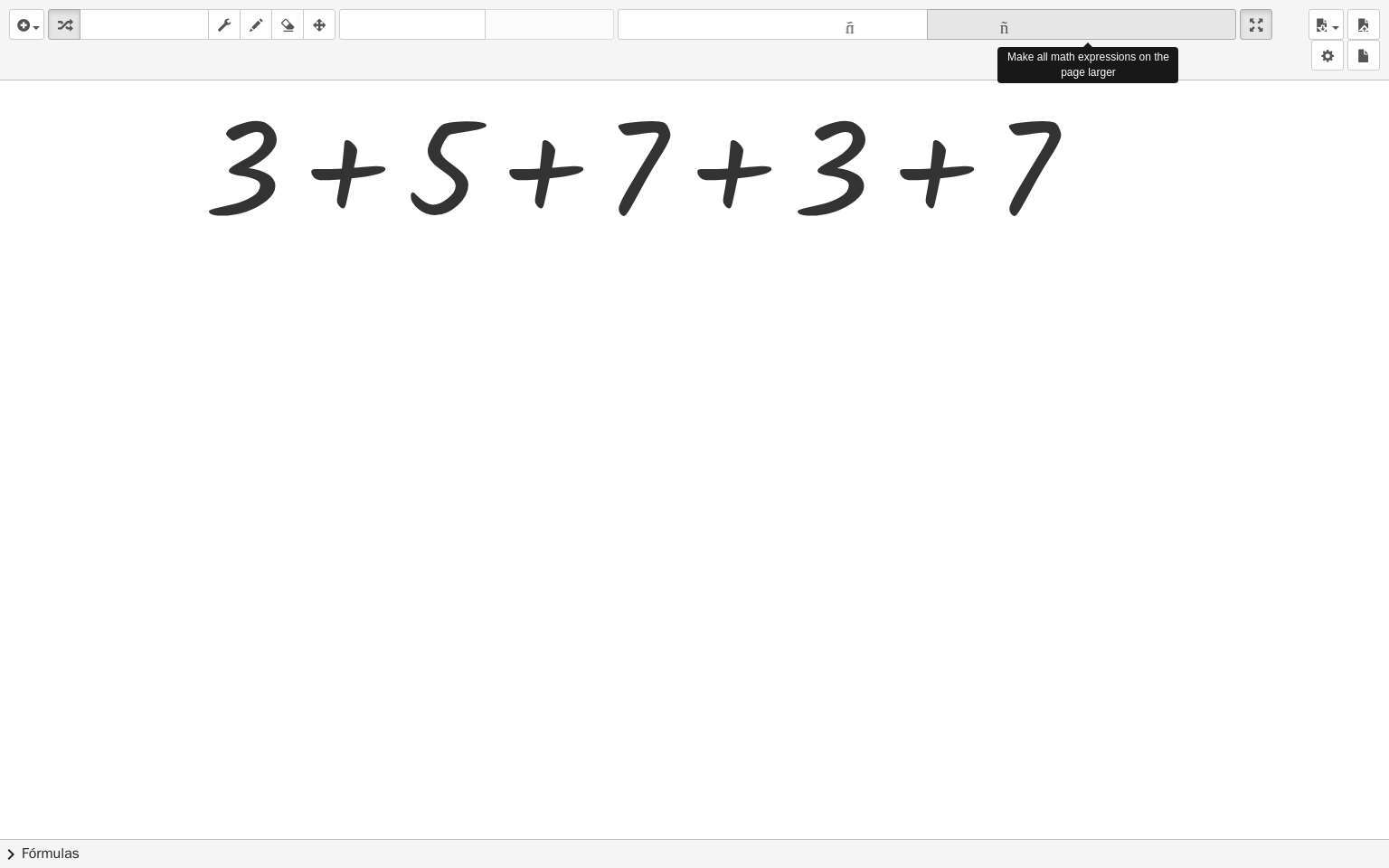 click on "tamaño_del_formato" at bounding box center [1082, 25] 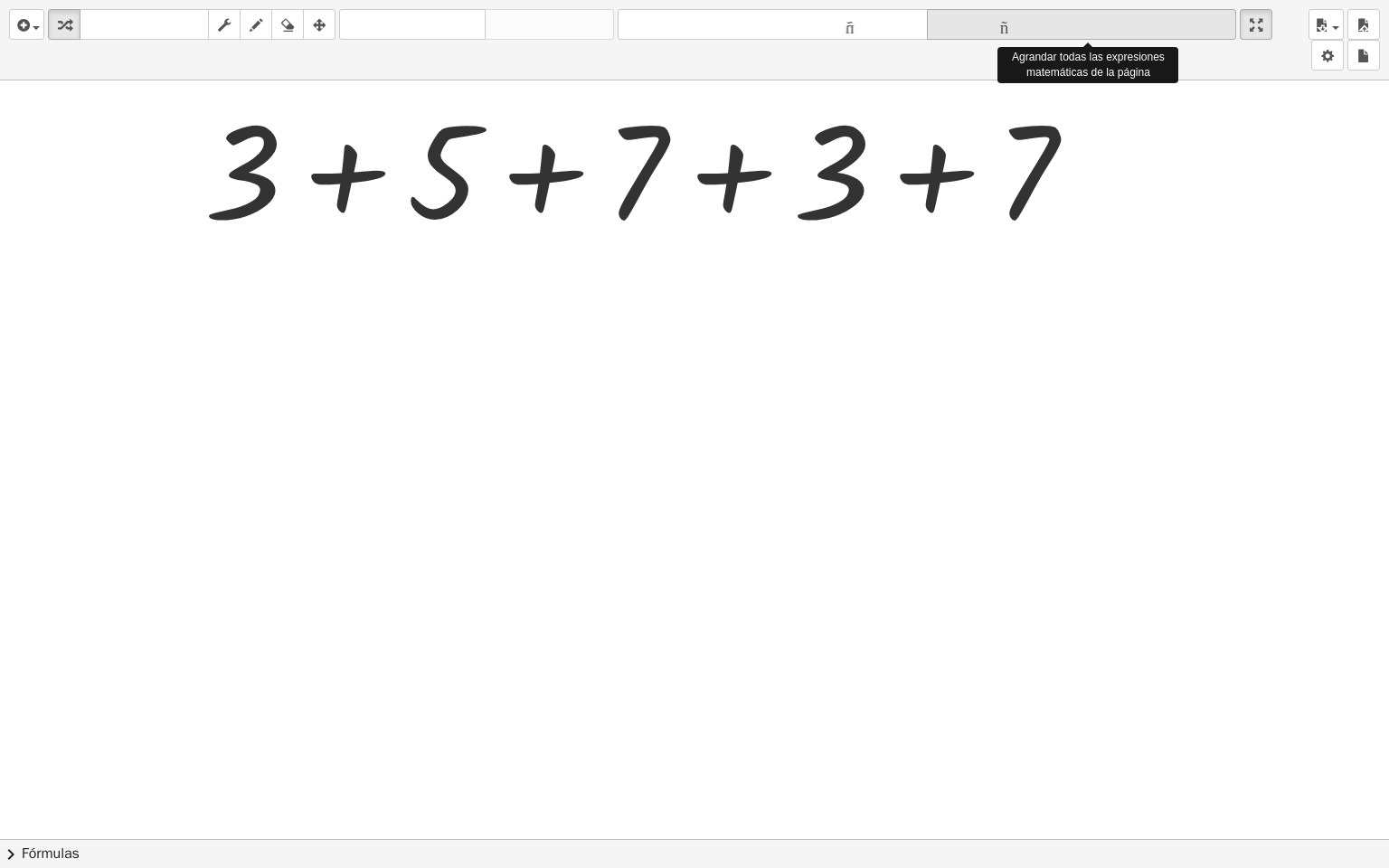 click on "tamaño_del_formato más grande" at bounding box center (1082, 24) 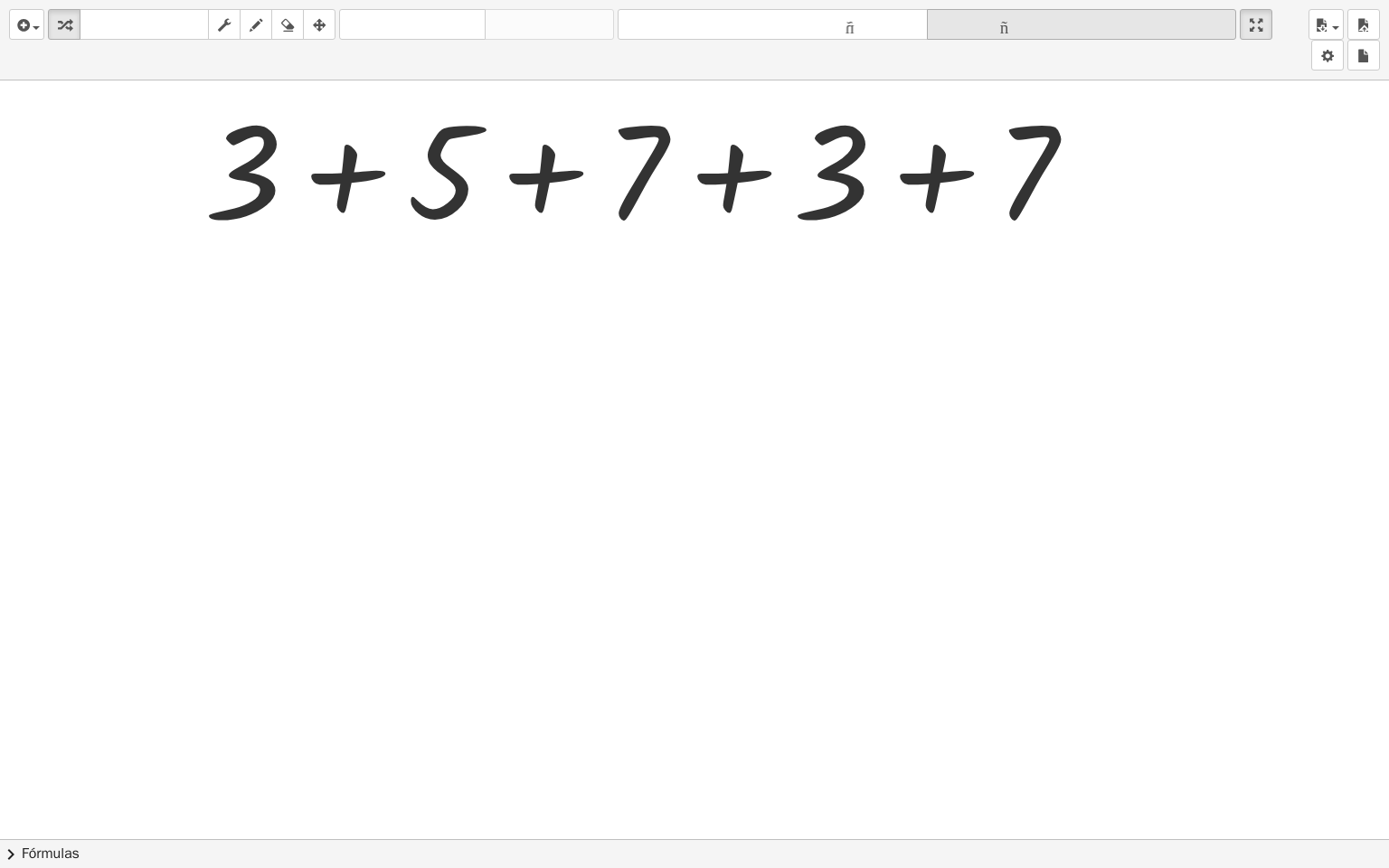 click on "tamaño_del_formato más grande" at bounding box center [1082, 24] 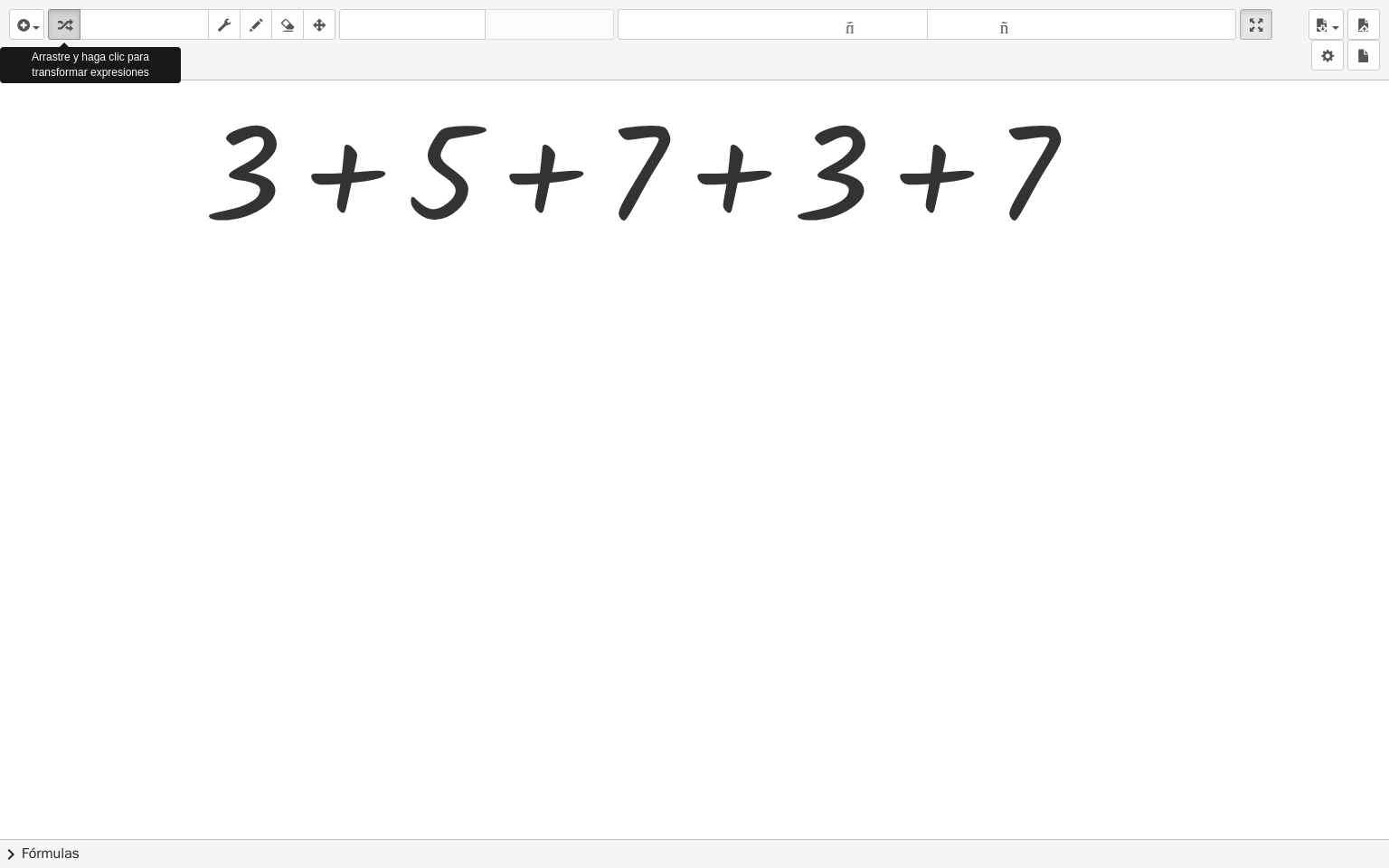 click at bounding box center [64, 25] 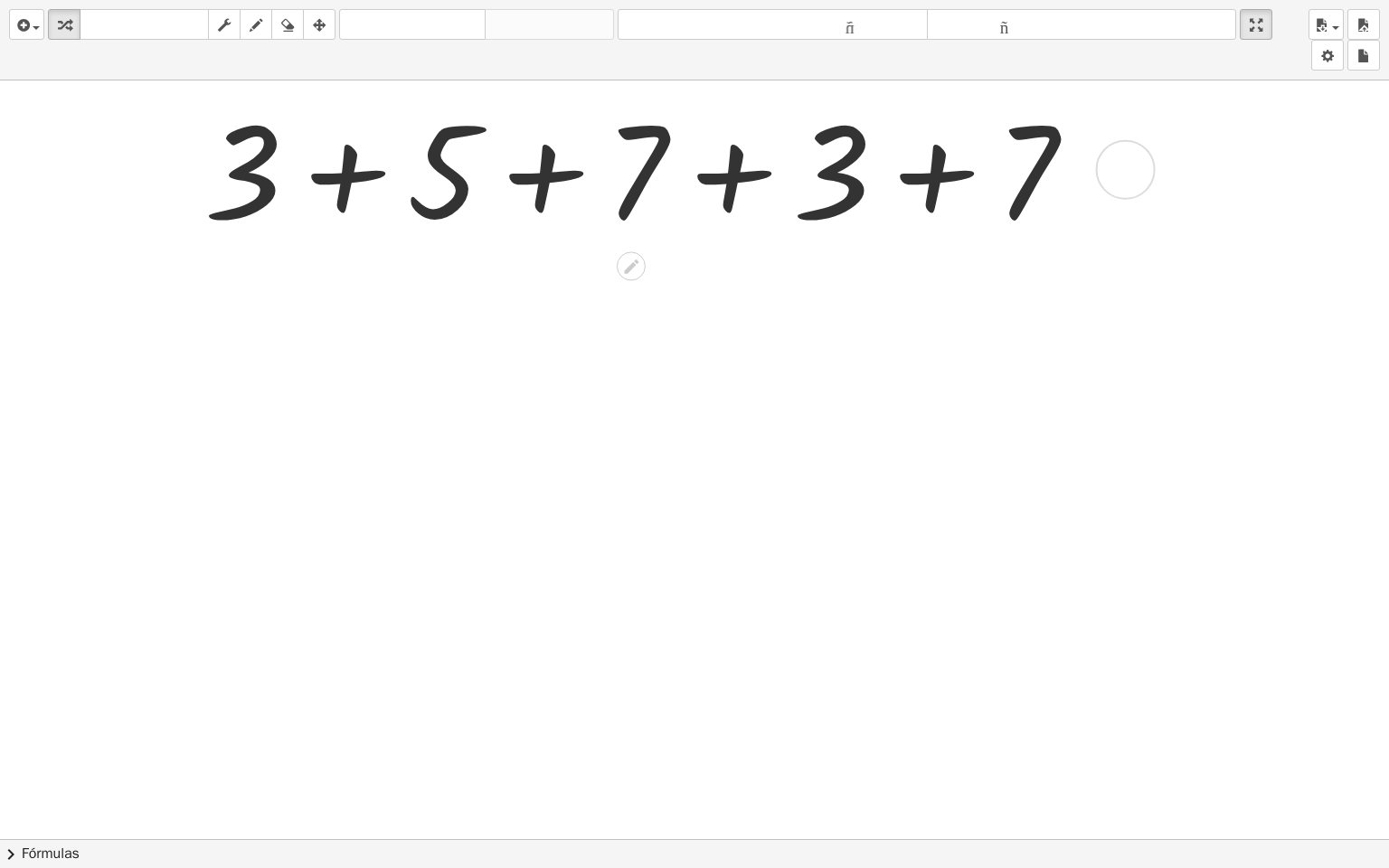 click at bounding box center (647, 167) 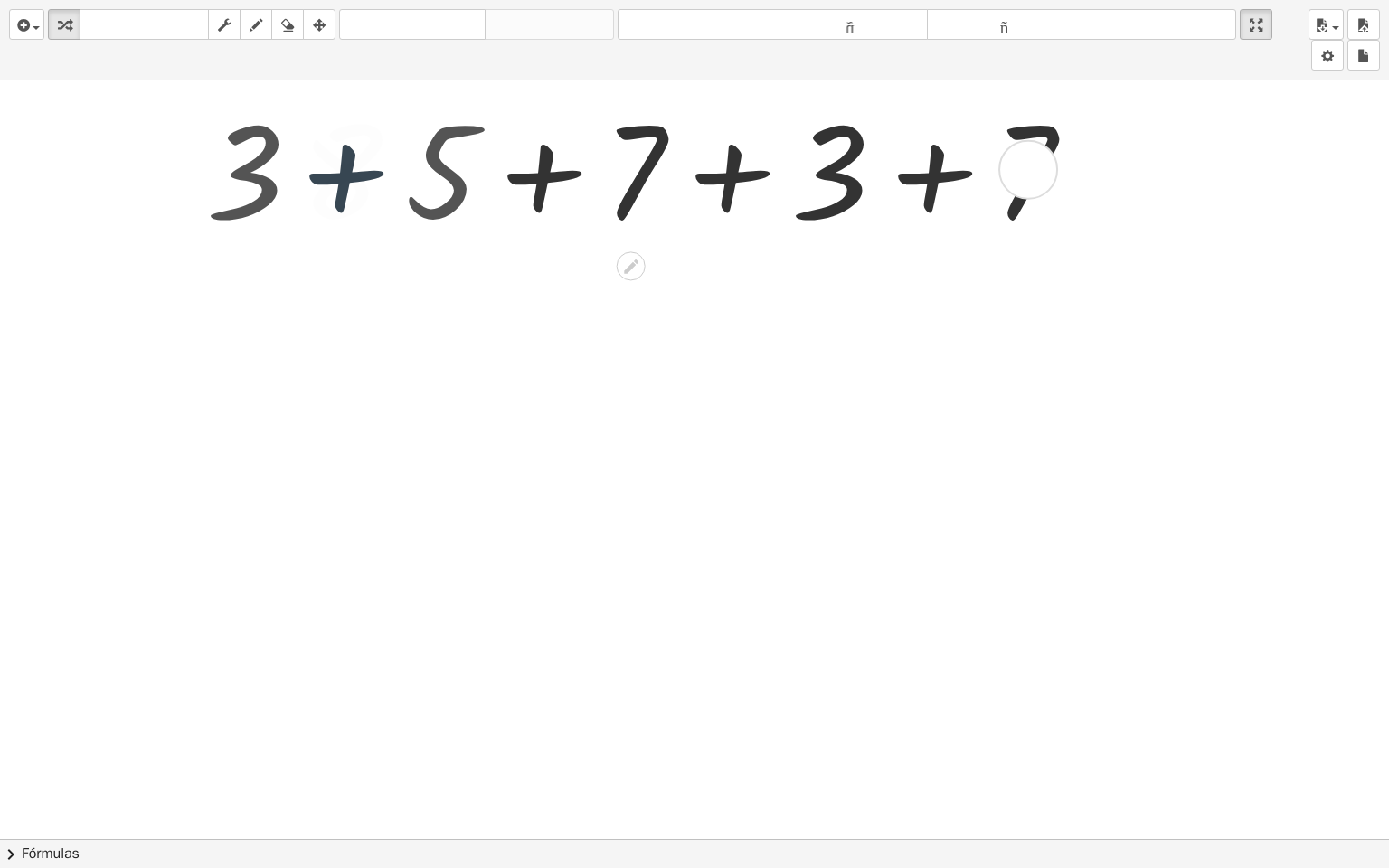 click at bounding box center [647, 167] 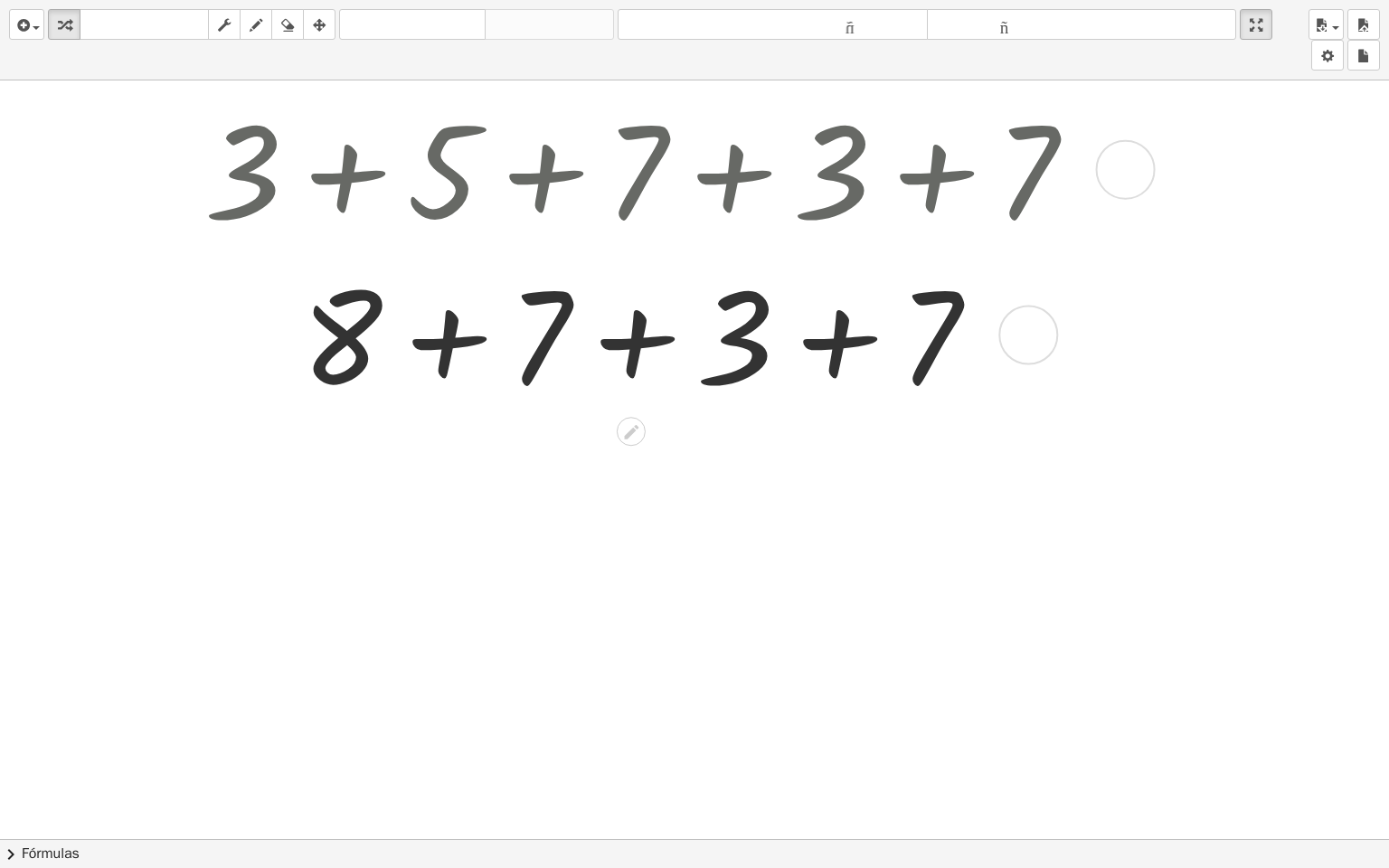 click at bounding box center [647, 167] 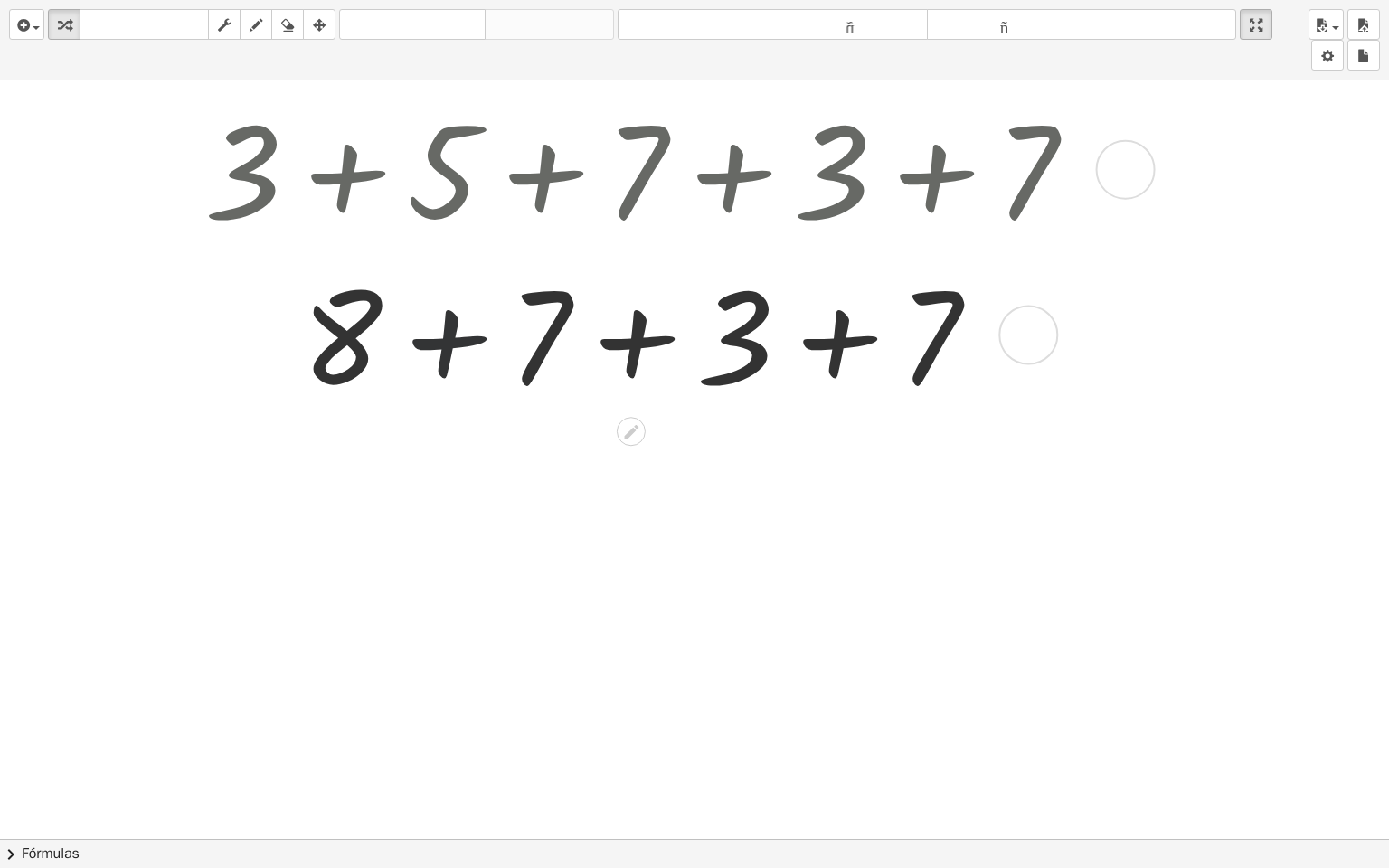 click at bounding box center [647, 333] 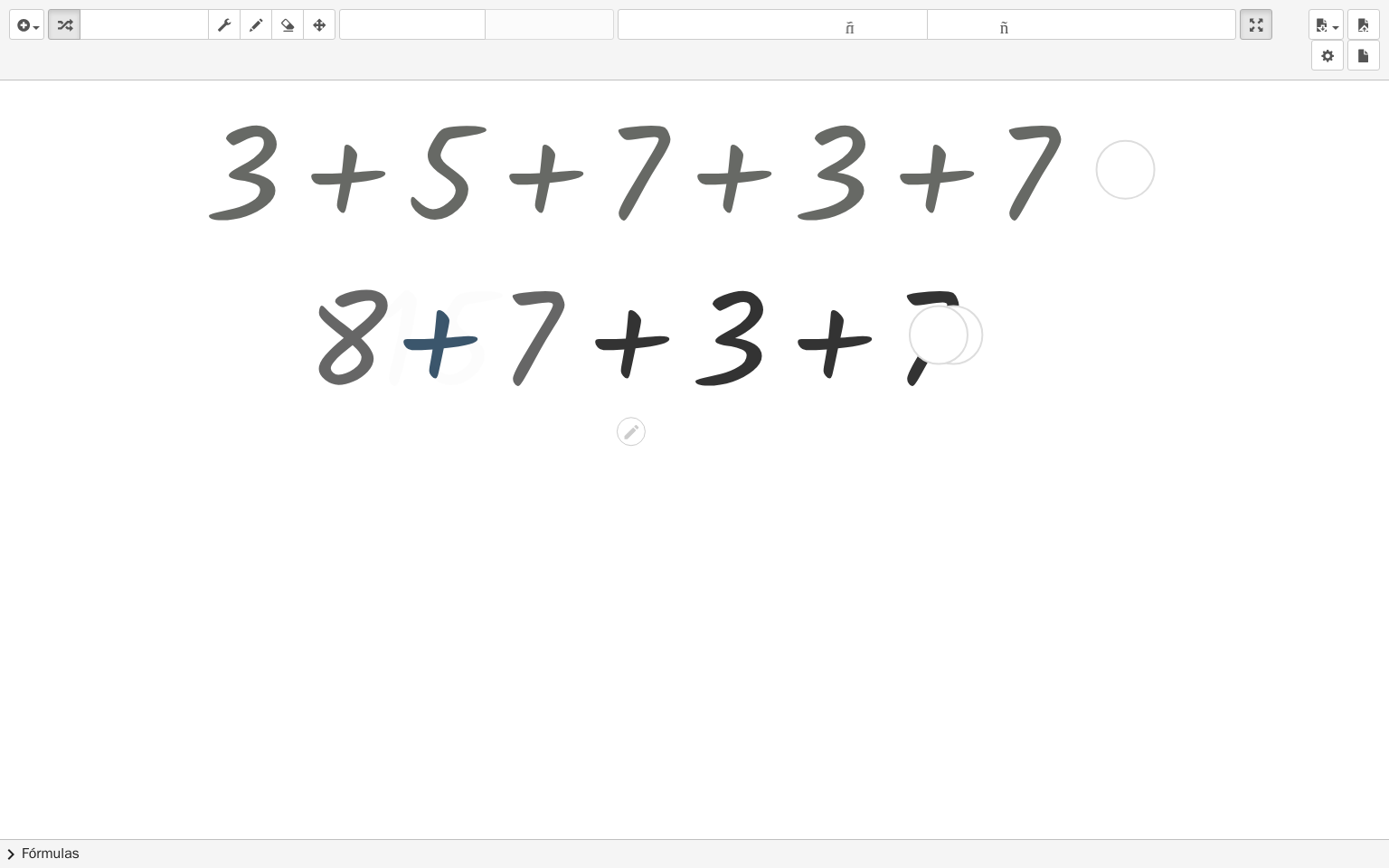click at bounding box center (647, 333) 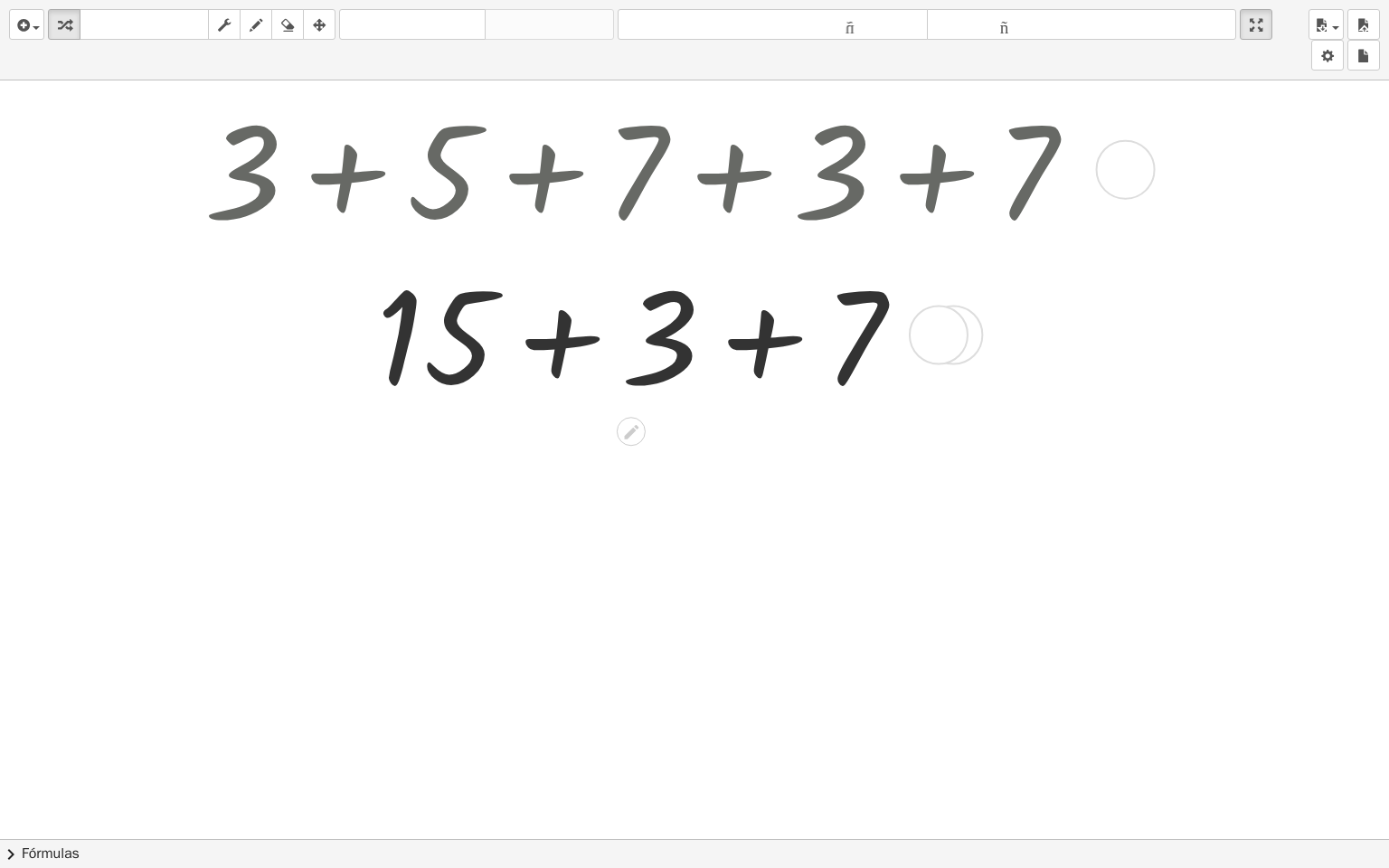 click at bounding box center (647, 333) 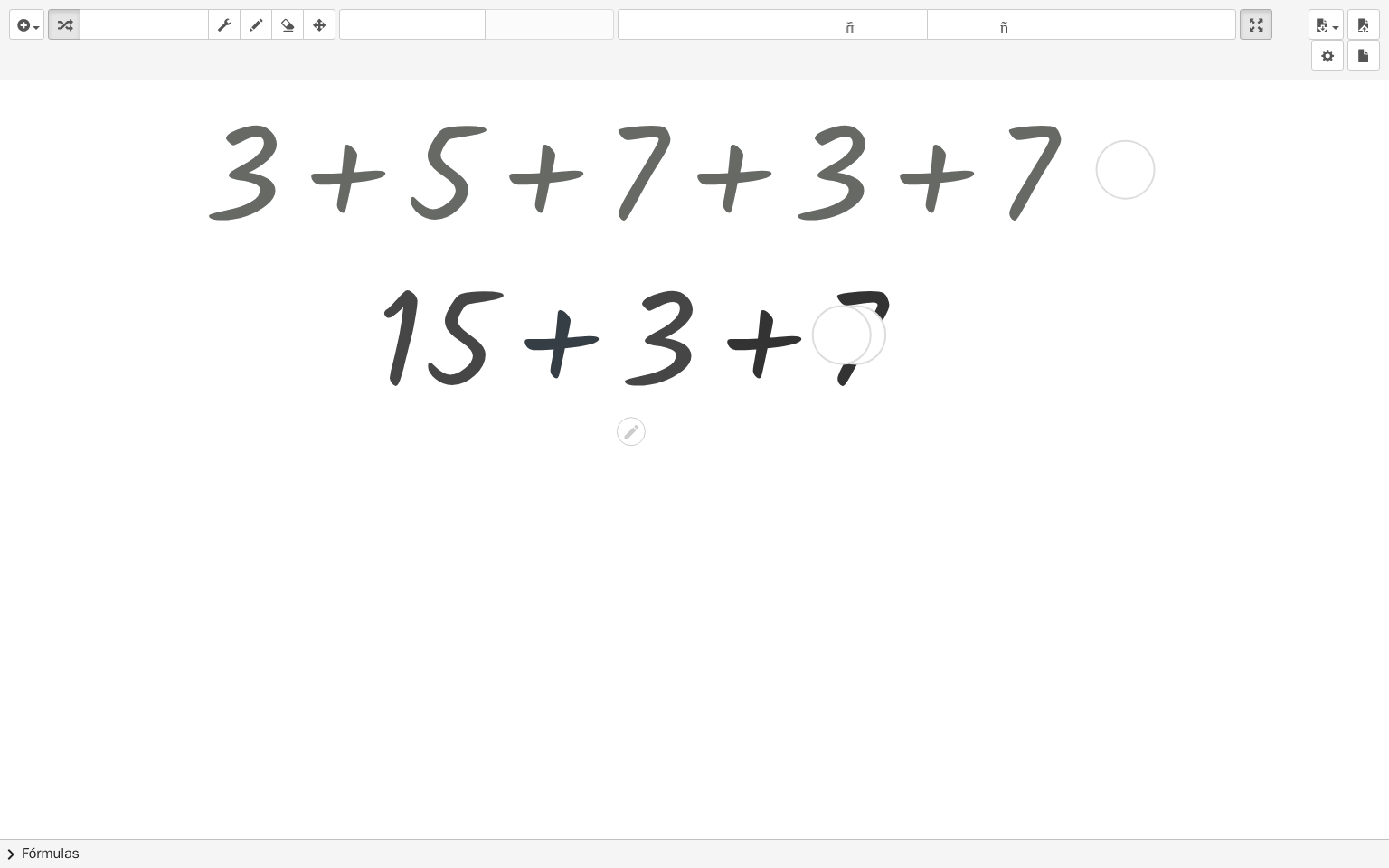 click at bounding box center [647, 333] 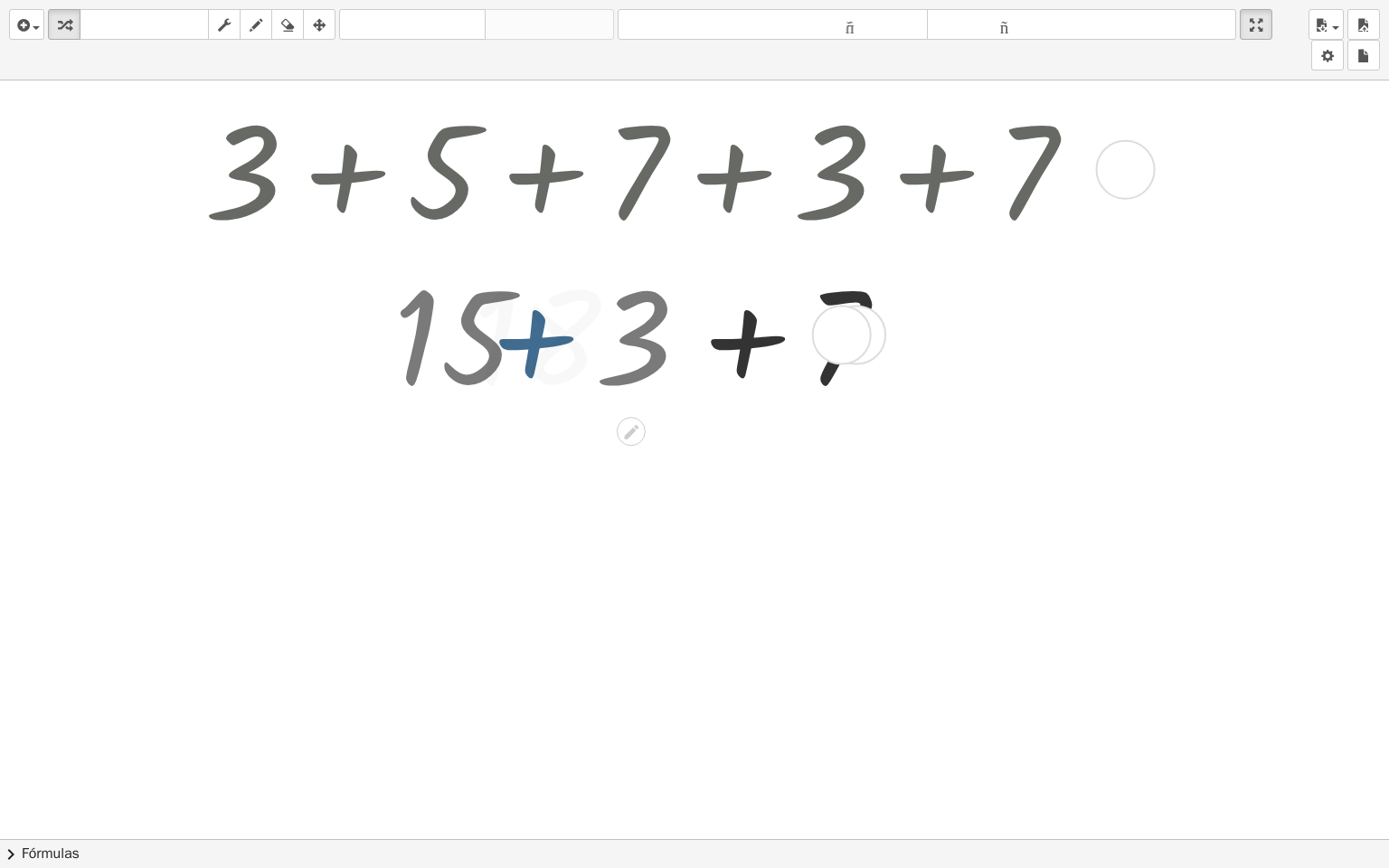 click at bounding box center (647, 333) 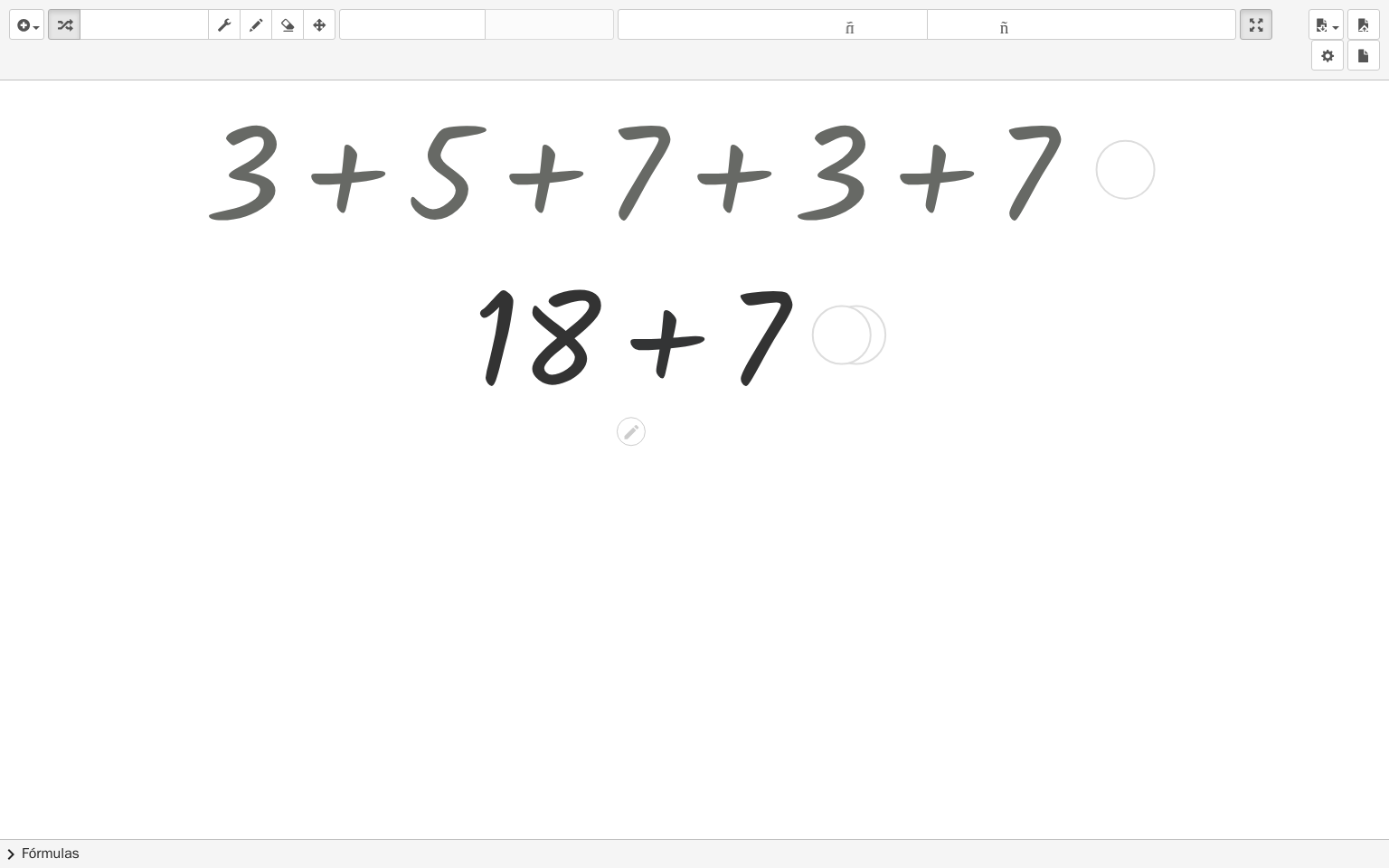 click at bounding box center [647, 333] 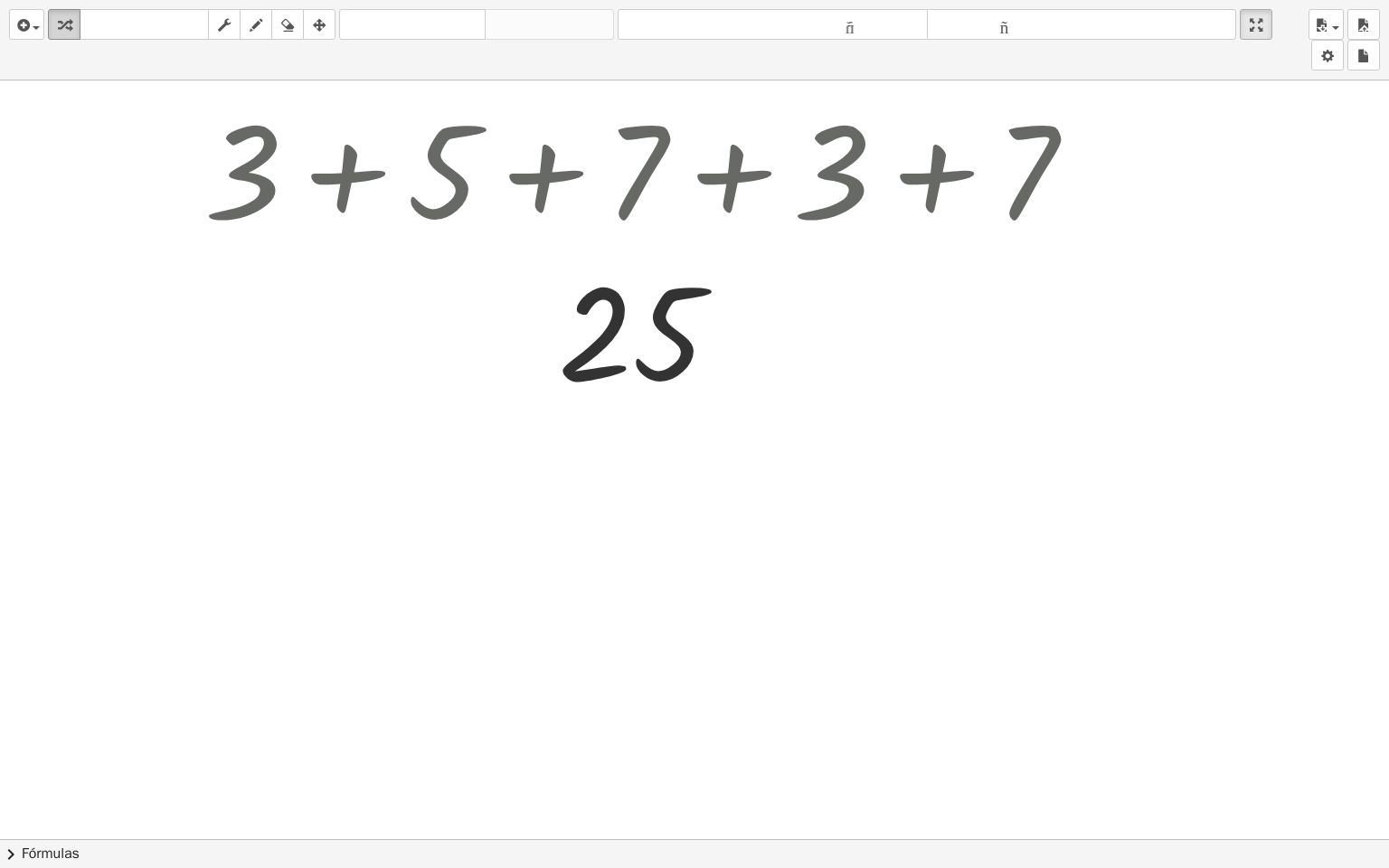 click on "transformar" at bounding box center (64, 24) 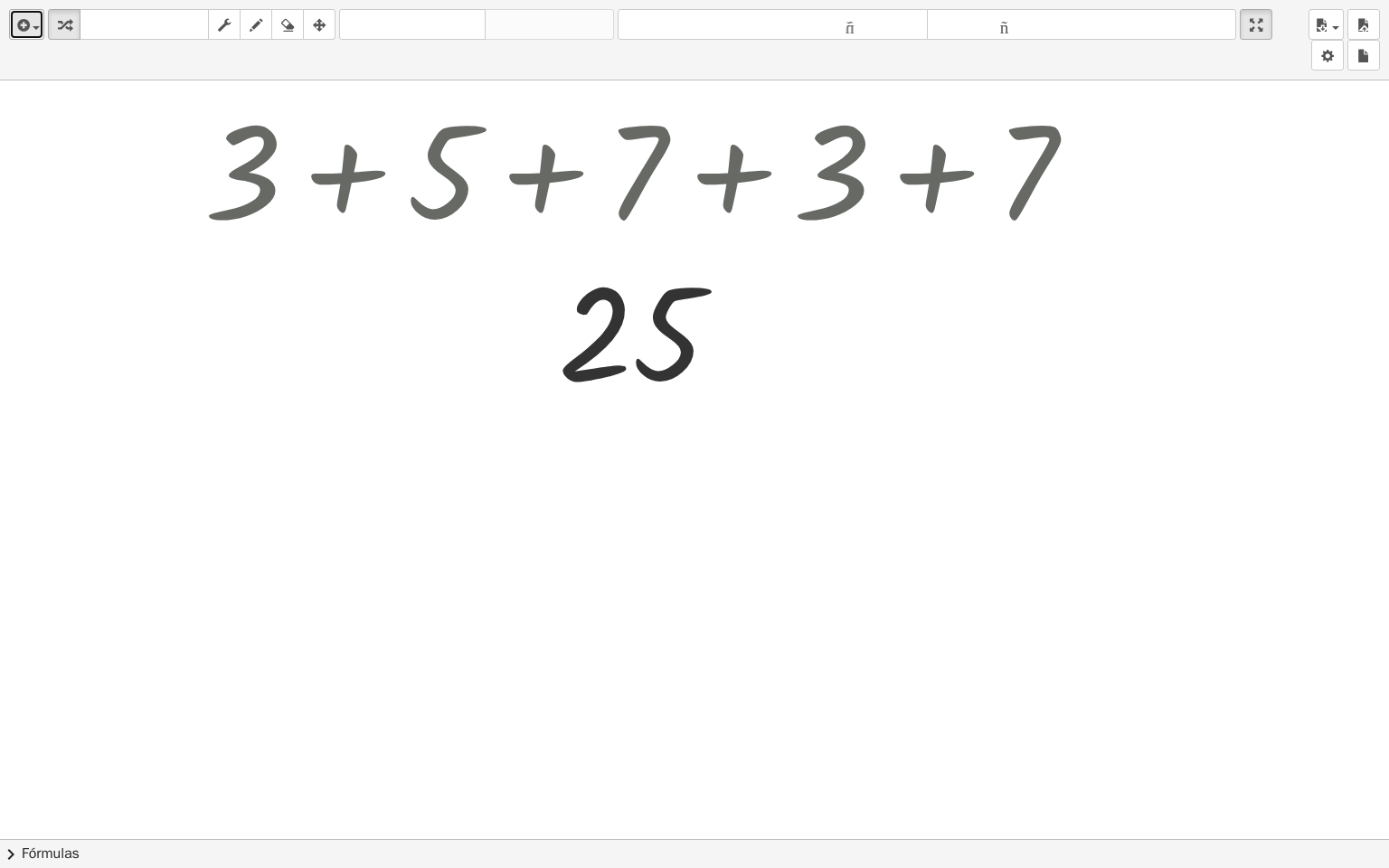 click at bounding box center [36, 28] 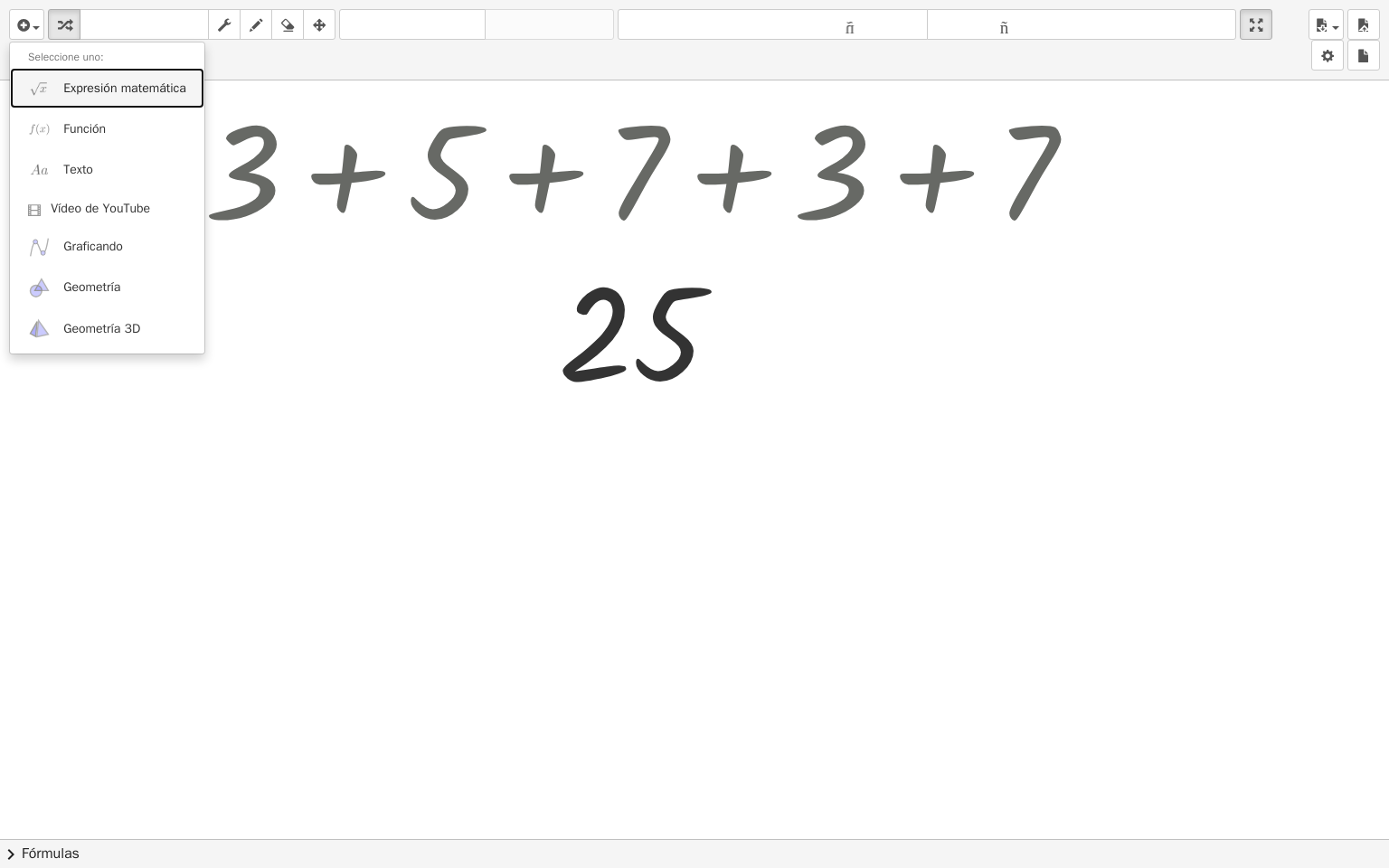 click on "Expresión matemática" at bounding box center [125, 88] 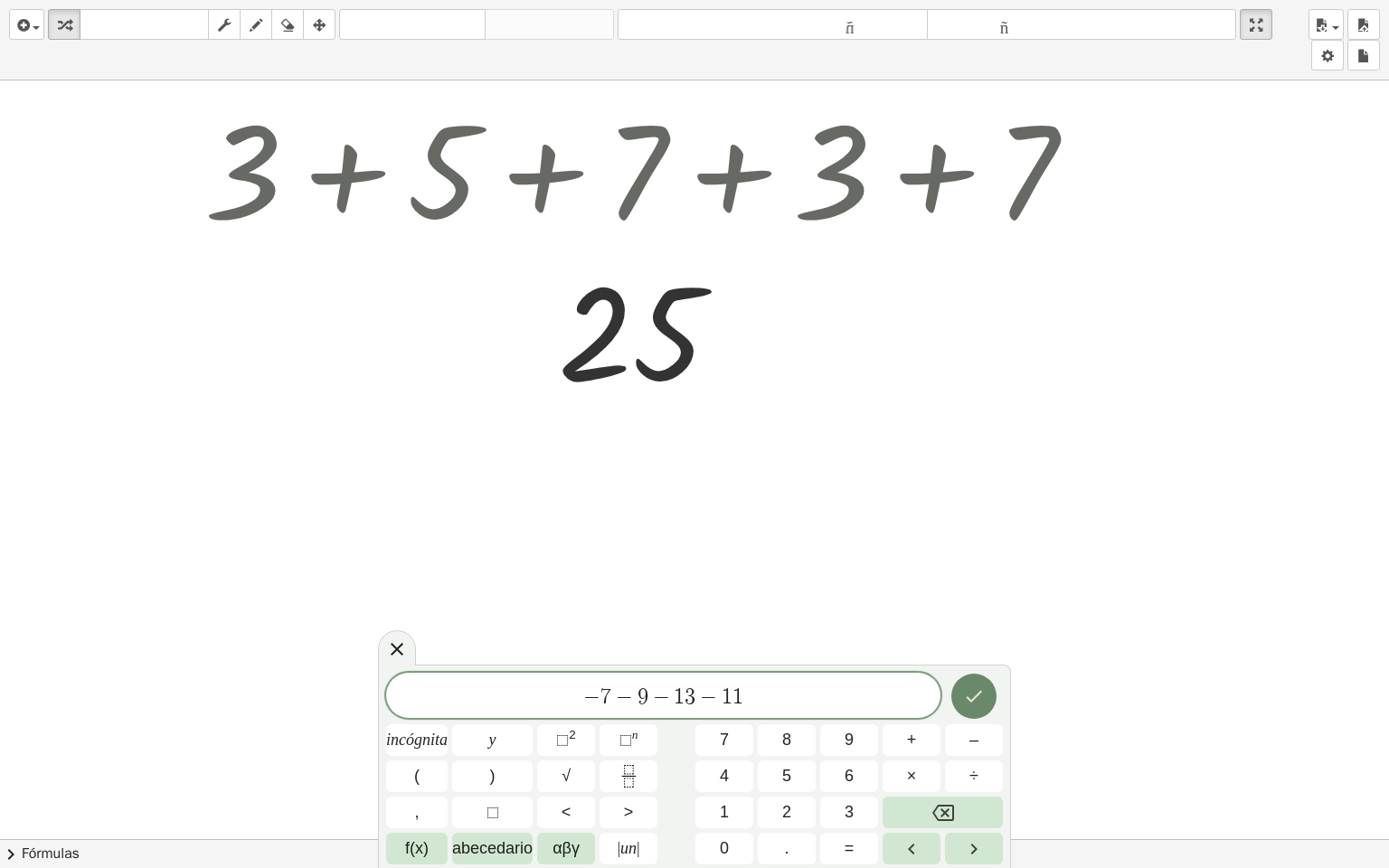 click at bounding box center [974, 696] 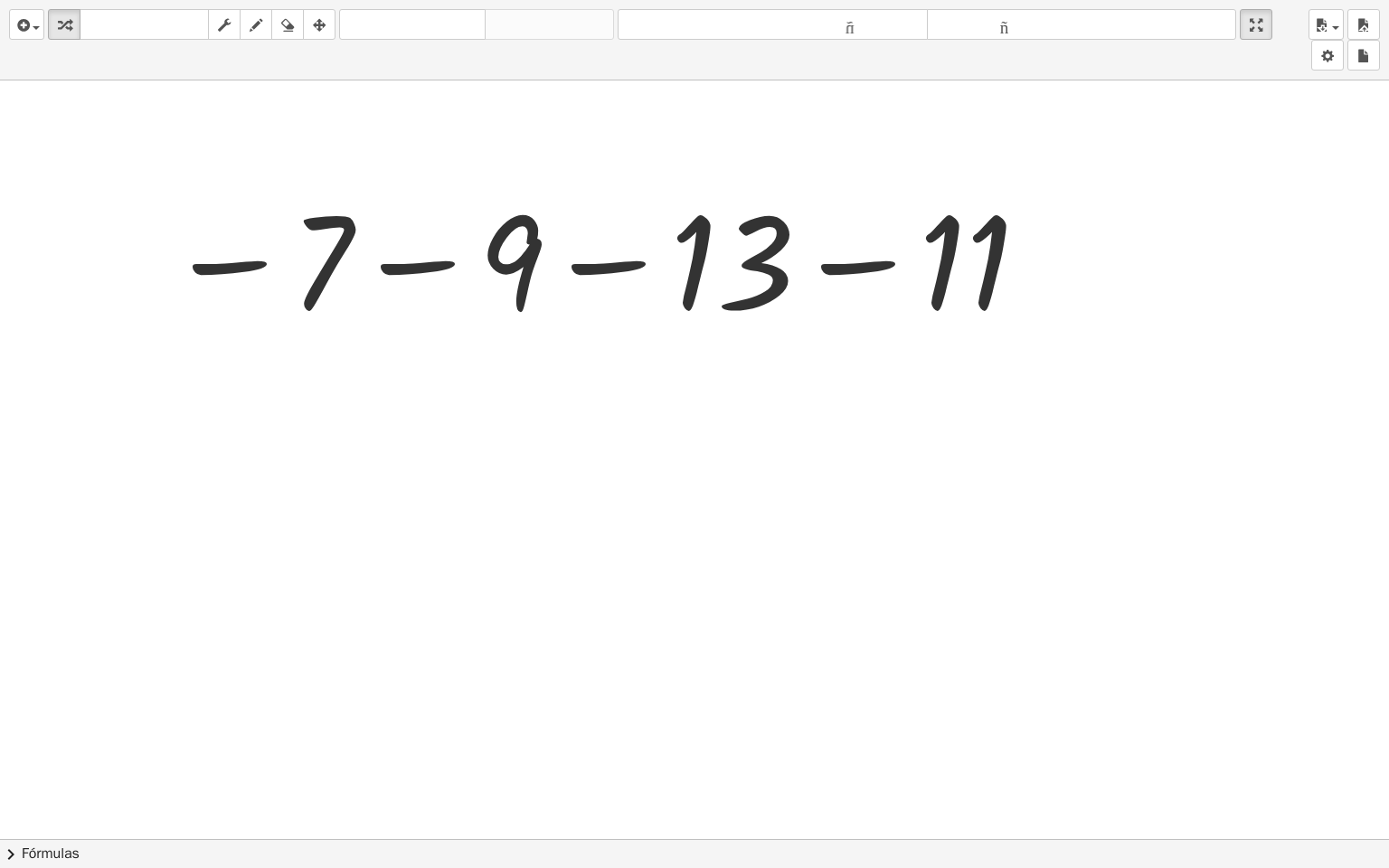 scroll, scrollTop: 324, scrollLeft: 0, axis: vertical 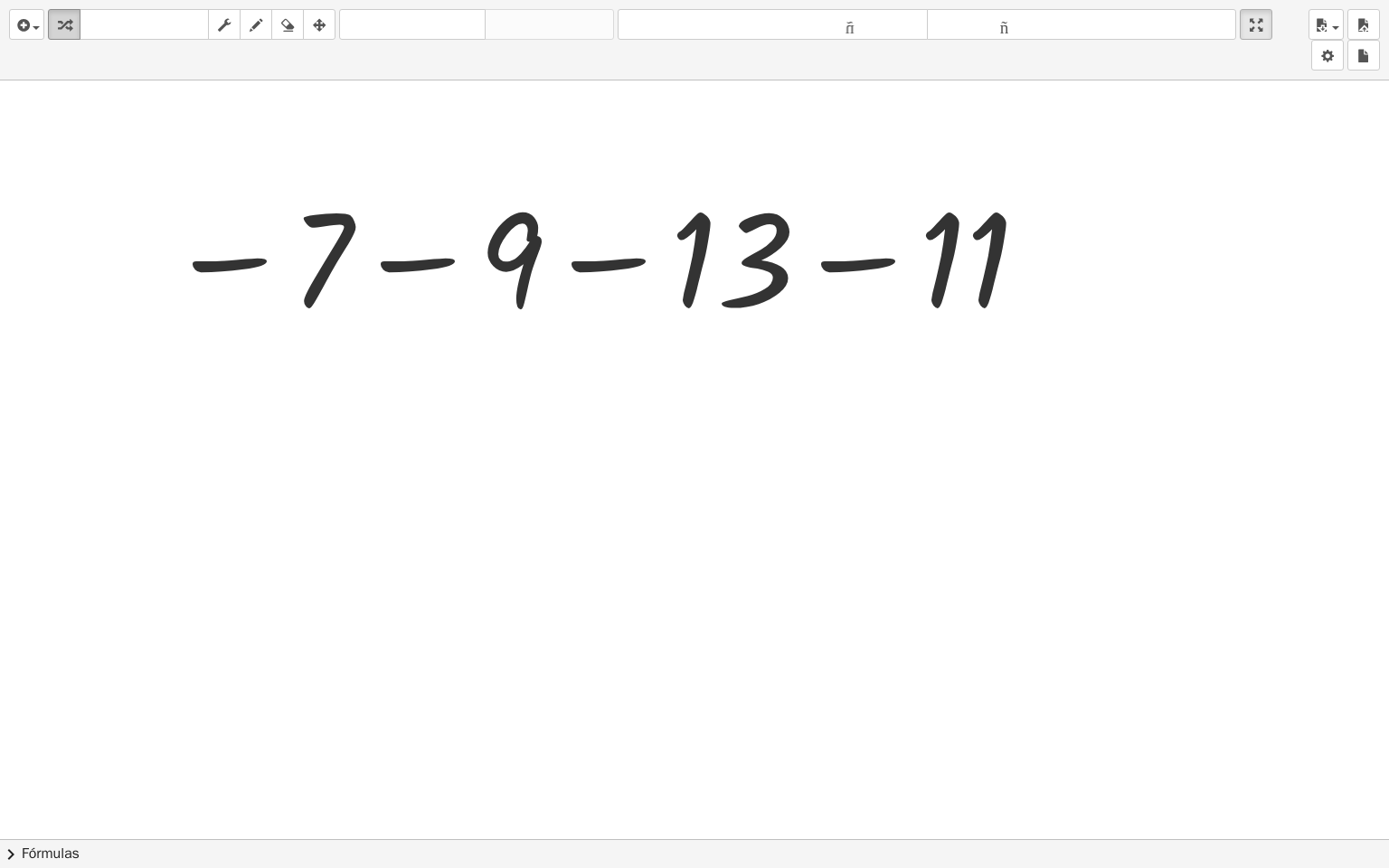 click at bounding box center [64, 25] 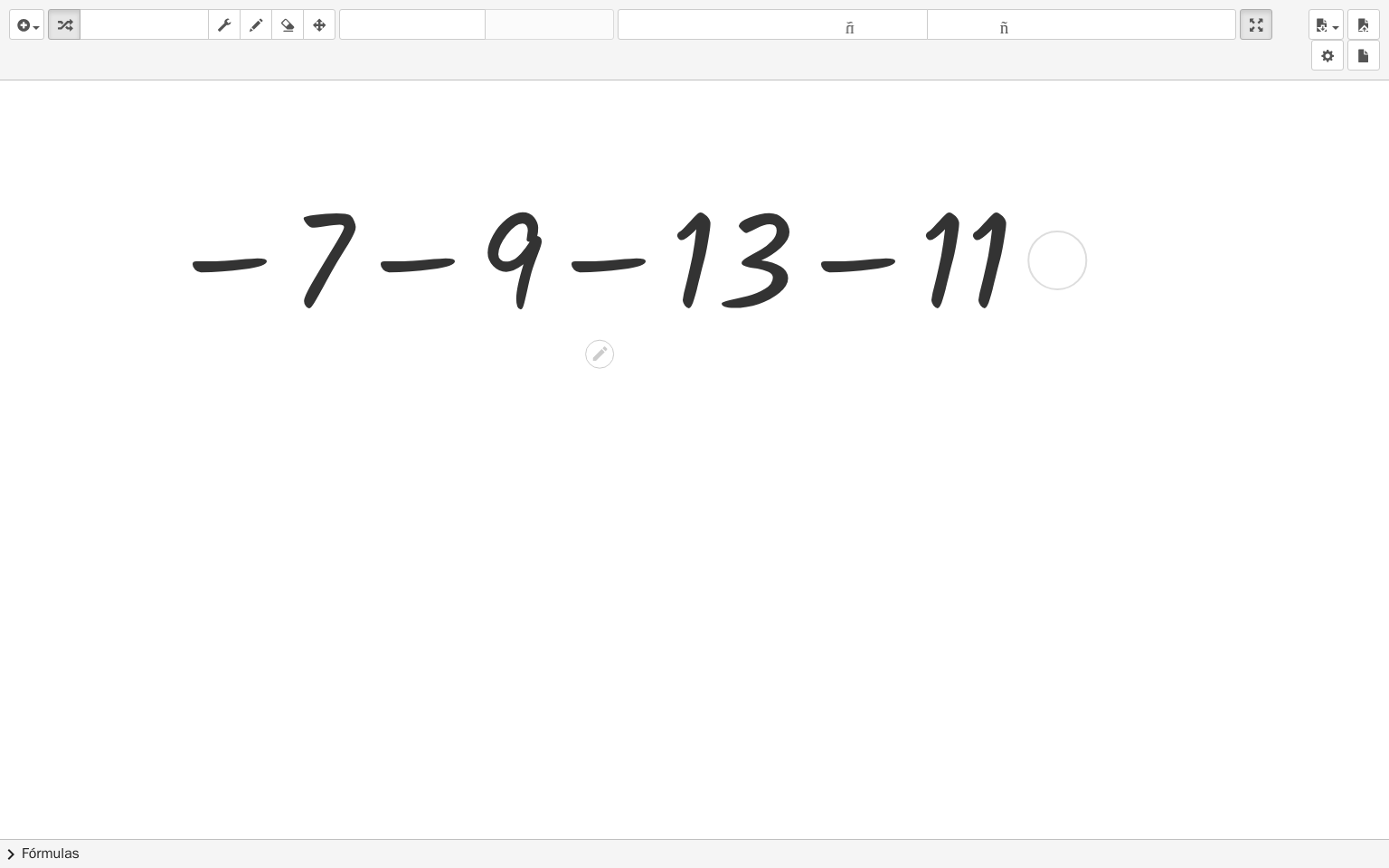 click at bounding box center (593, 258) 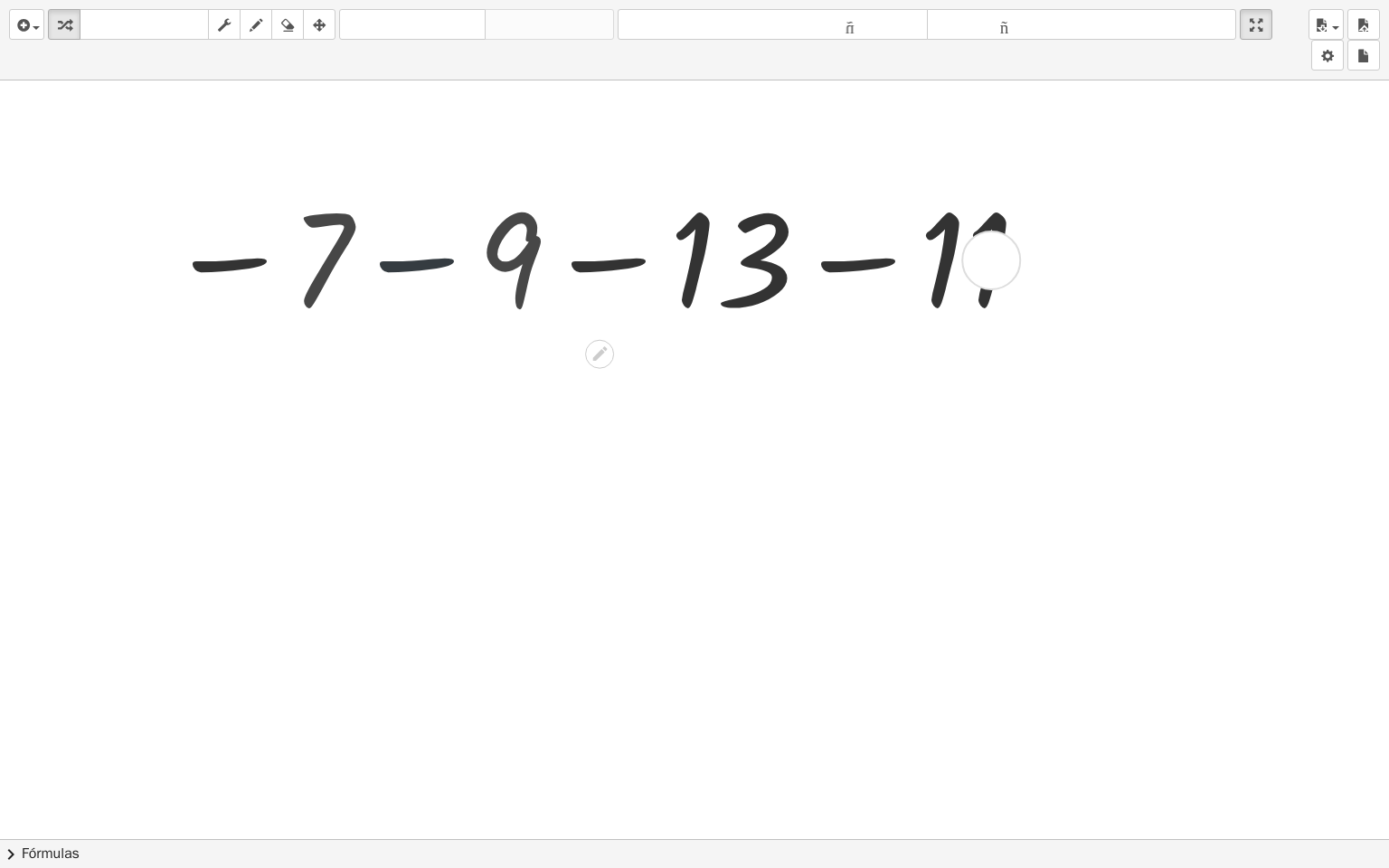 click at bounding box center (592, 258) 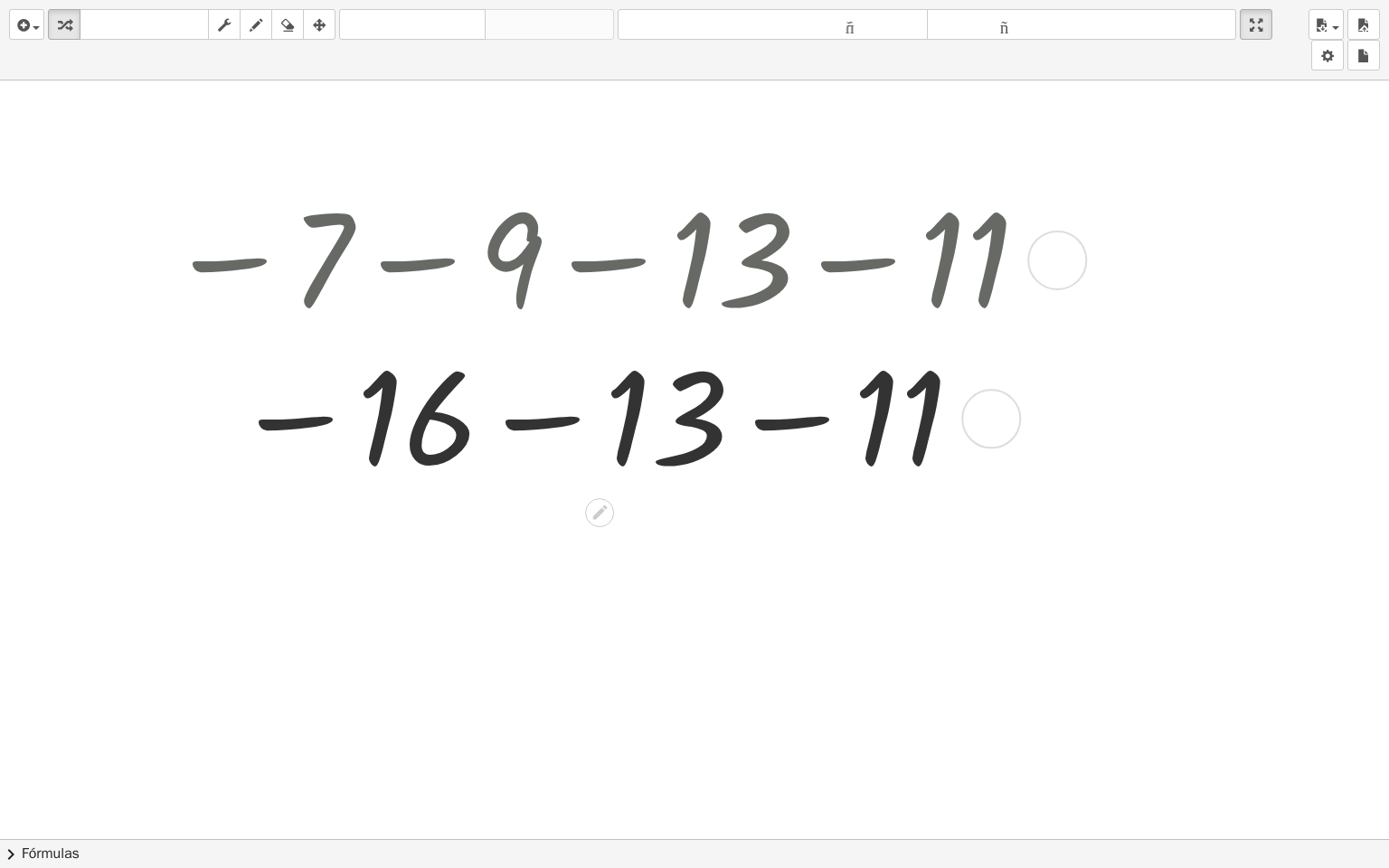 drag, startPoint x: 438, startPoint y: 260, endPoint x: 534, endPoint y: 430, distance: 195.2332 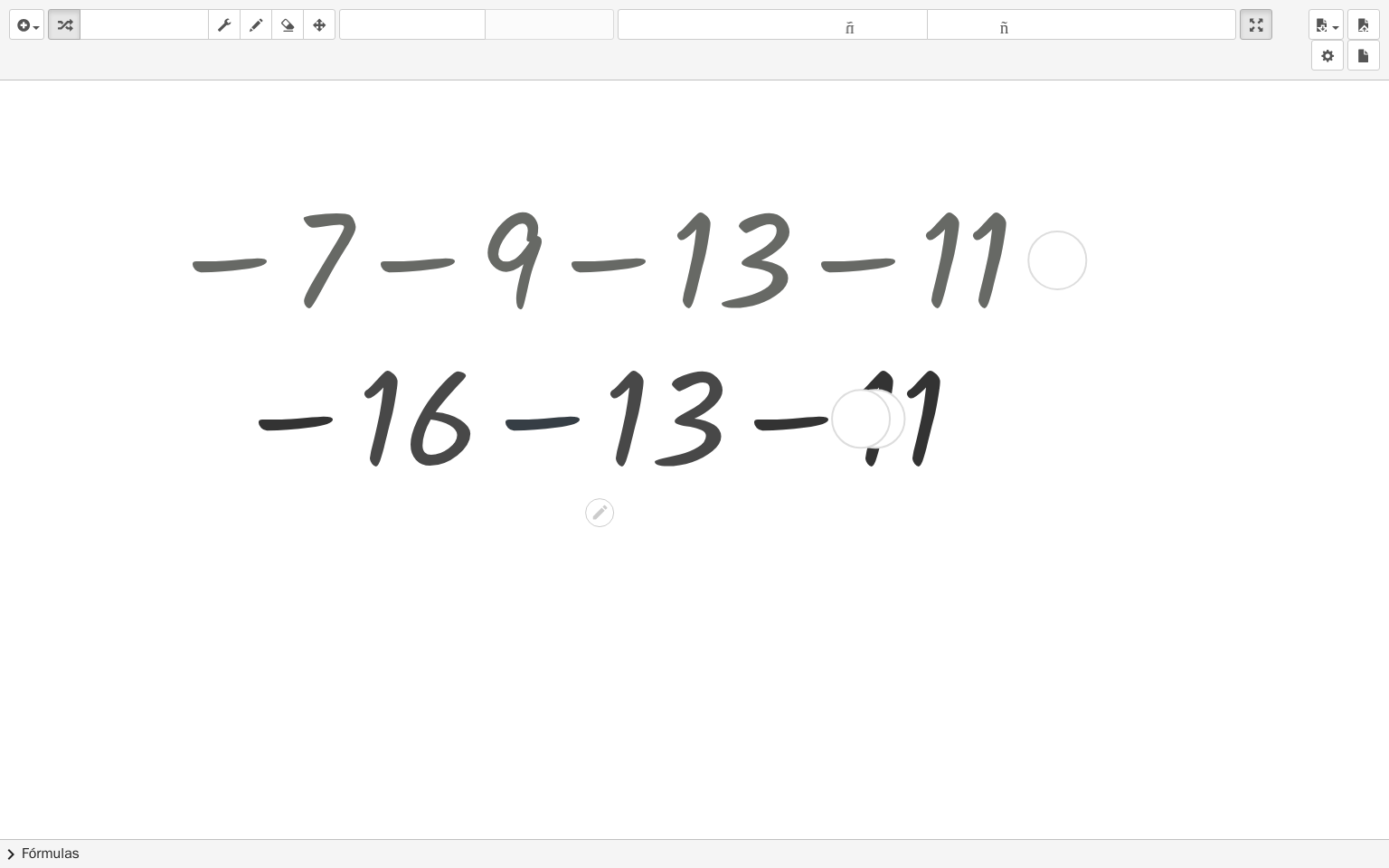 click at bounding box center (593, 416) 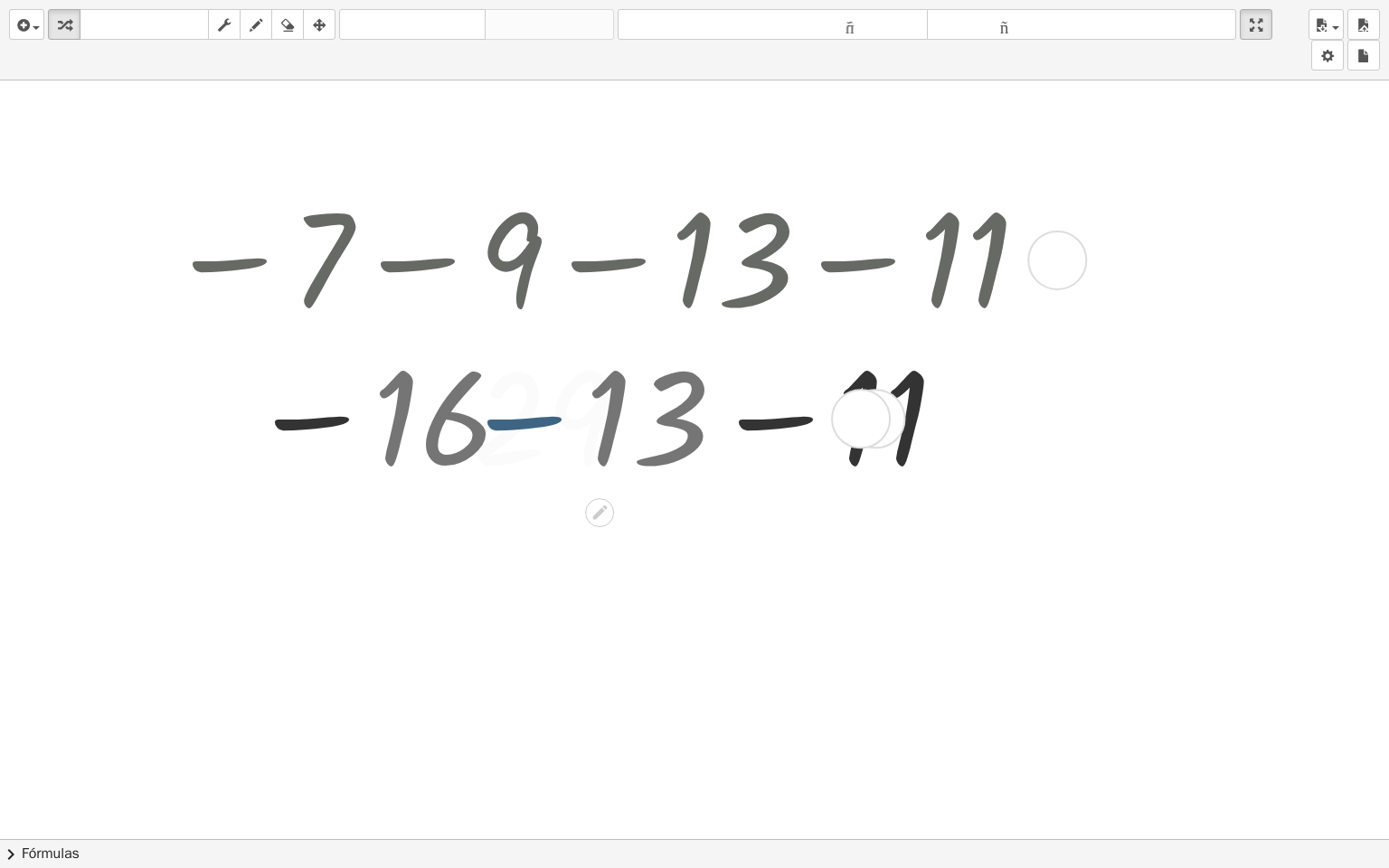 click at bounding box center (593, 416) 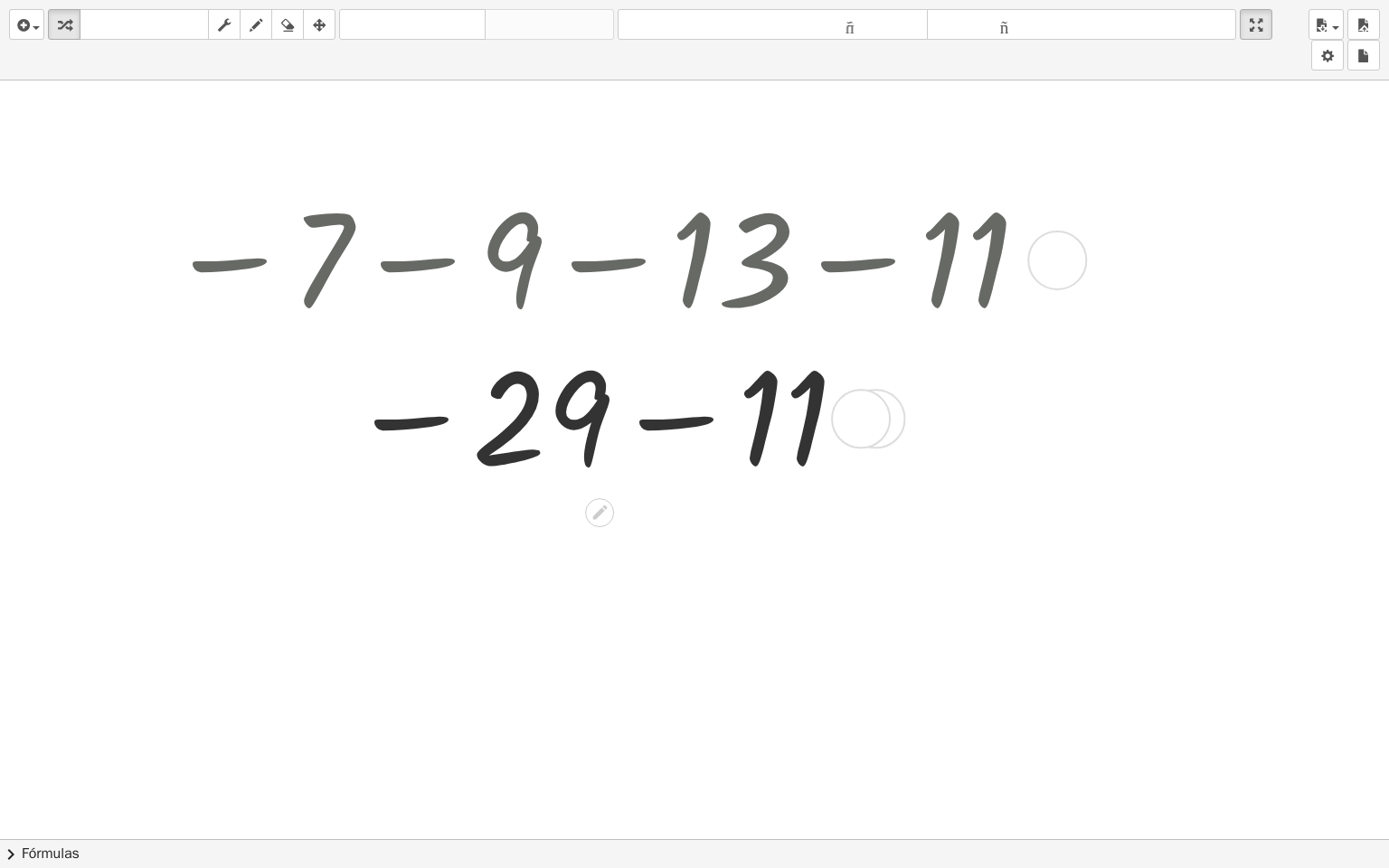 click at bounding box center (593, 416) 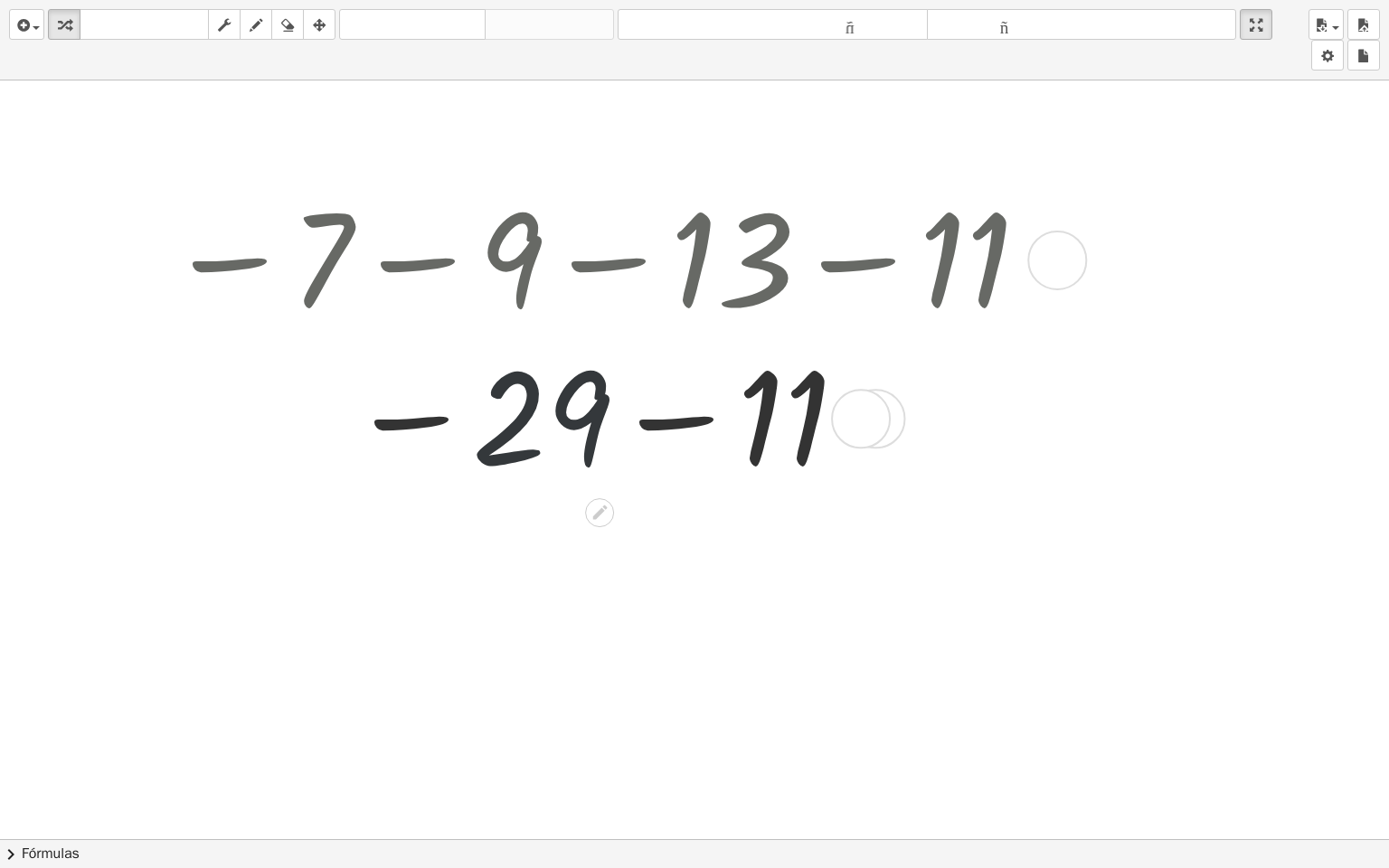 click at bounding box center [593, 416] 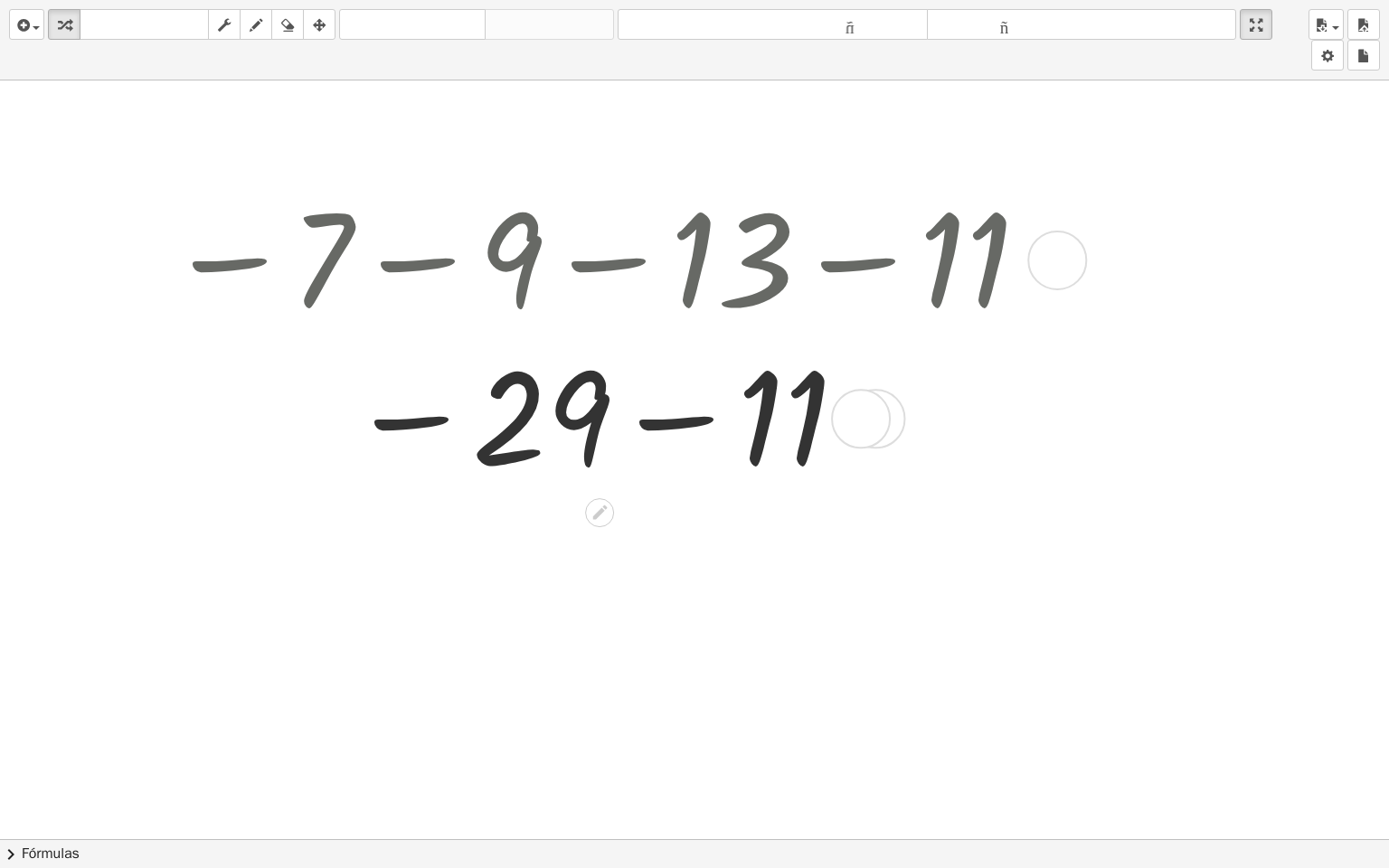 click at bounding box center (593, 416) 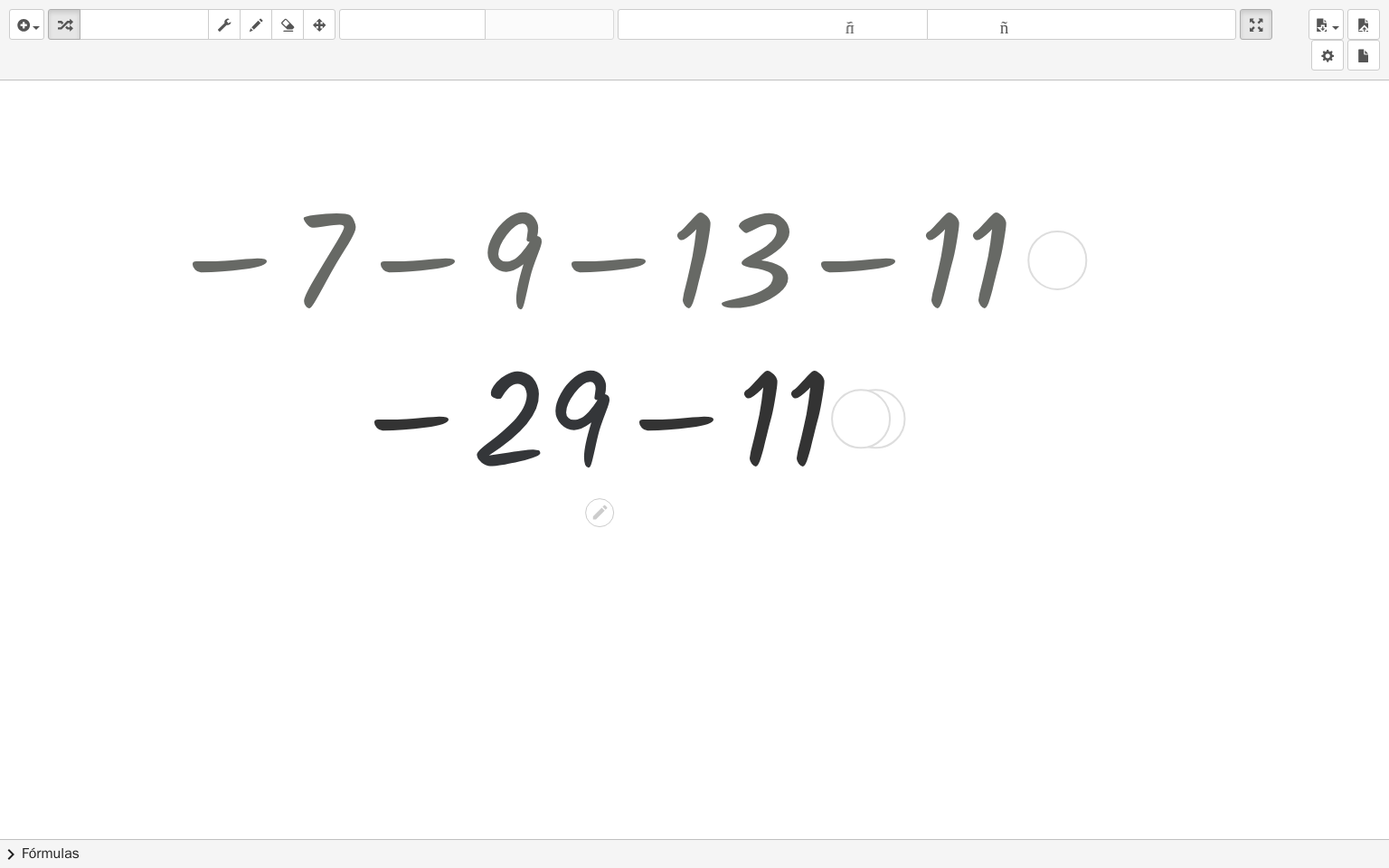 click at bounding box center (593, 416) 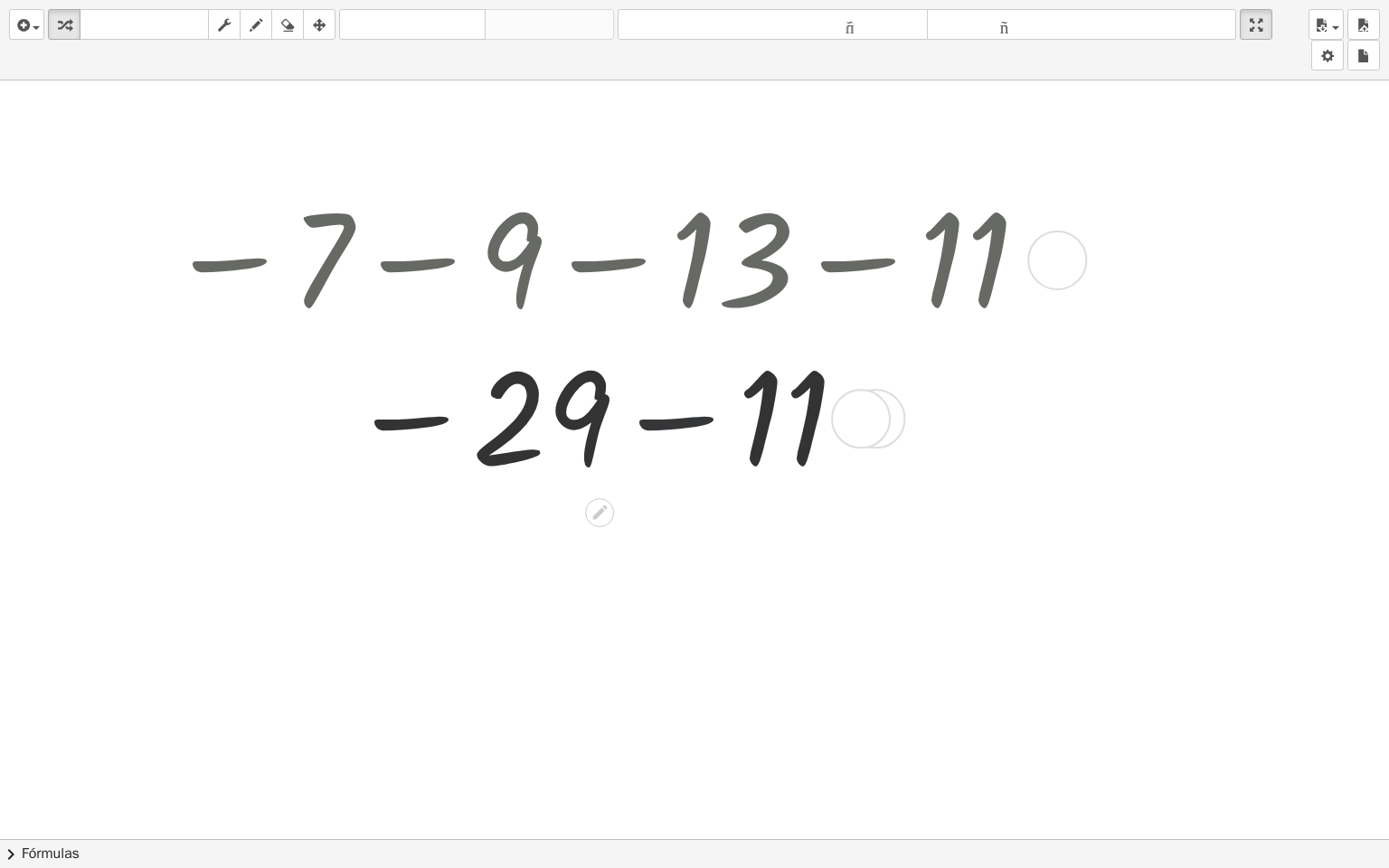 click at bounding box center [593, 416] 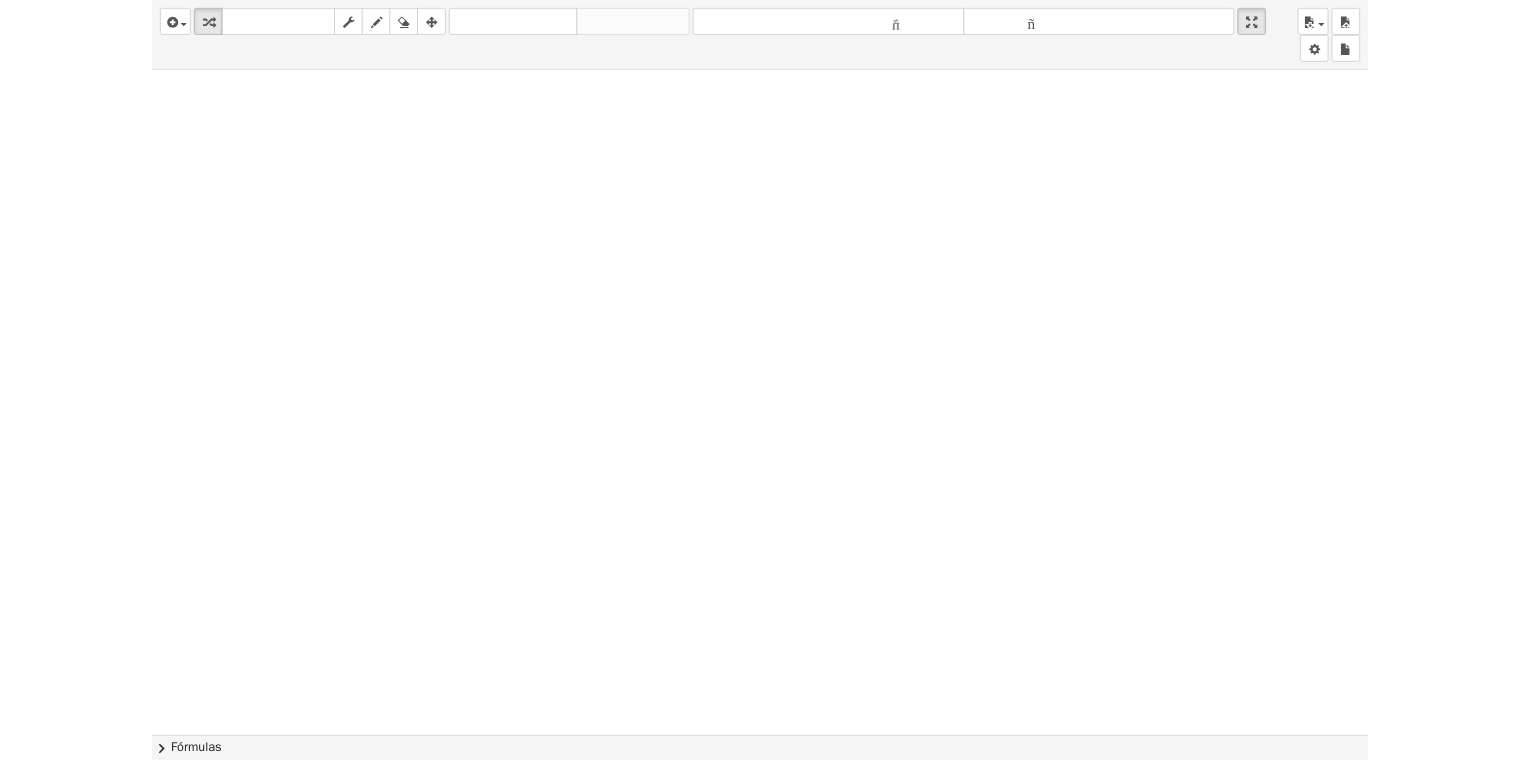 scroll, scrollTop: 839, scrollLeft: 0, axis: vertical 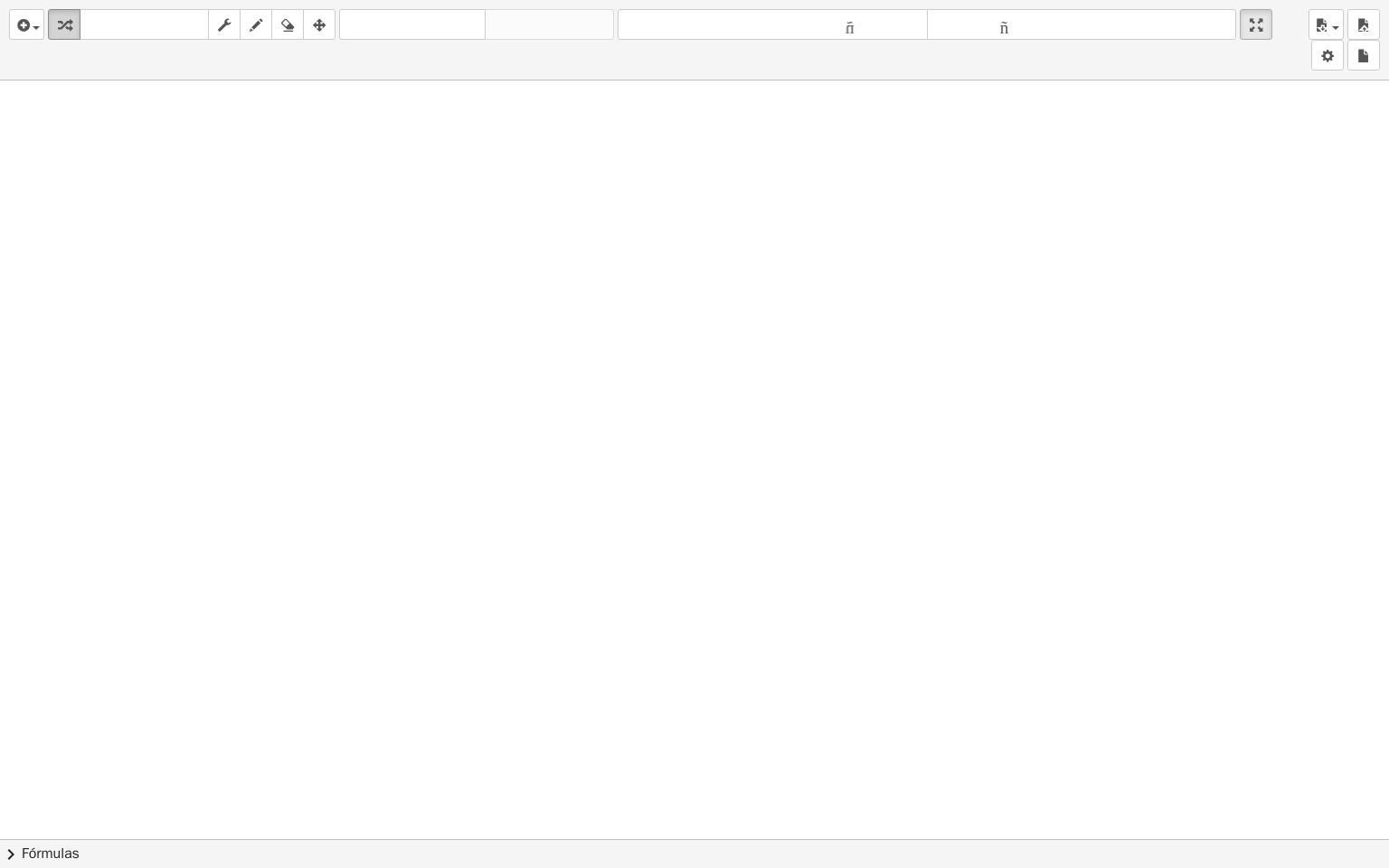 click at bounding box center [64, 24] 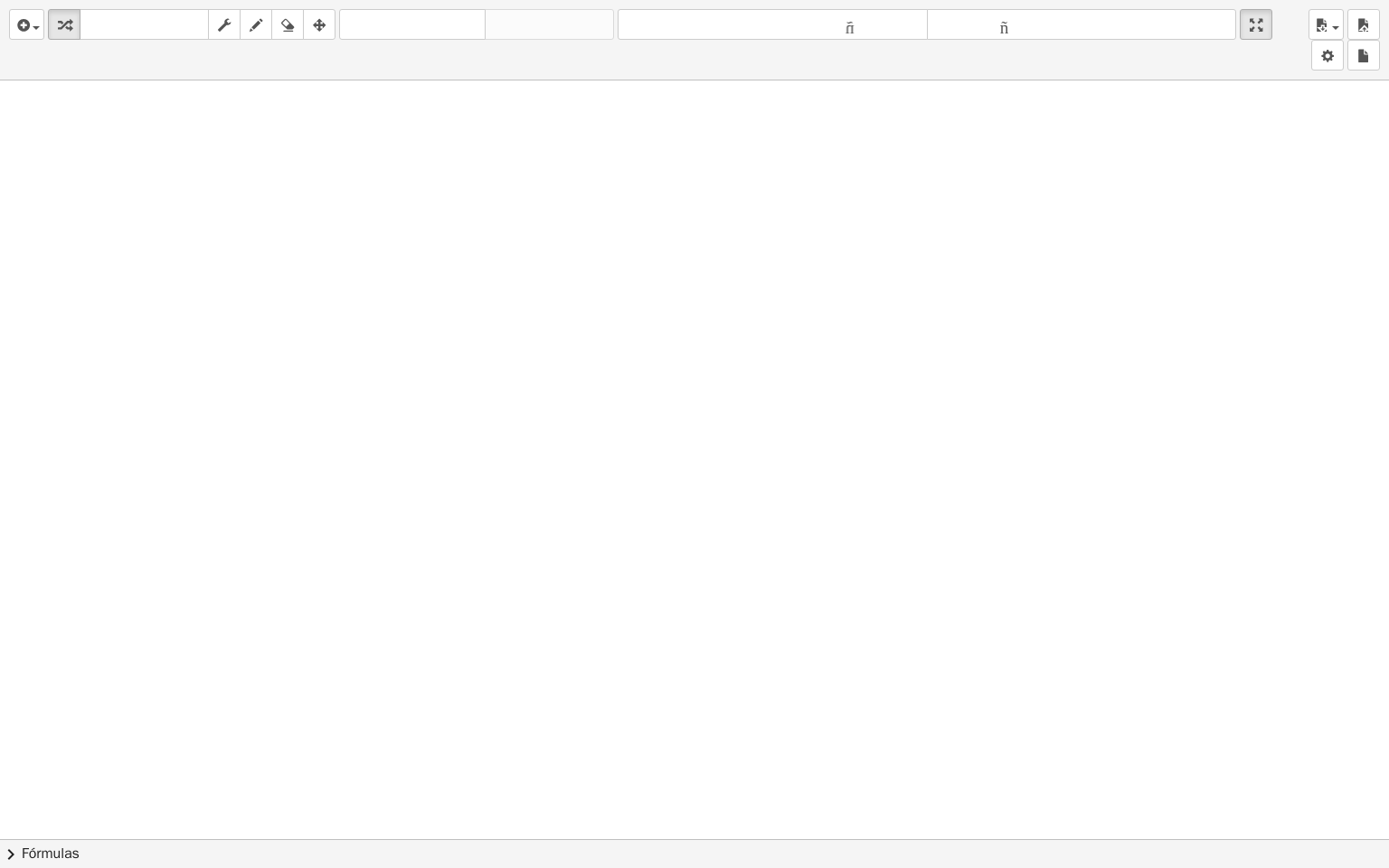 click at bounding box center (694, 461) 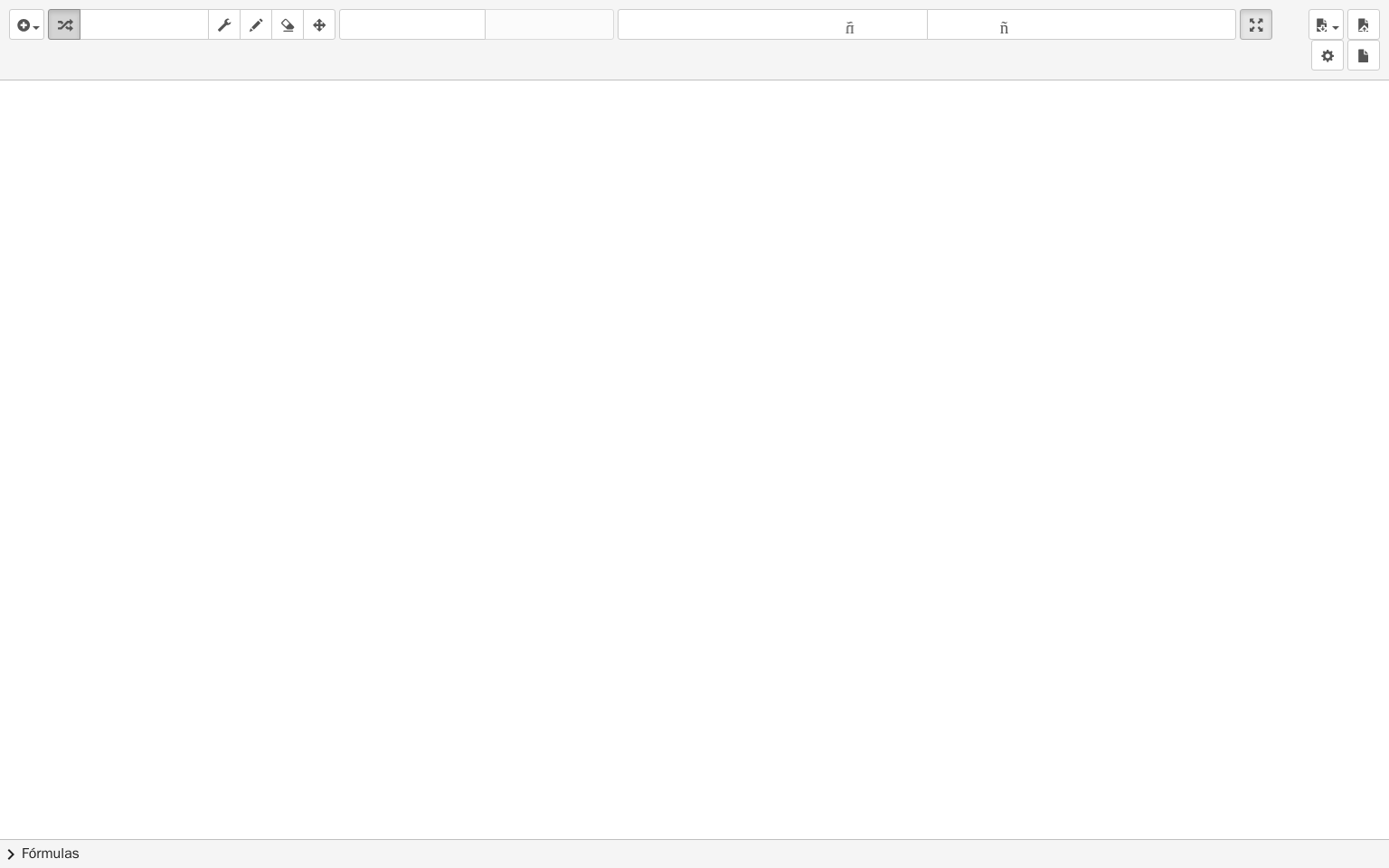 click at bounding box center (64, 25) 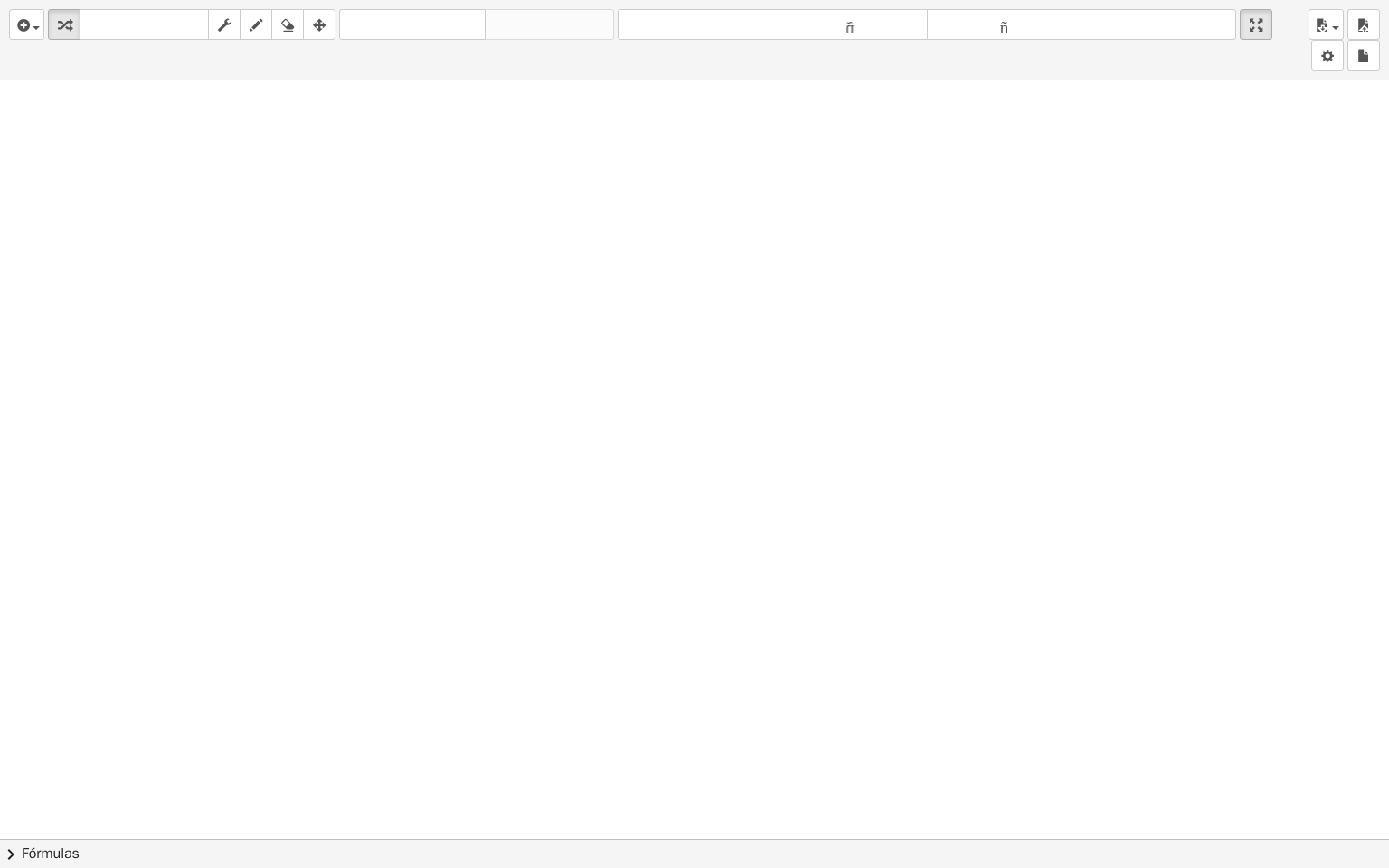 click at bounding box center (694, 461) 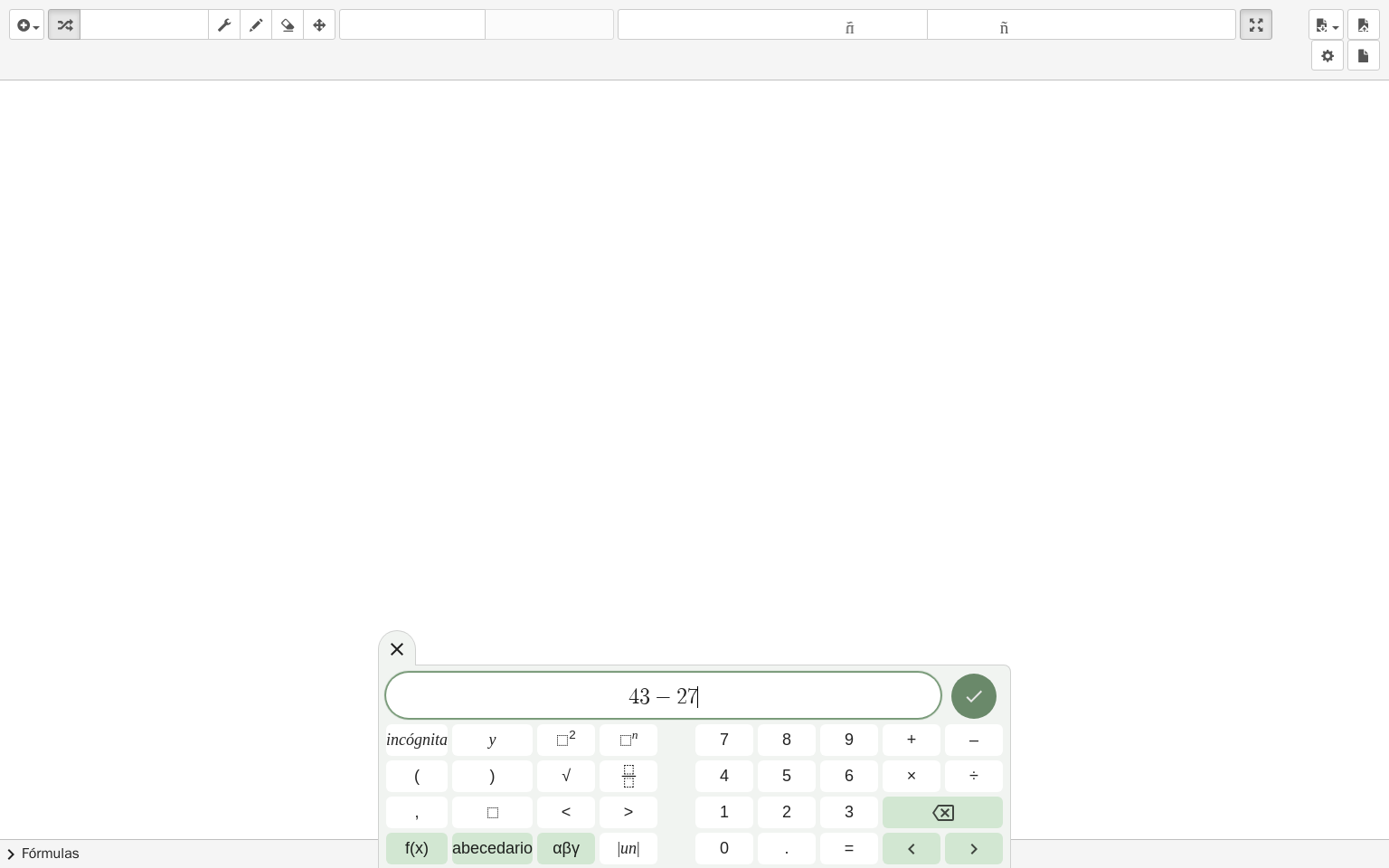 click at bounding box center [974, 696] 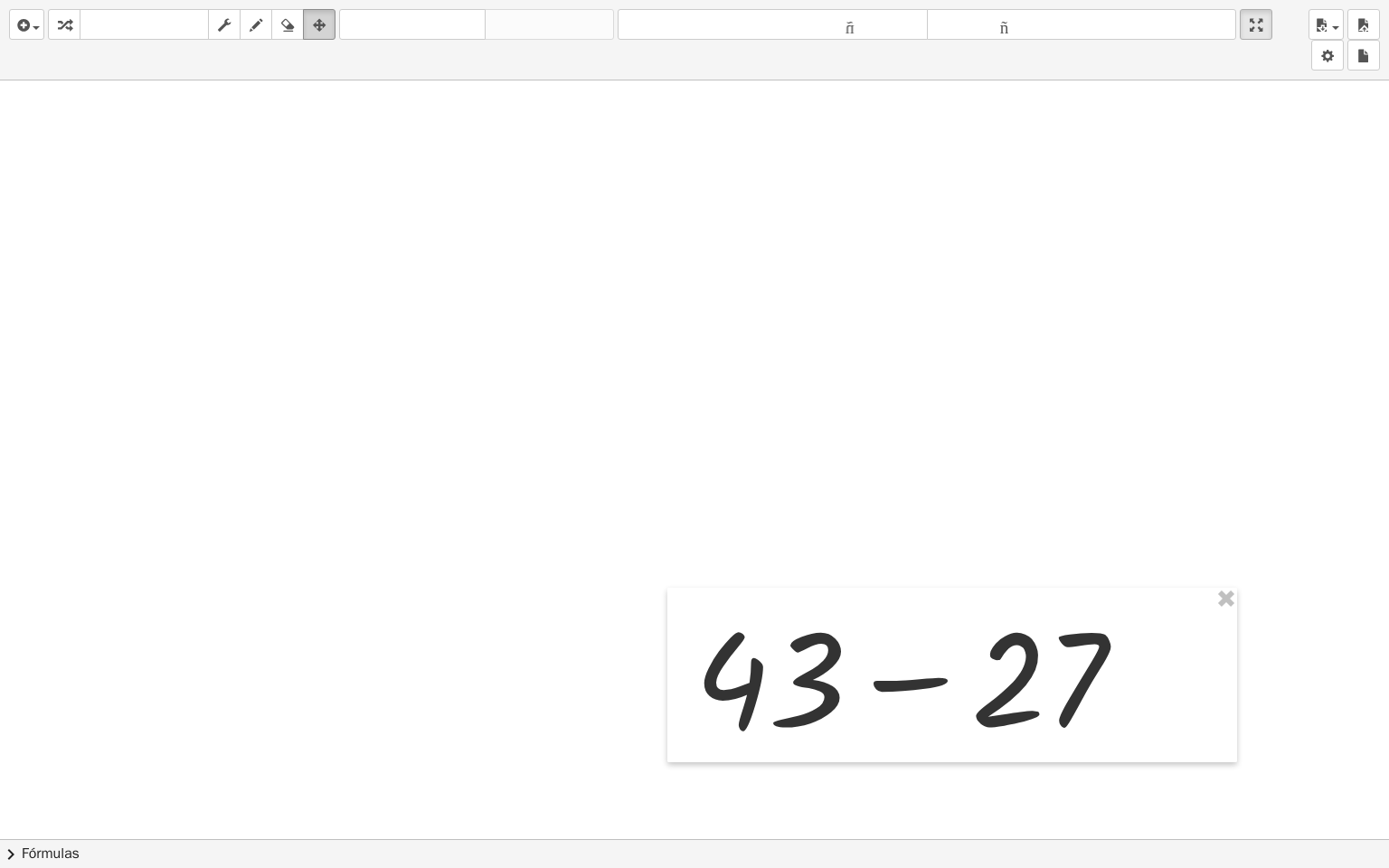 click at bounding box center [319, 25] 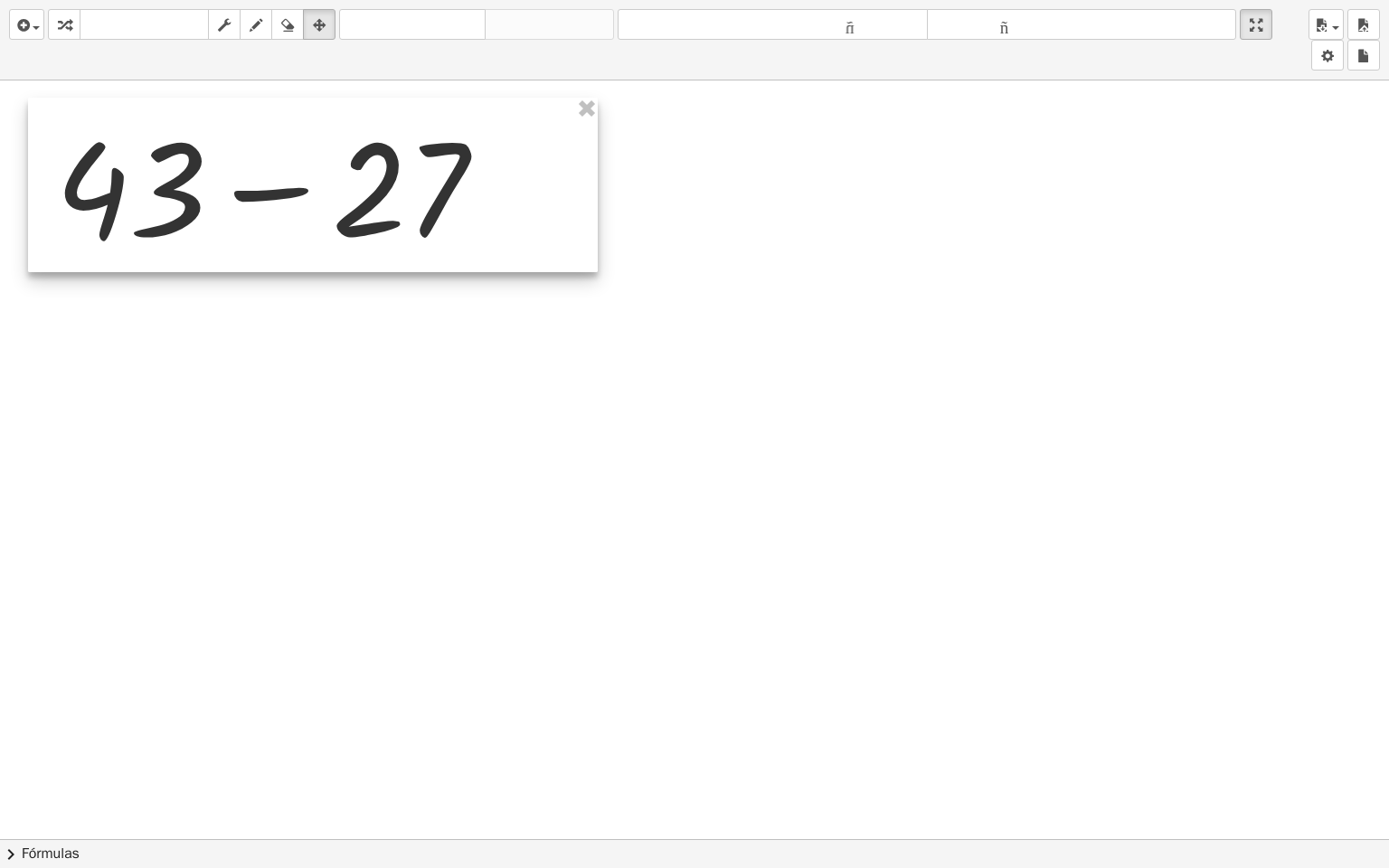 drag, startPoint x: 931, startPoint y: 706, endPoint x: 293, endPoint y: 217, distance: 803.8439 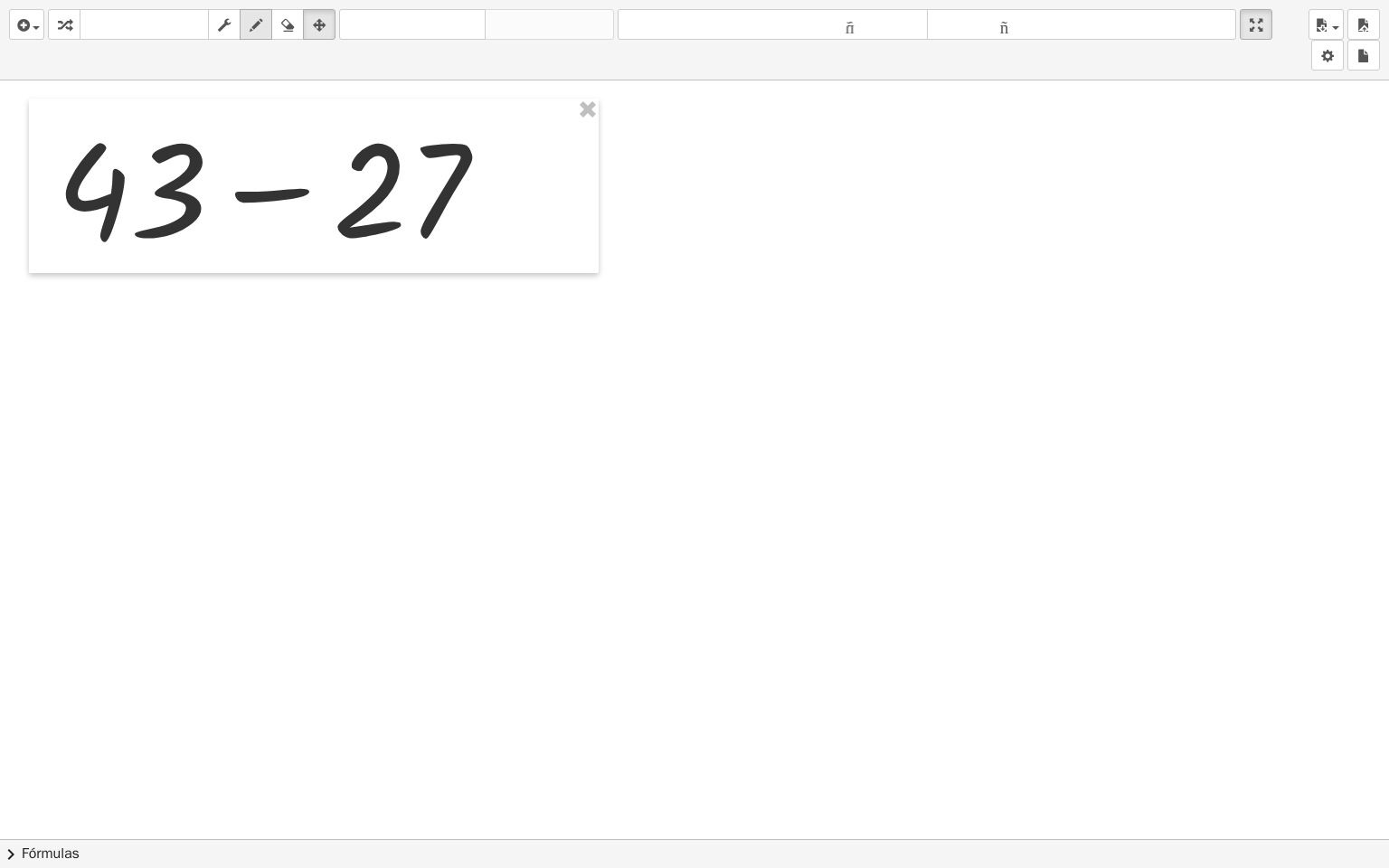 click at bounding box center [256, 25] 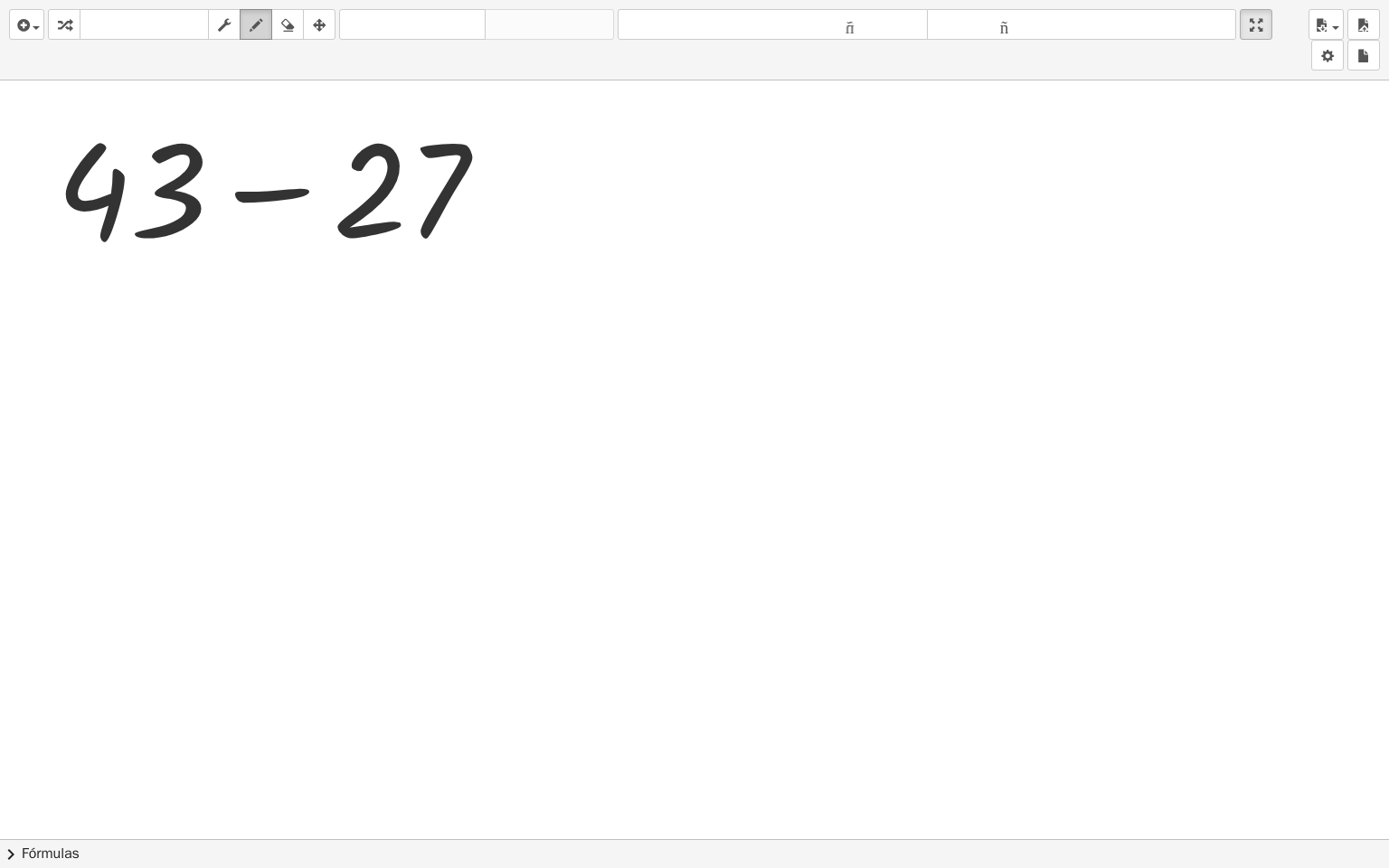 click at bounding box center (256, 25) 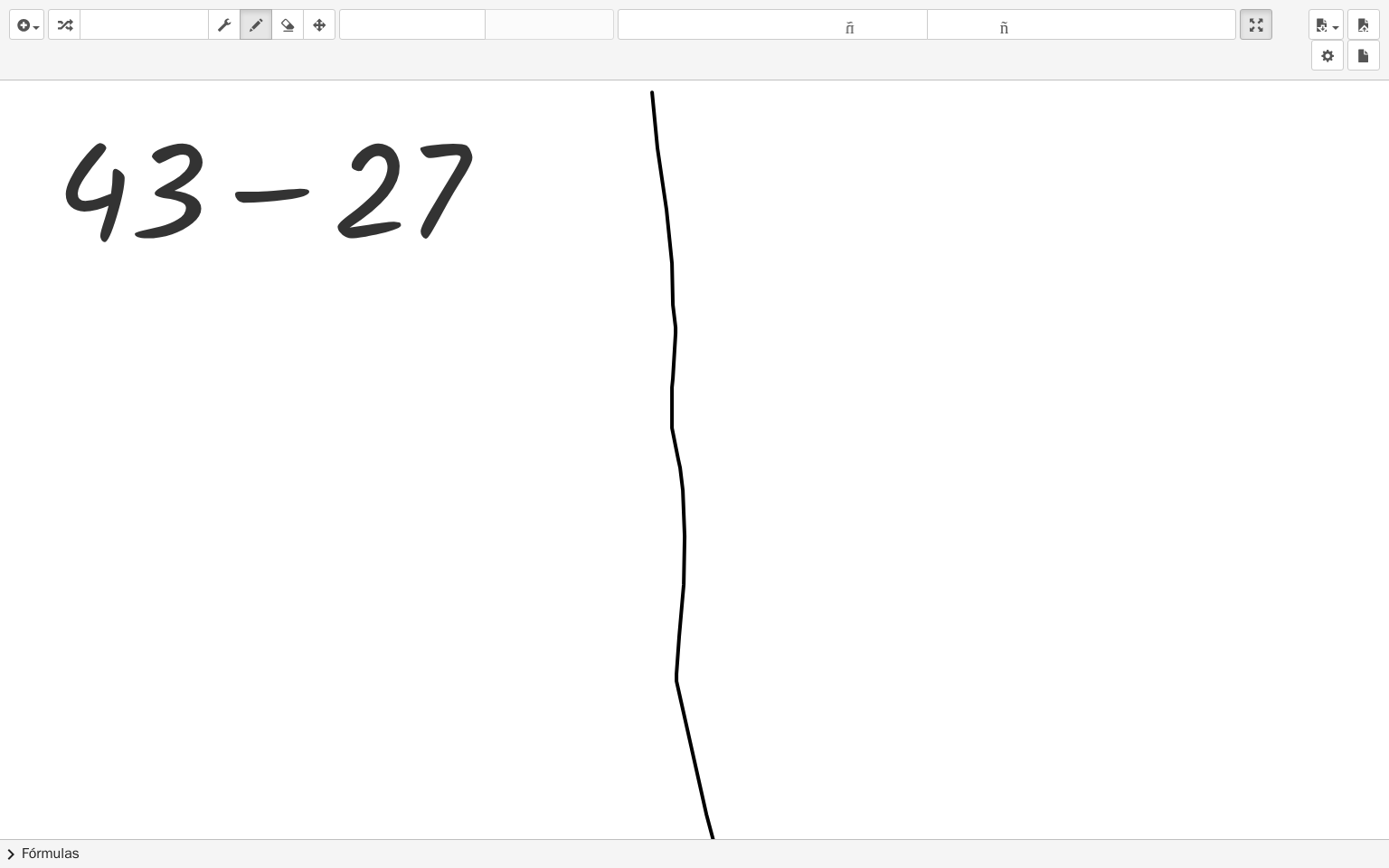 drag, startPoint x: 652, startPoint y: 91, endPoint x: 707, endPoint y: 867, distance: 777.9467 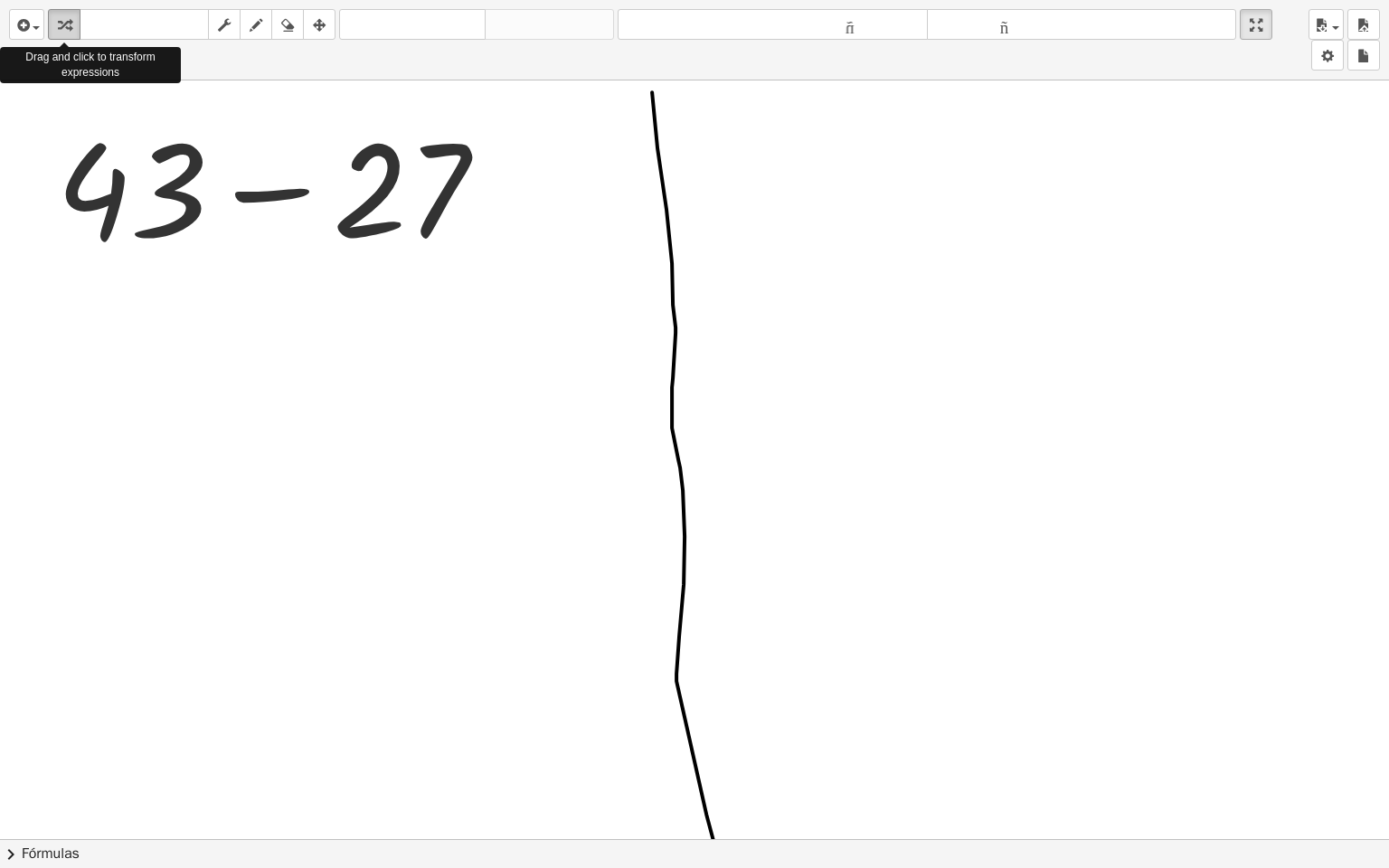 click on "transformar" at bounding box center [64, 24] 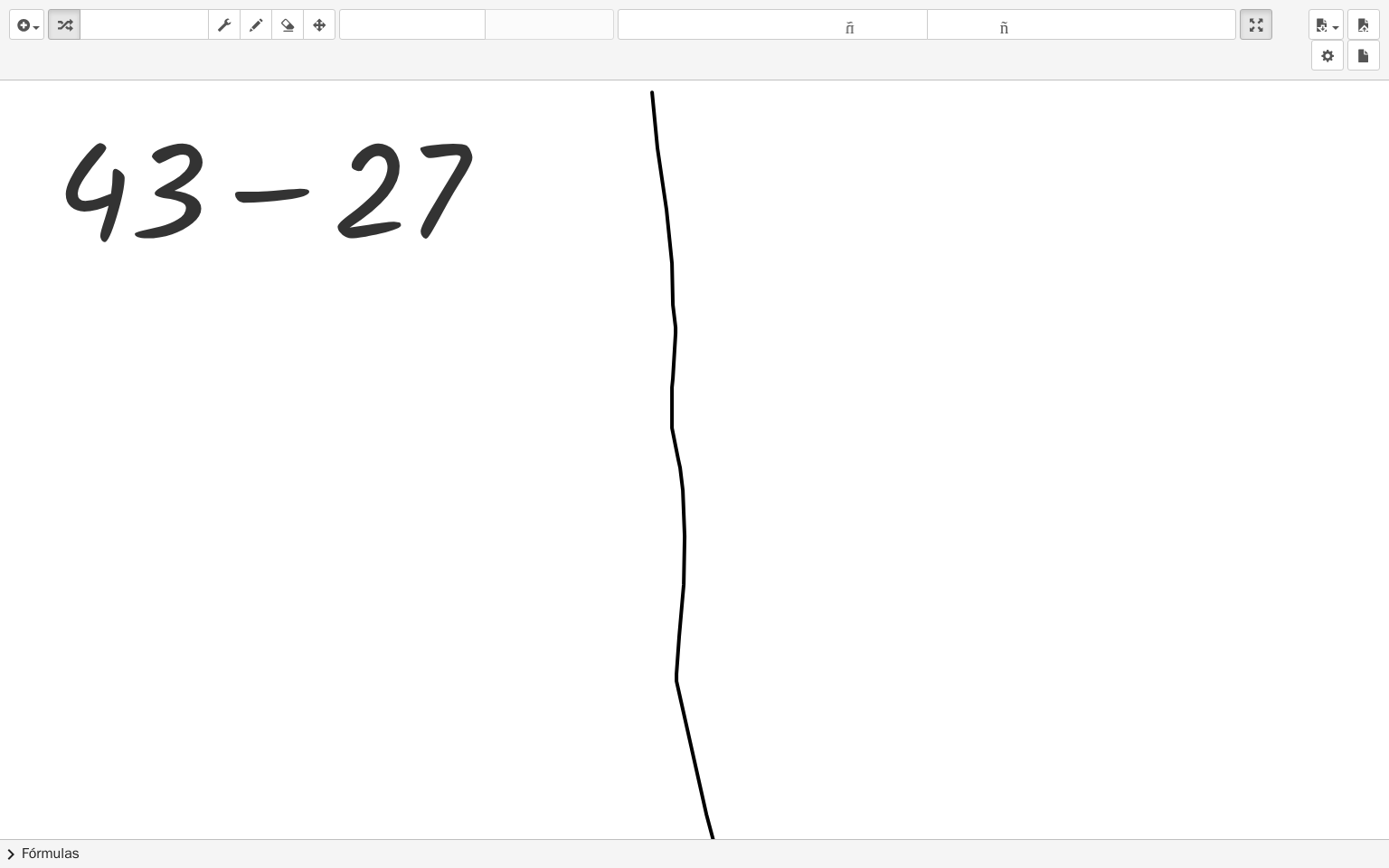 click at bounding box center [694, 461] 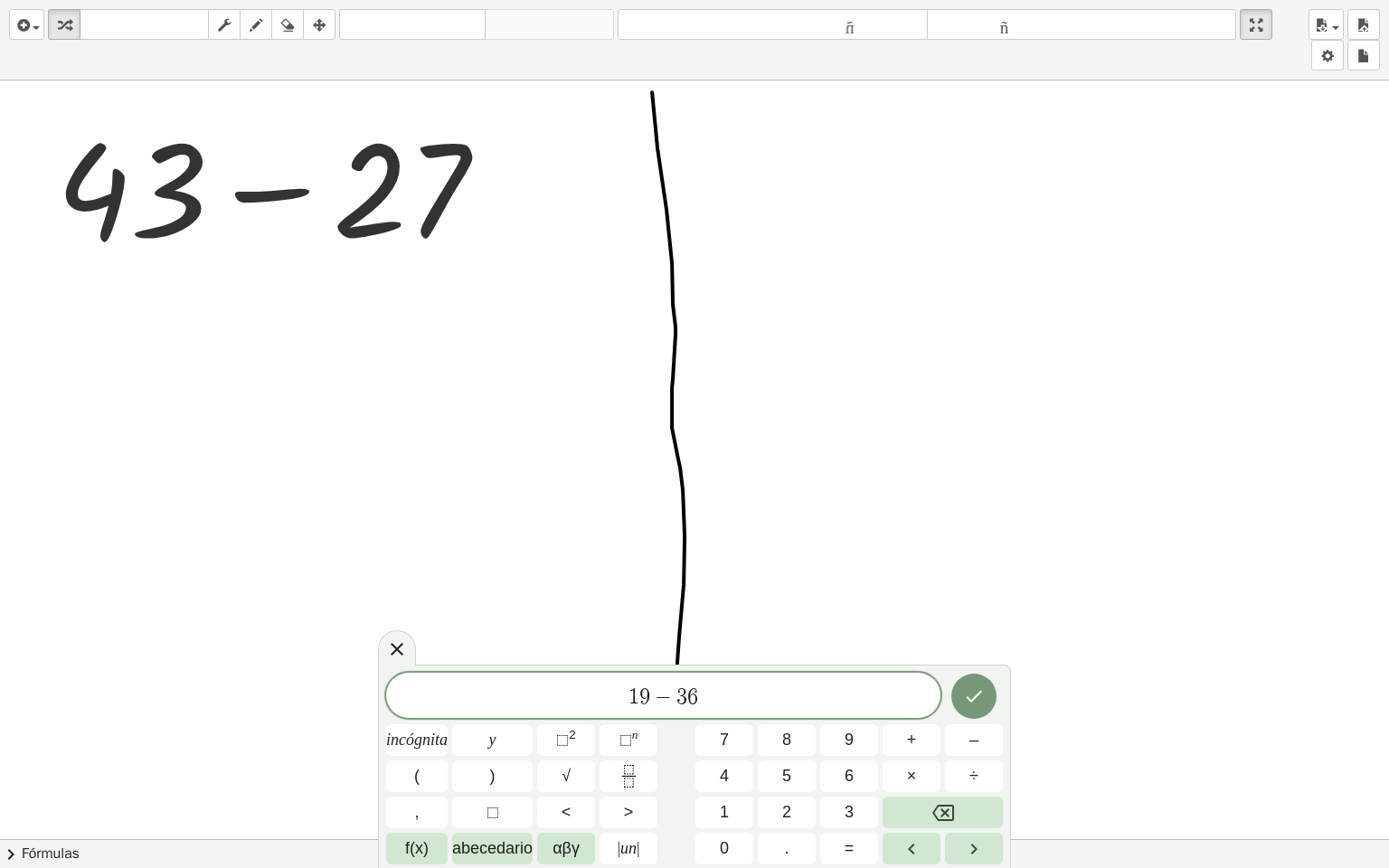 click 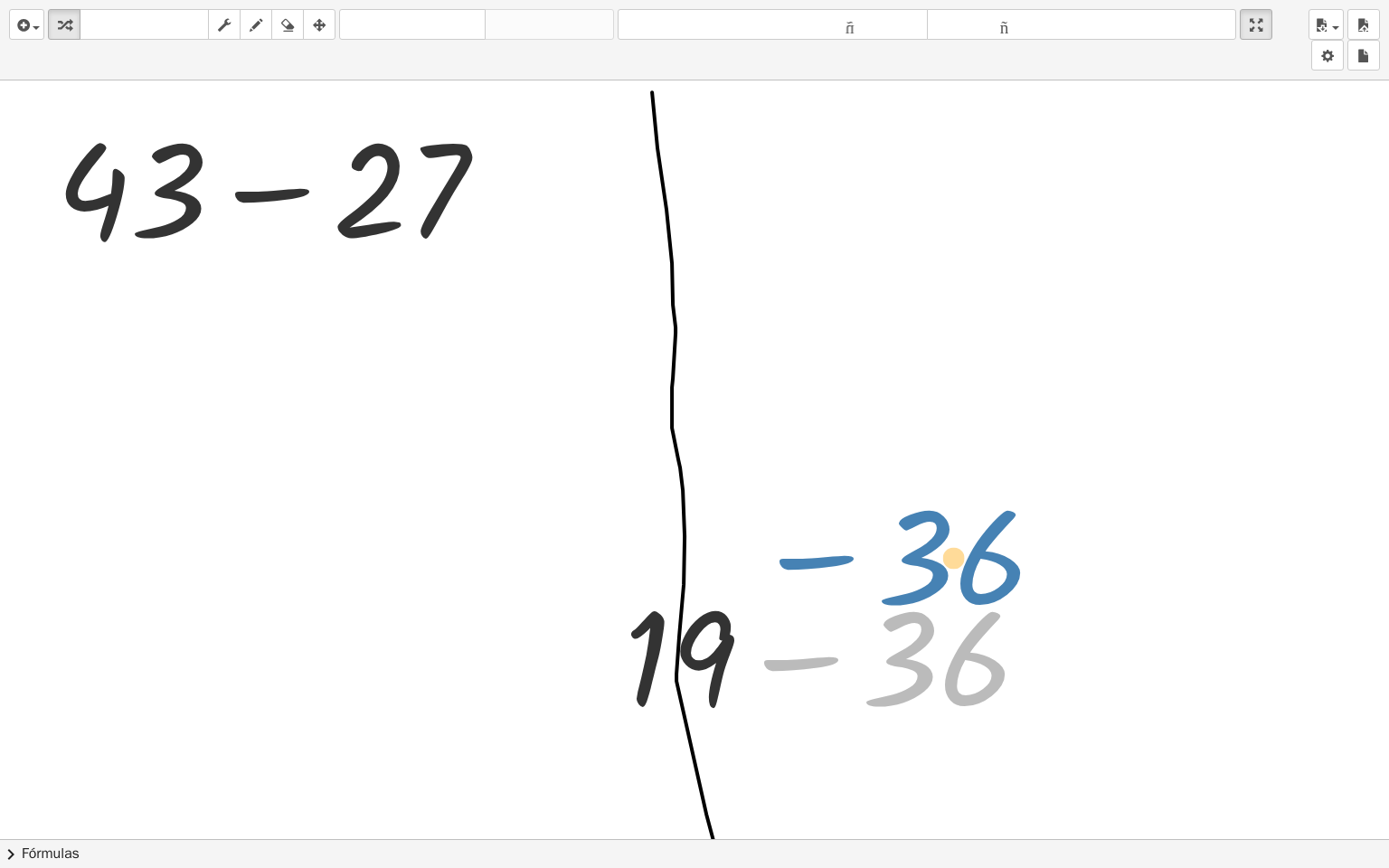 drag, startPoint x: 902, startPoint y: 673, endPoint x: 918, endPoint y: 573, distance: 101.271911 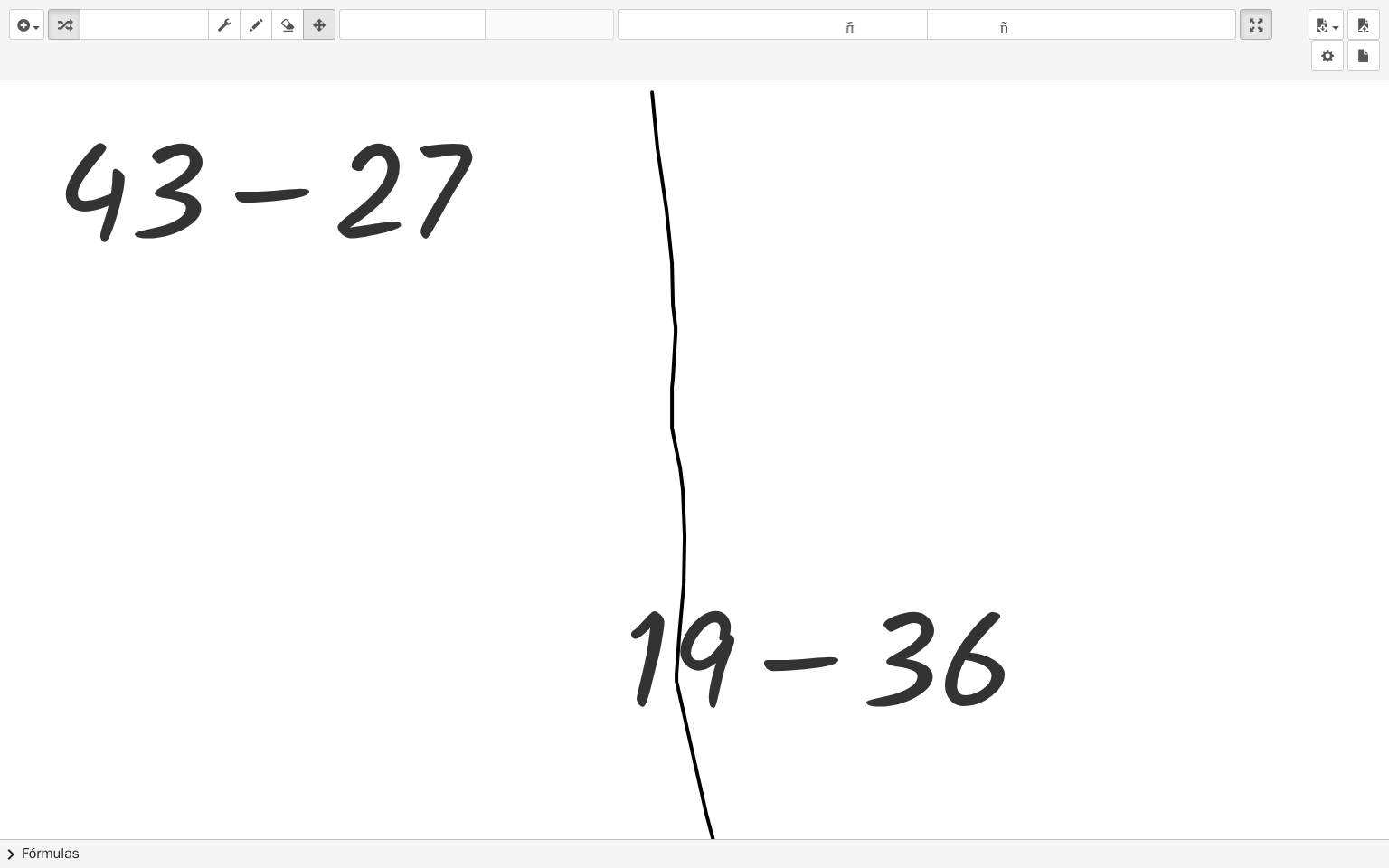 click at bounding box center [319, 25] 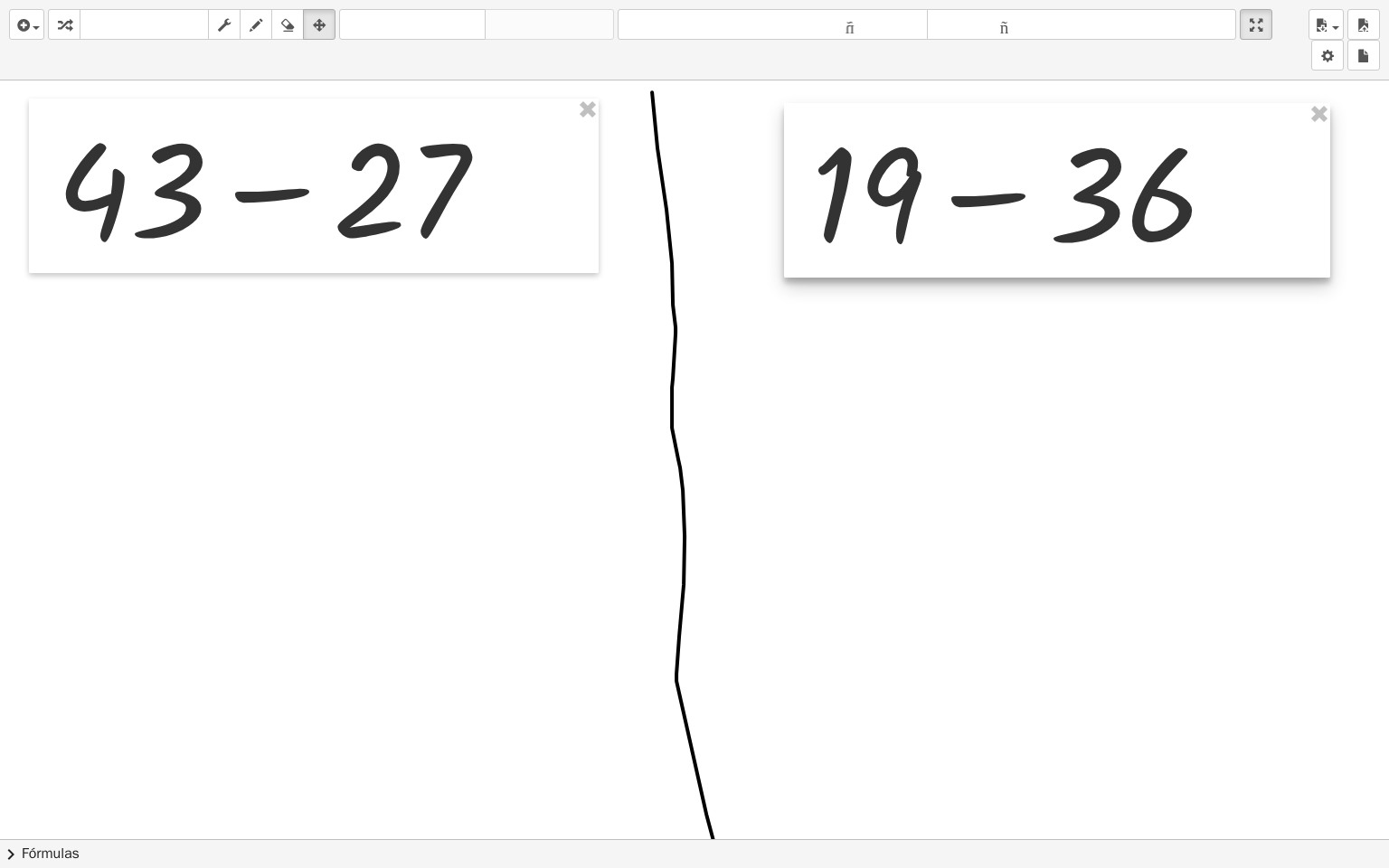 drag, startPoint x: 797, startPoint y: 645, endPoint x: 984, endPoint y: 179, distance: 502.1205 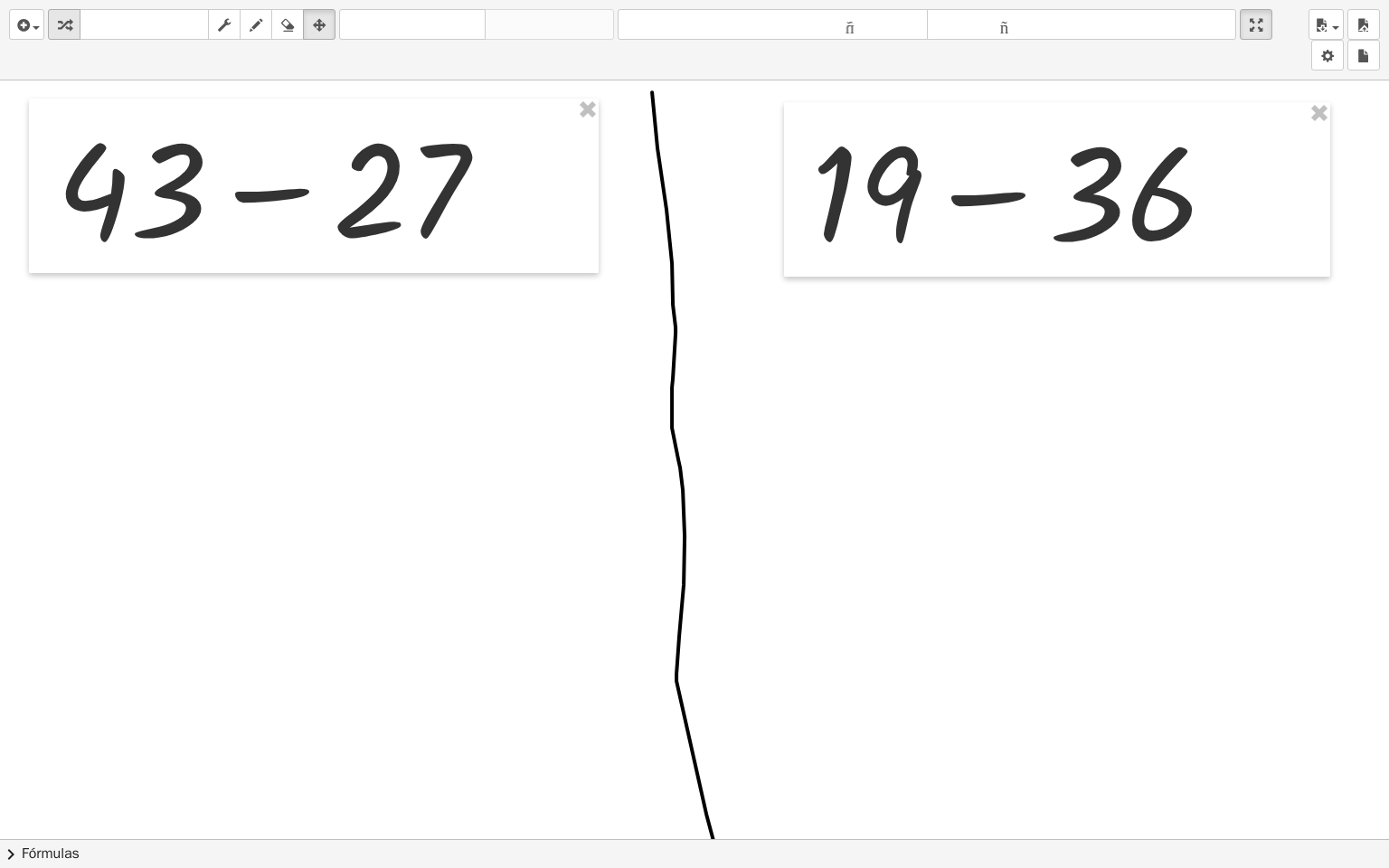 click at bounding box center [64, 25] 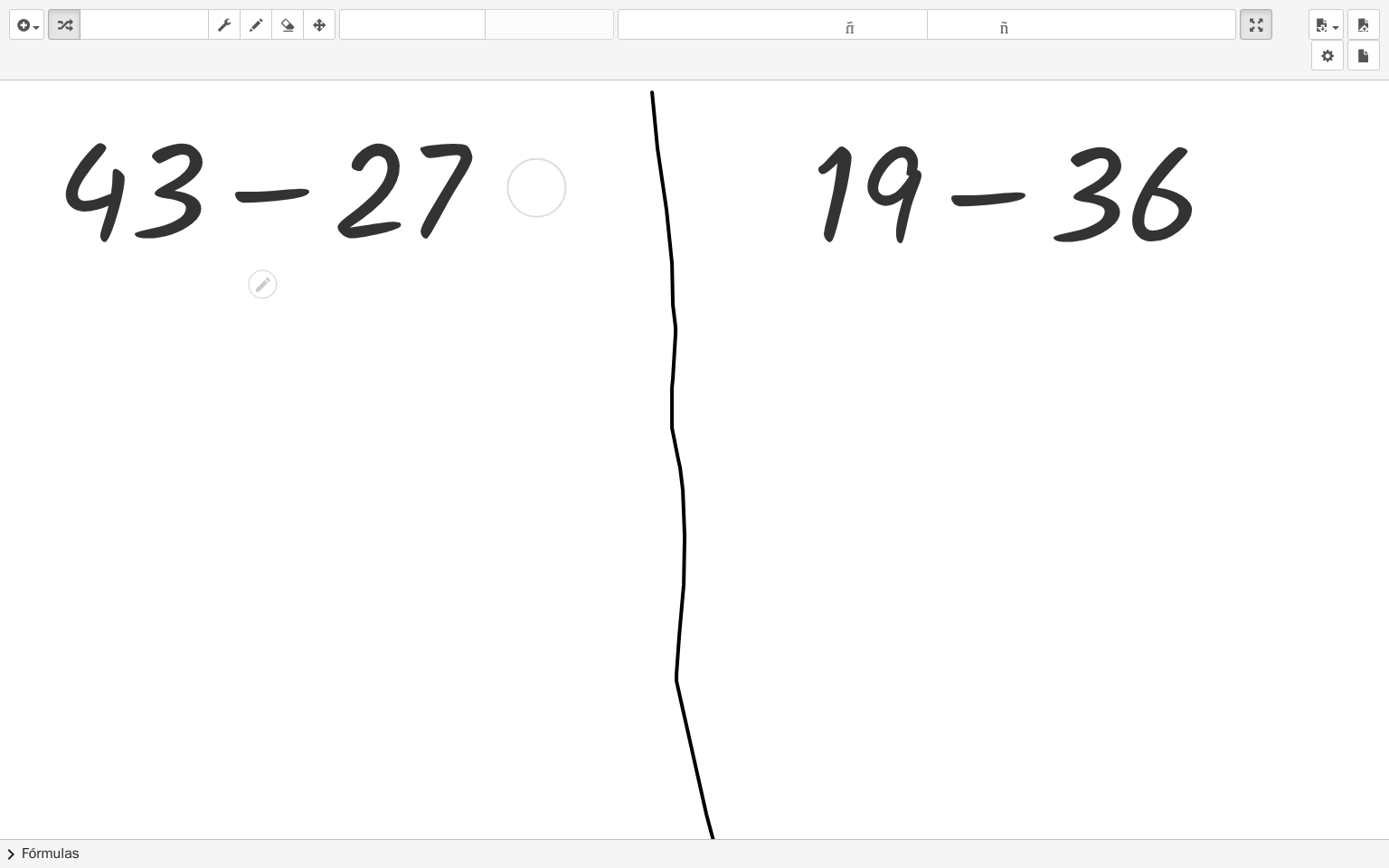 click at bounding box center (279, 185) 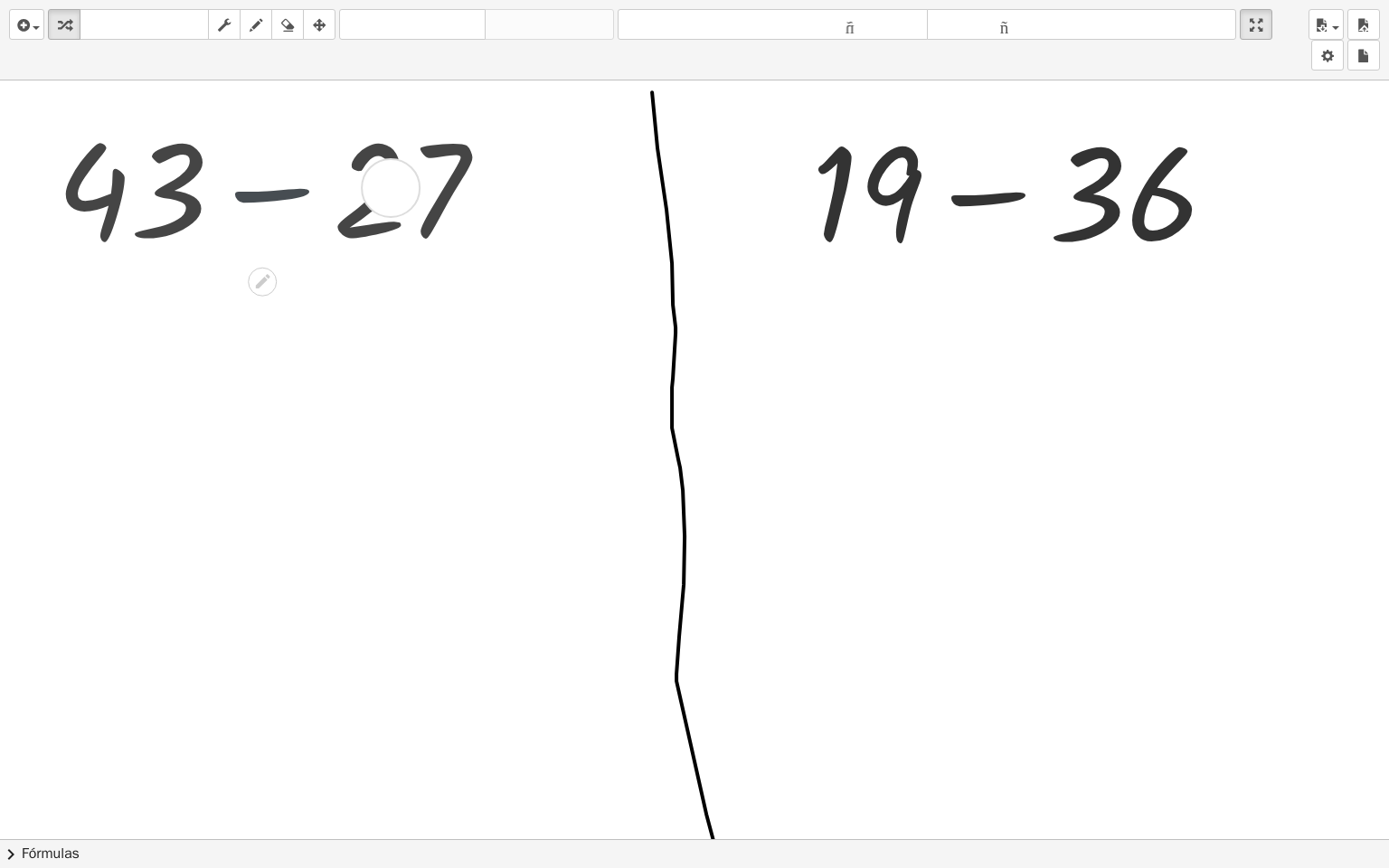 click at bounding box center (278, 185) 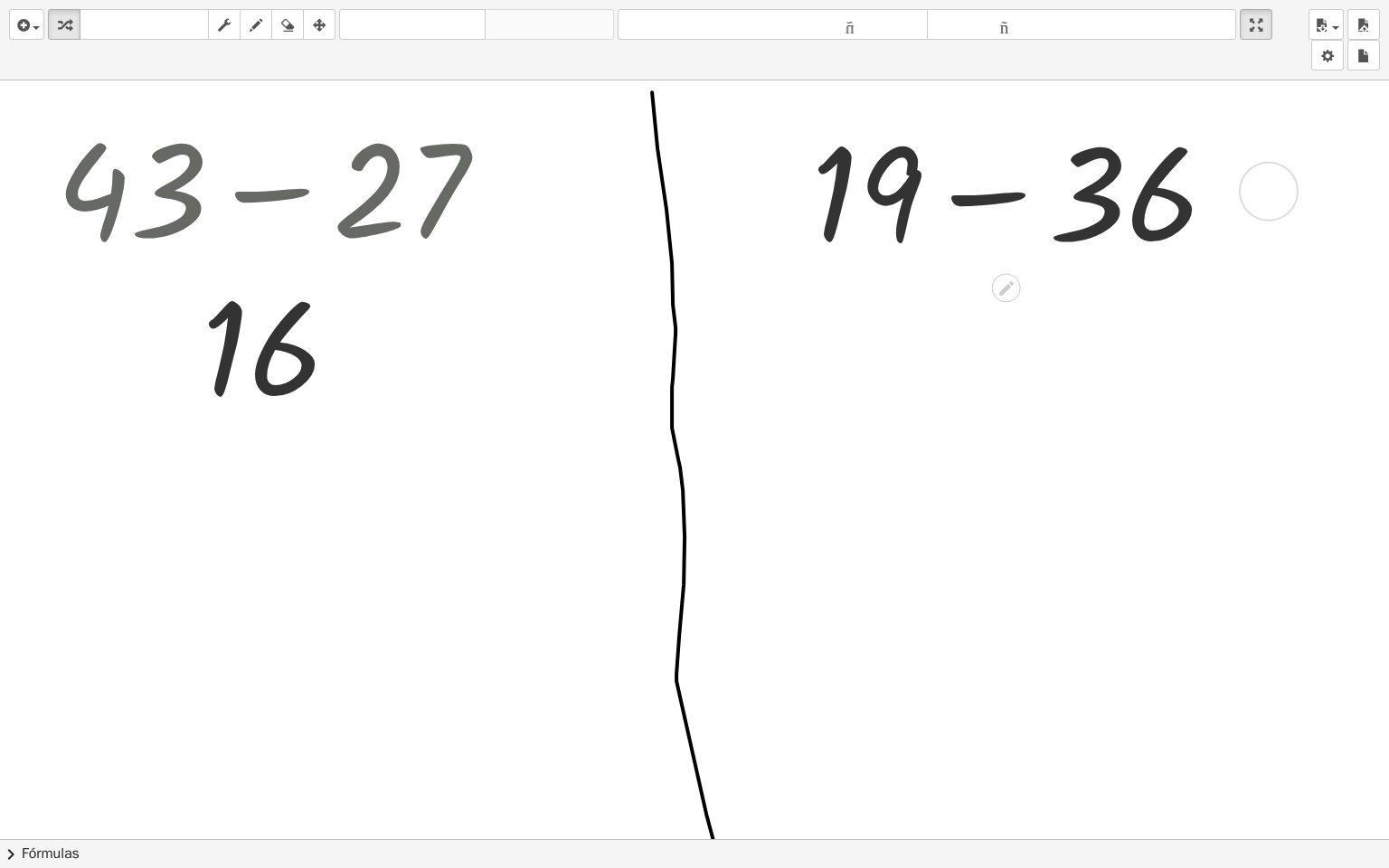 click at bounding box center [1022, 189] 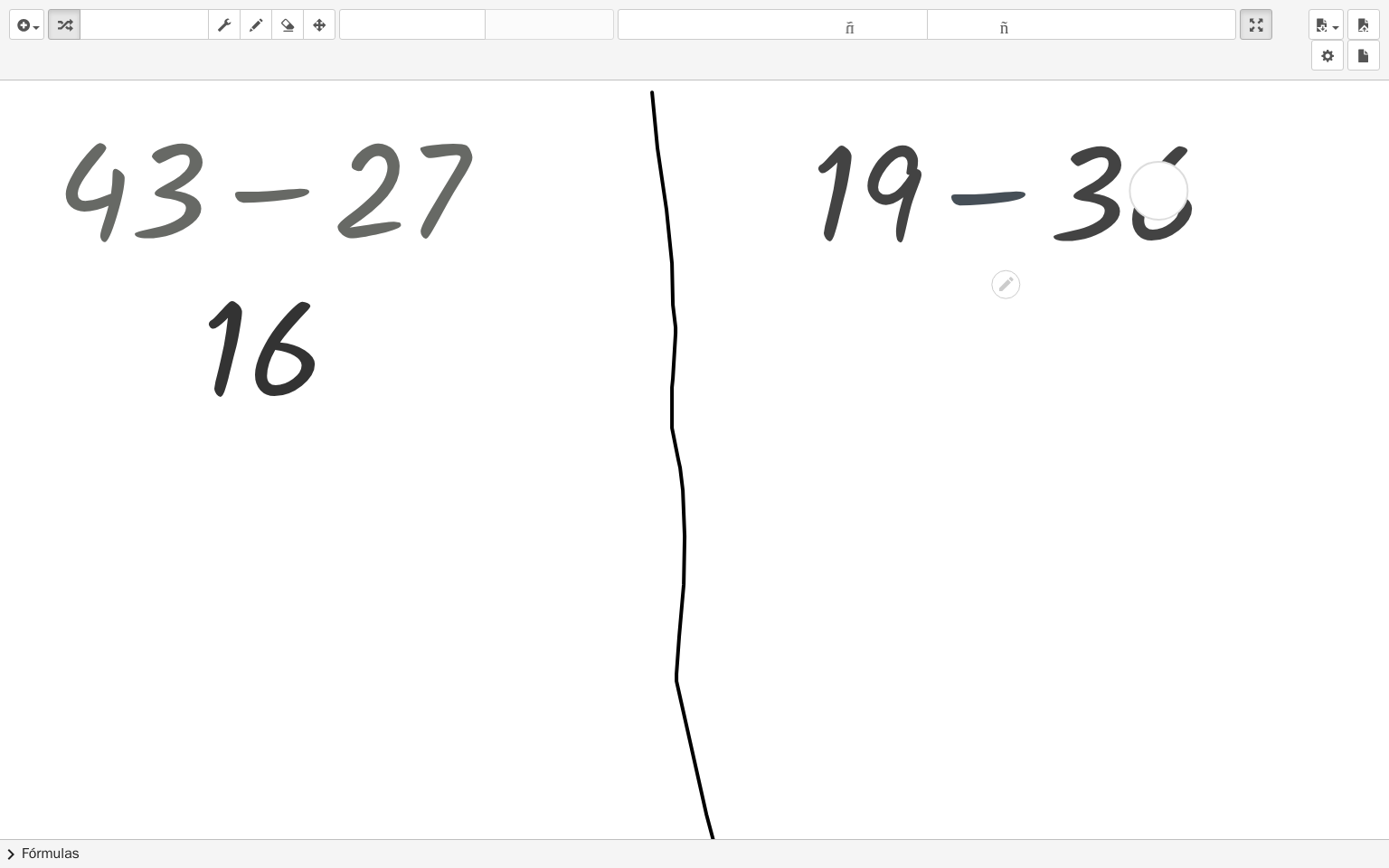 click at bounding box center (1022, 188) 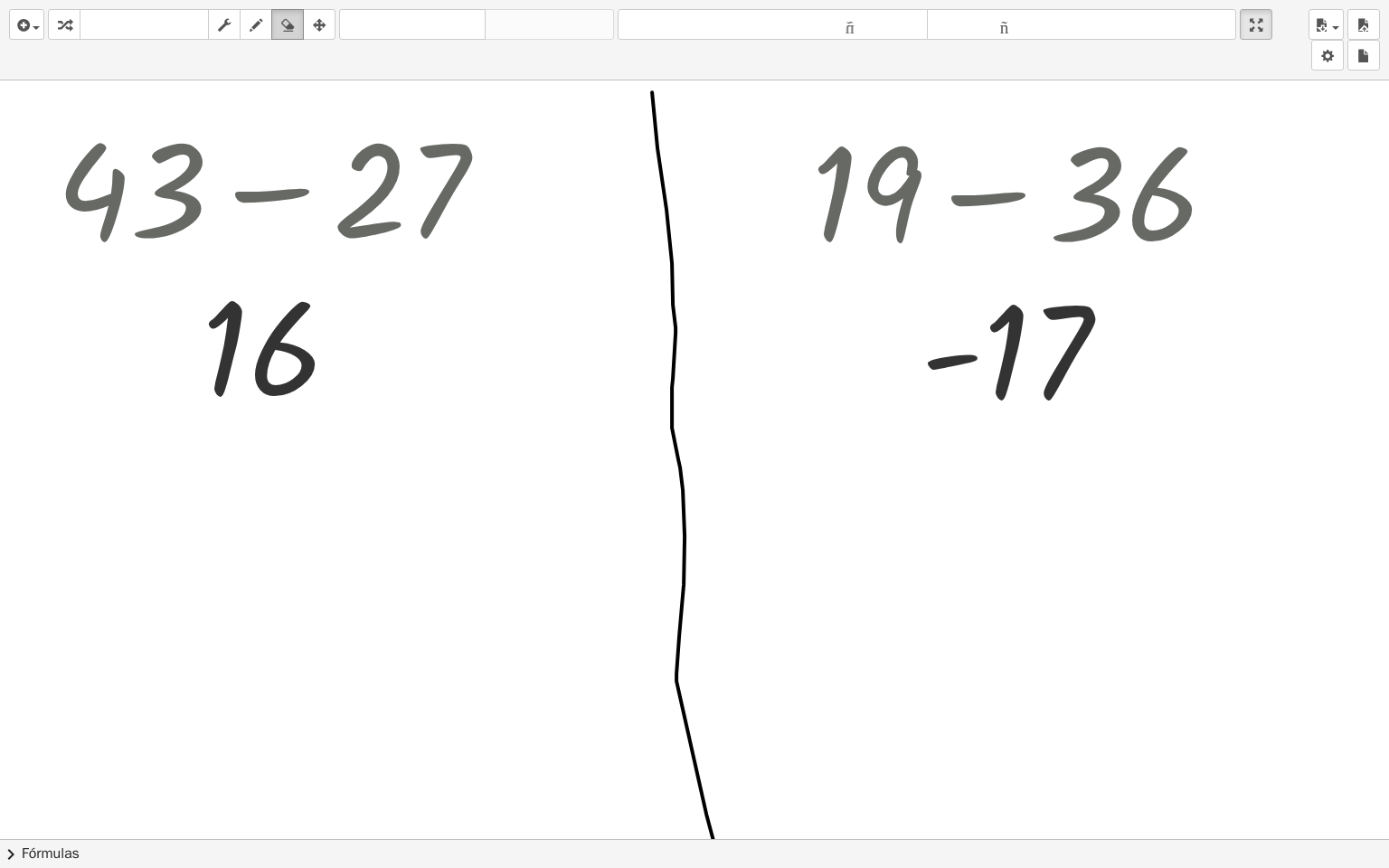 click at bounding box center (288, 25) 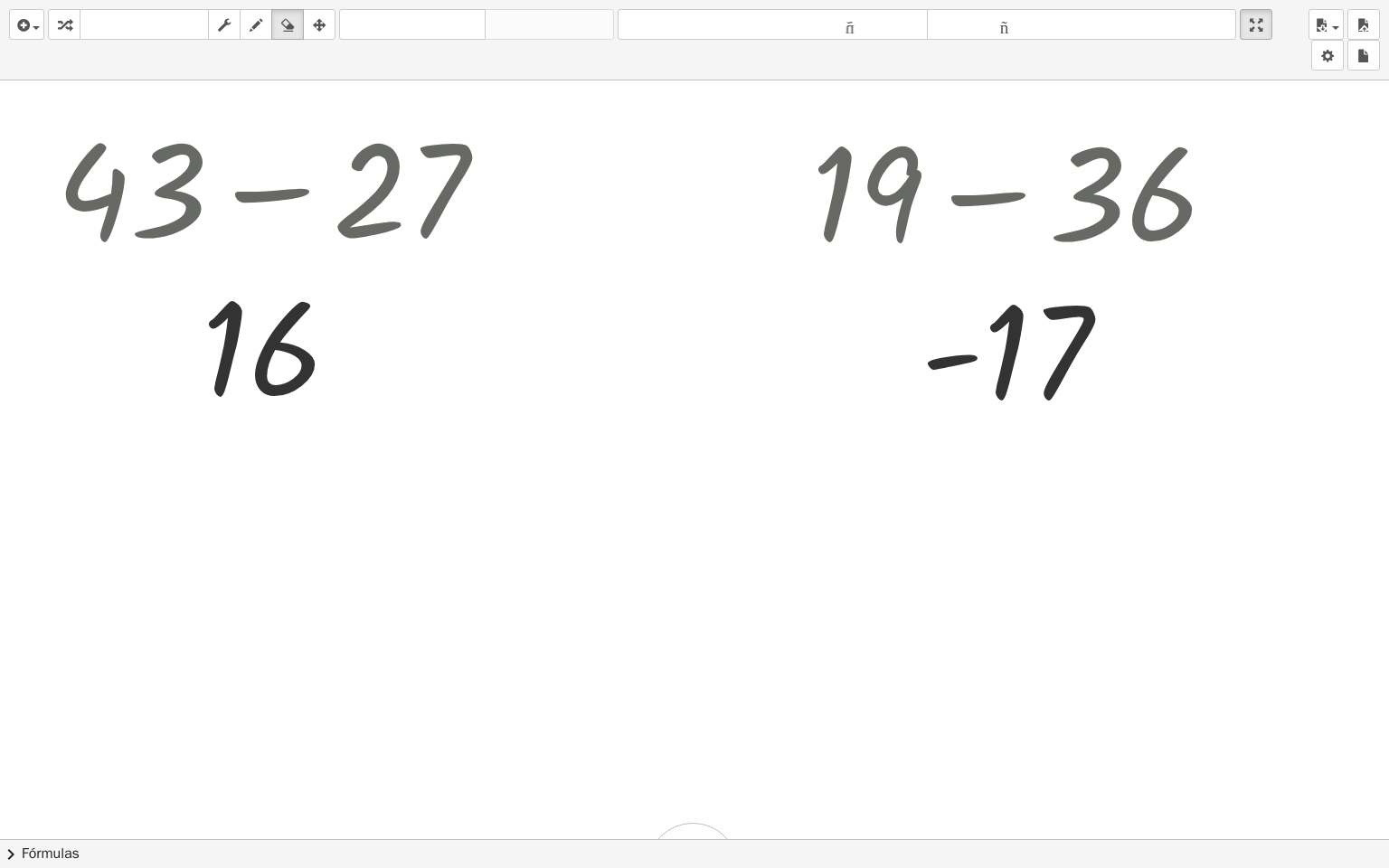 drag, startPoint x: 647, startPoint y: 94, endPoint x: 693, endPoint y: 867, distance: 774.3675 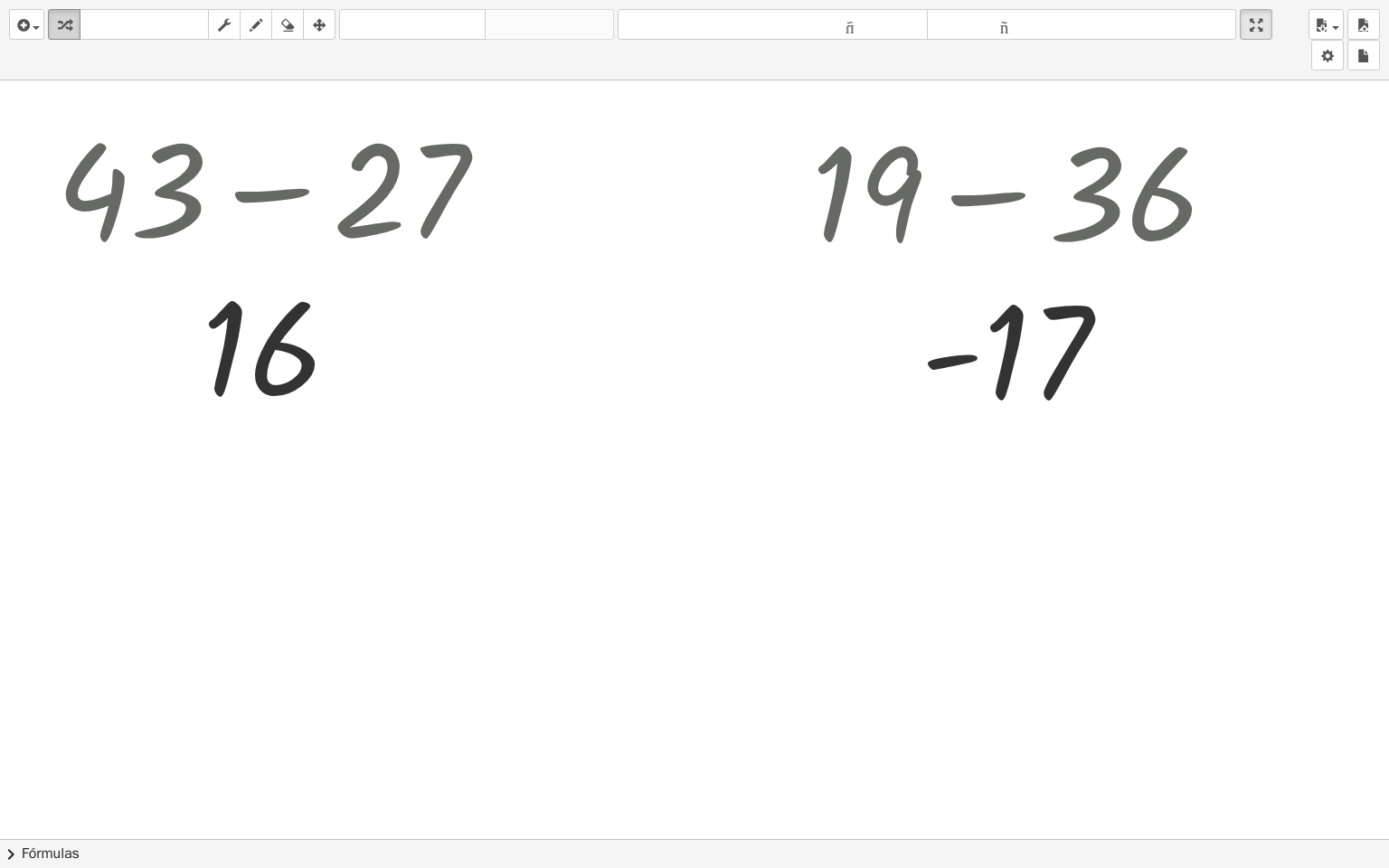 click at bounding box center (64, 25) 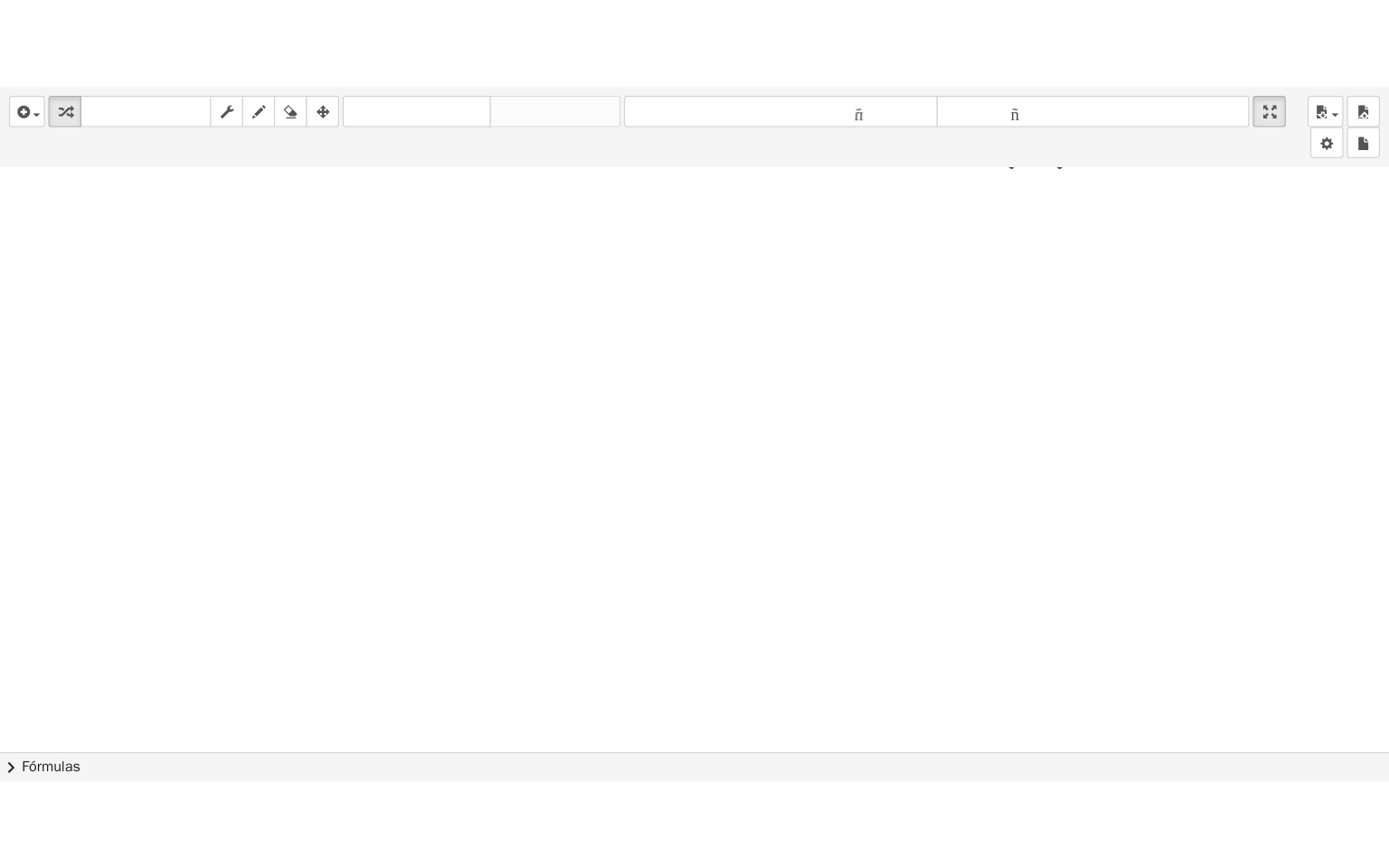 scroll, scrollTop: 1040, scrollLeft: 0, axis: vertical 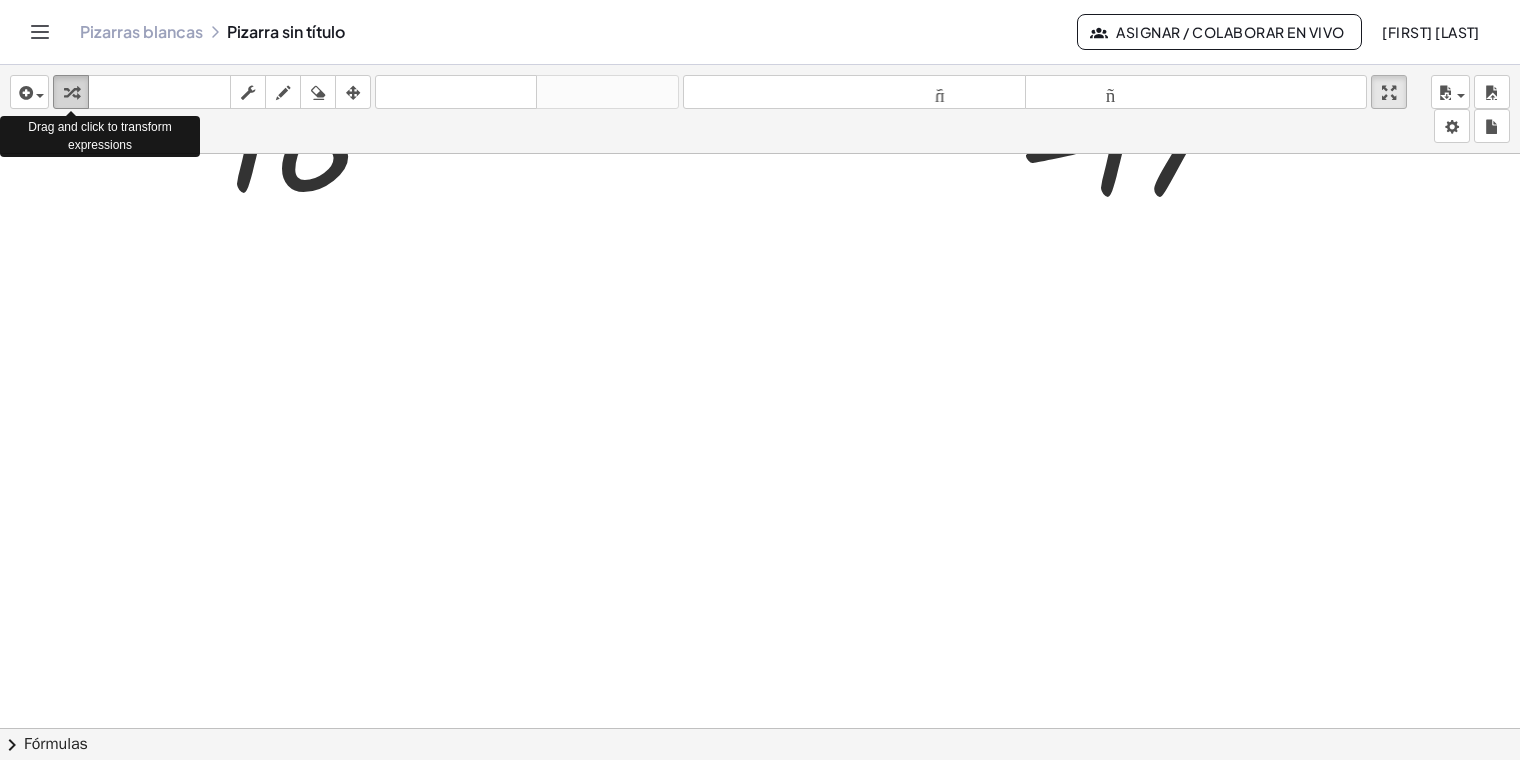 click at bounding box center [71, 92] 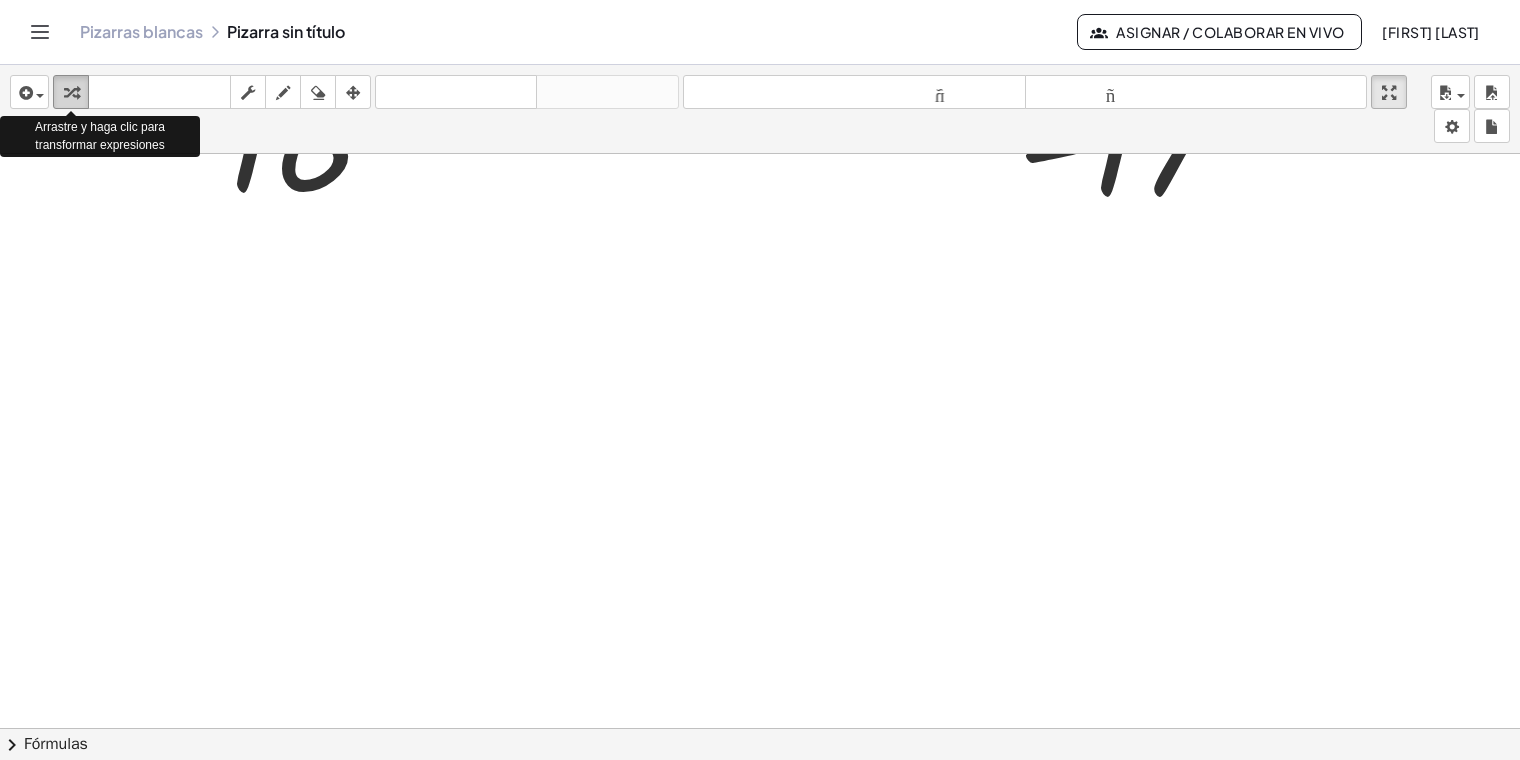 click at bounding box center [71, 92] 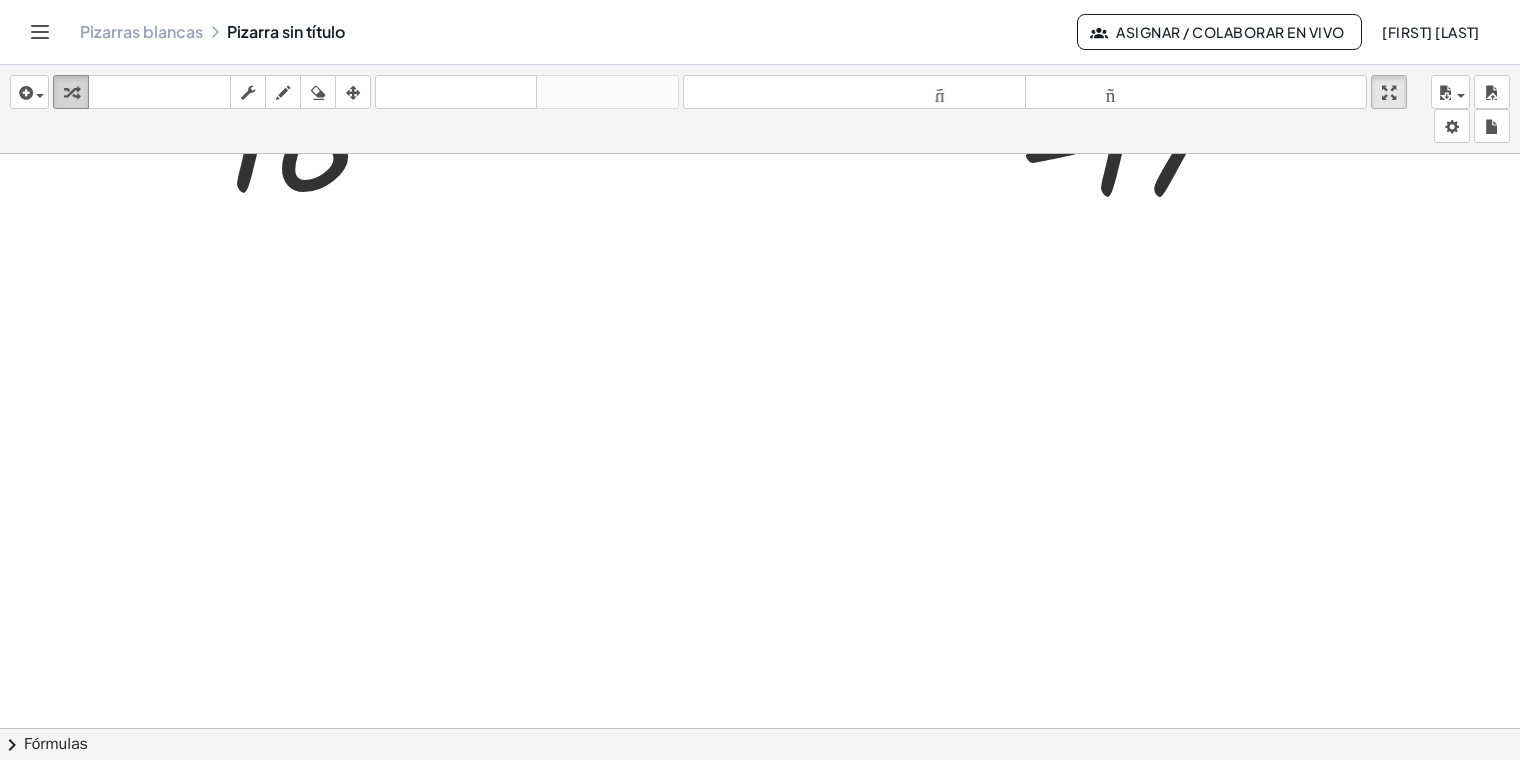 click at bounding box center [71, 92] 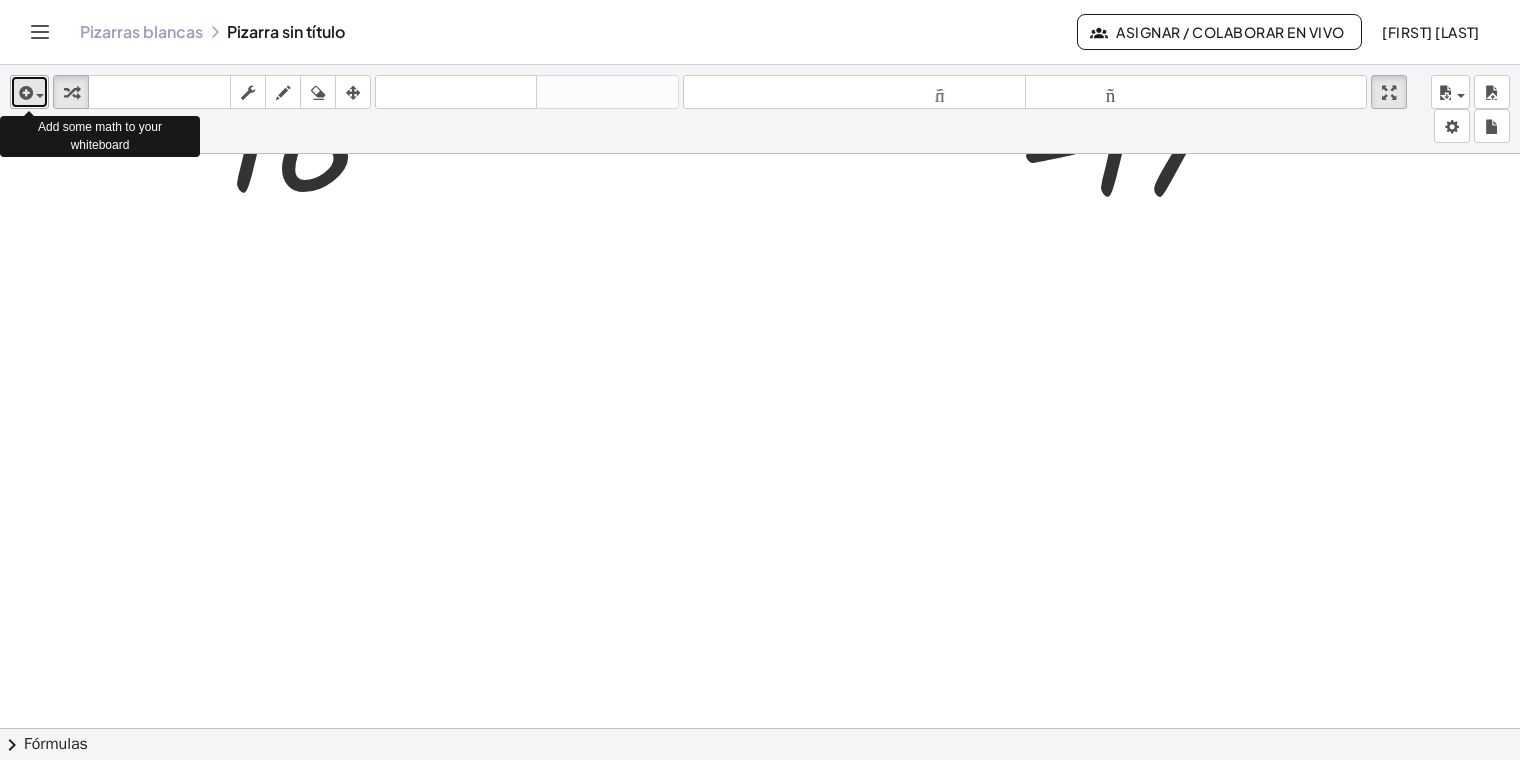 click at bounding box center (24, 93) 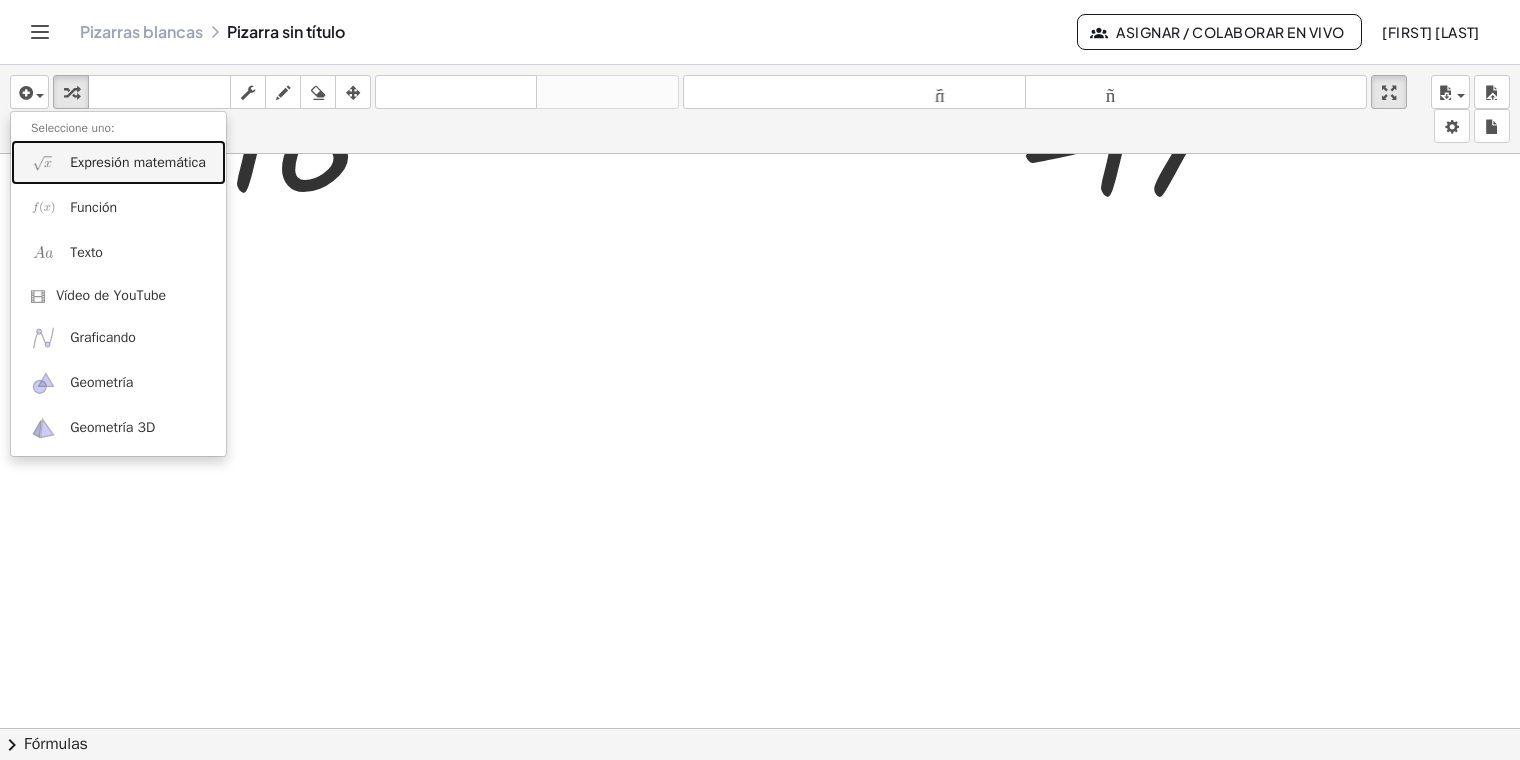 click on "Expresión matemática" at bounding box center [138, 162] 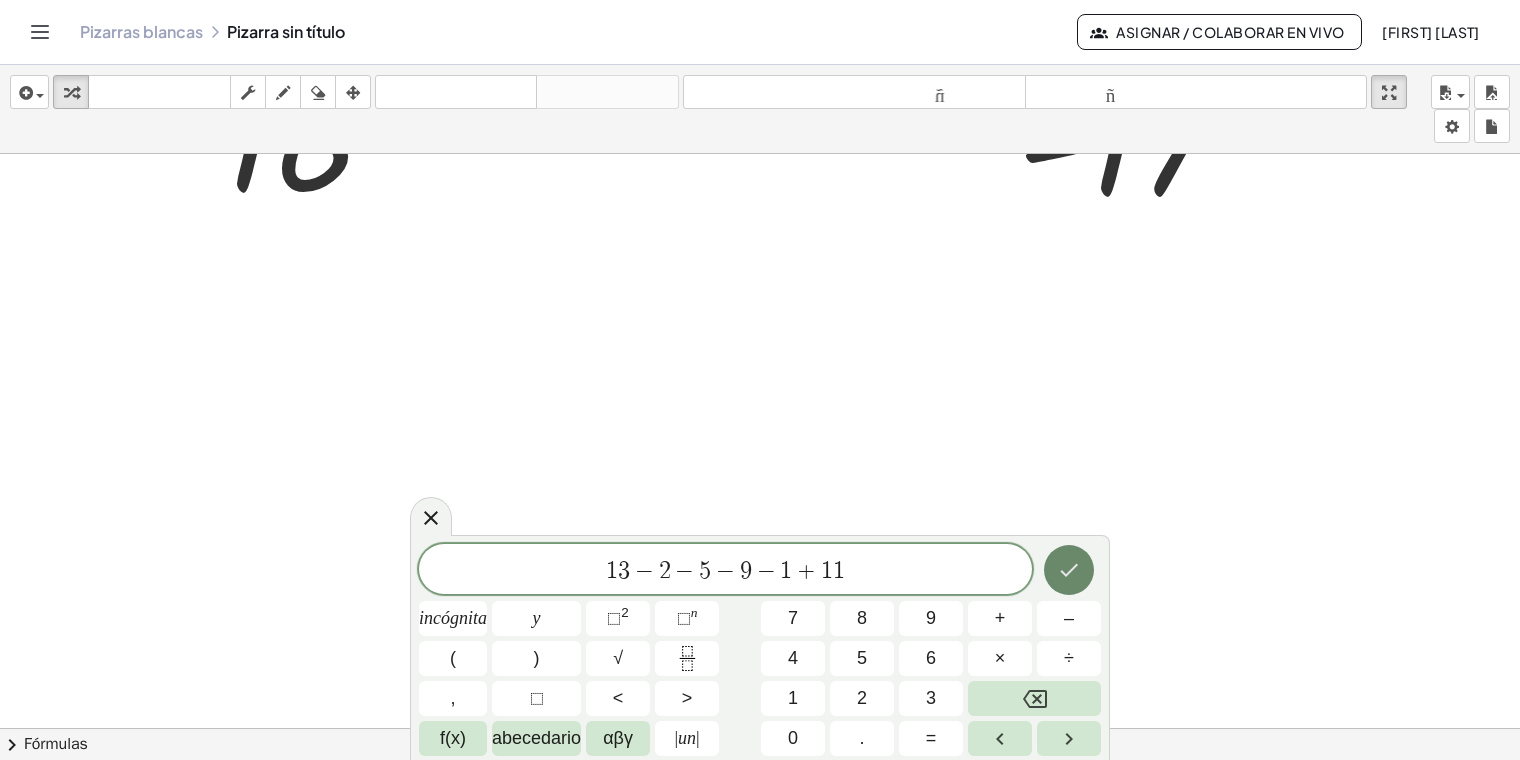 click at bounding box center (1069, 570) 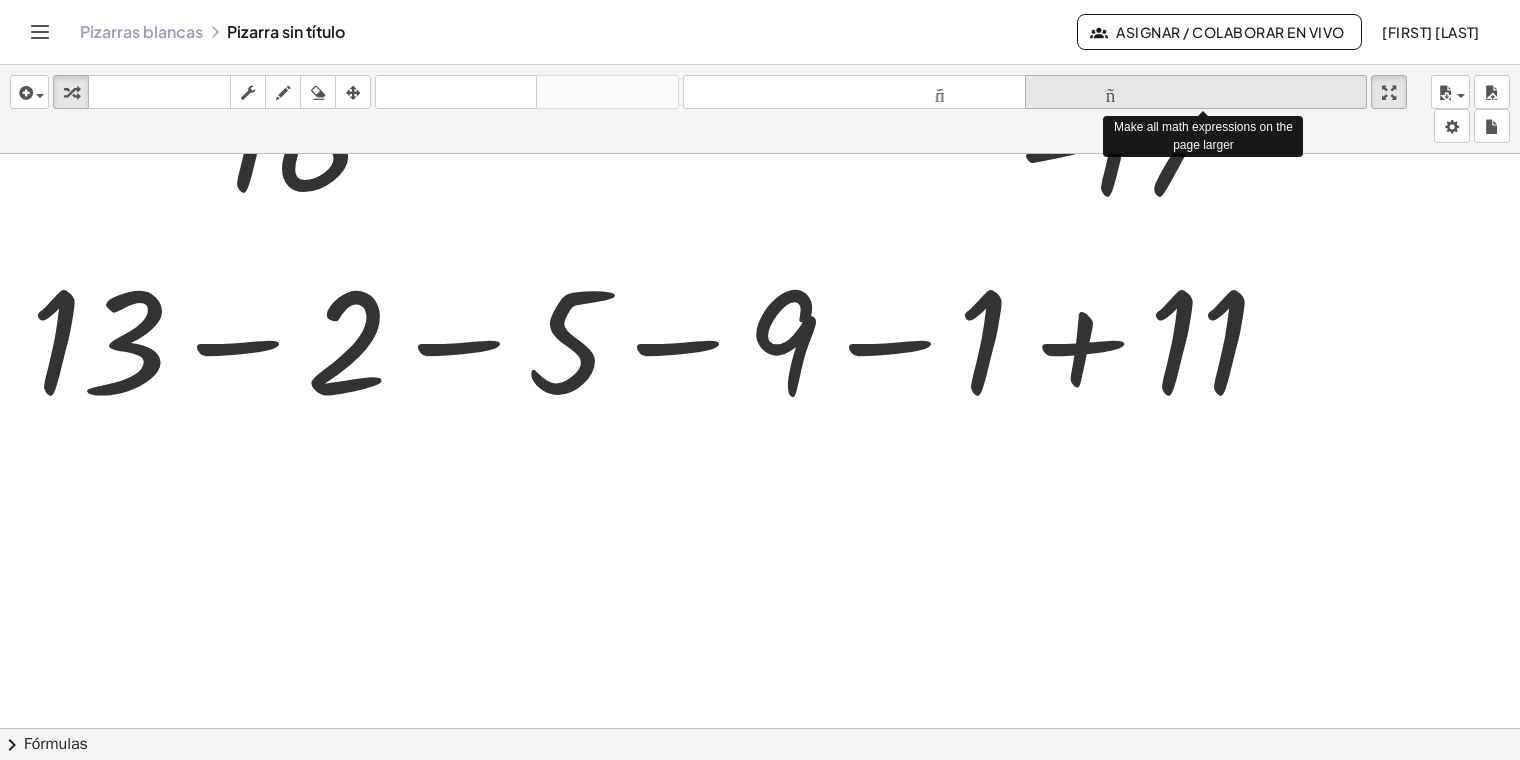 click on "tamaño_del_formato" at bounding box center [1196, 92] 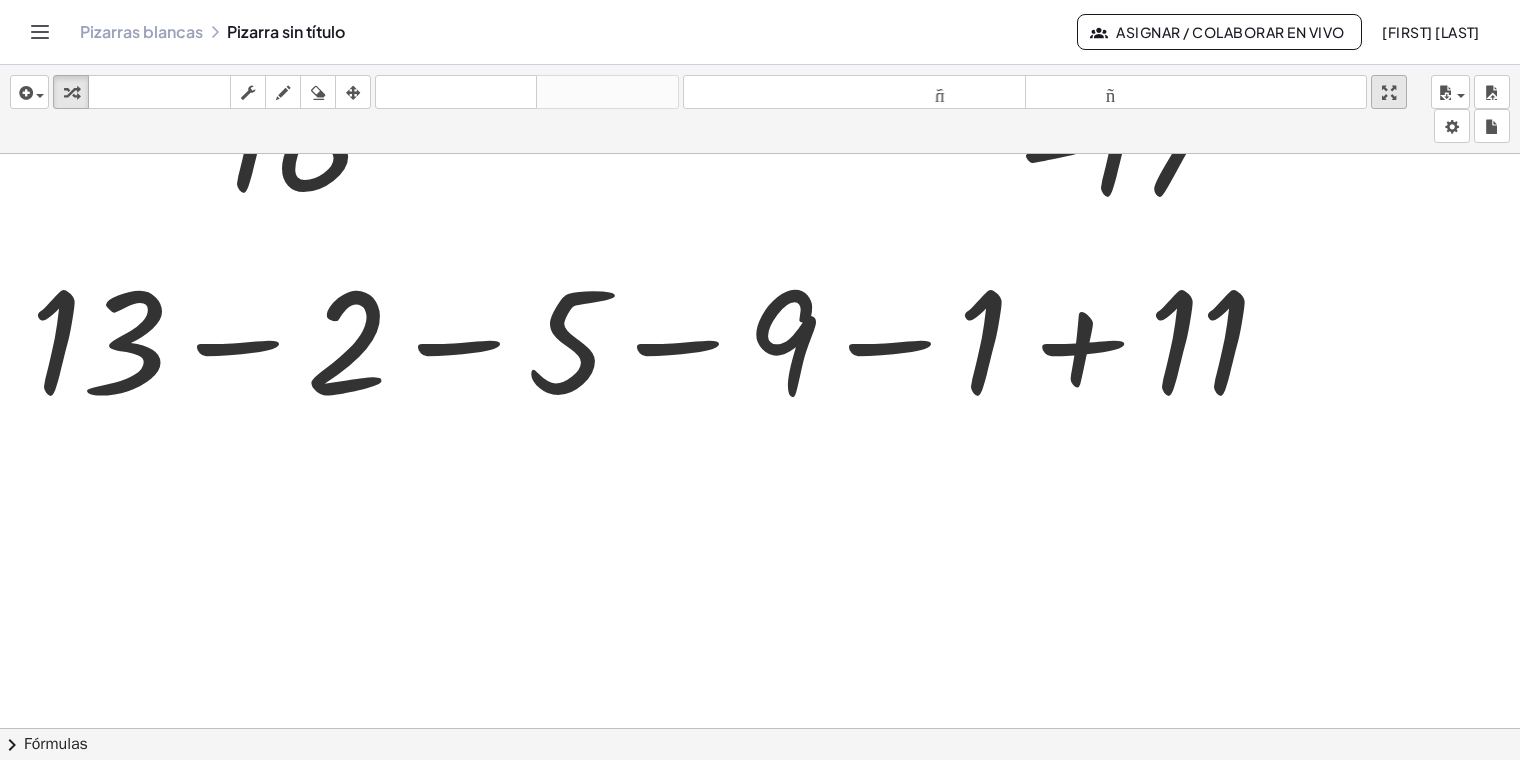 click at bounding box center (1389, 93) 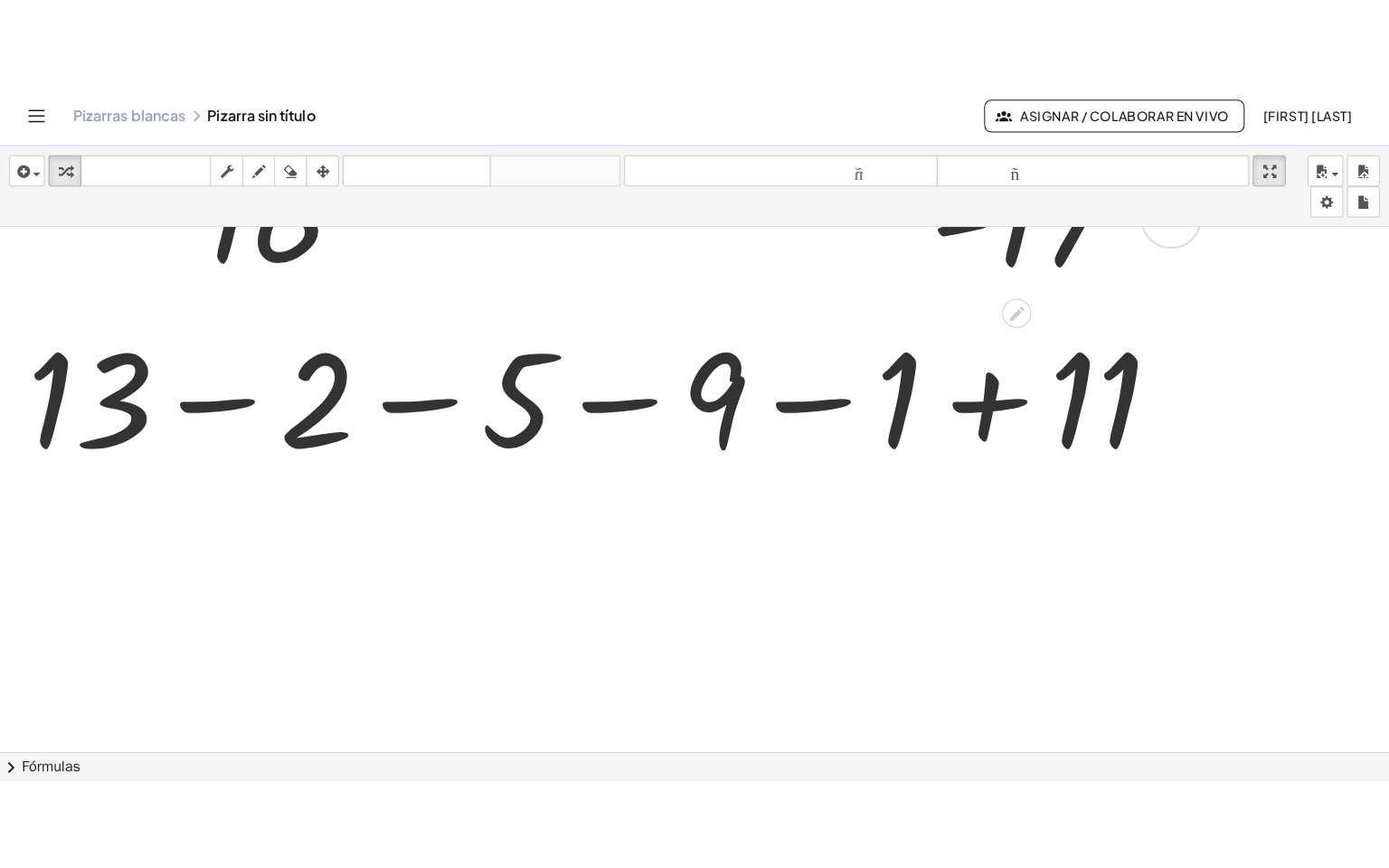 scroll, scrollTop: 800, scrollLeft: 0, axis: vertical 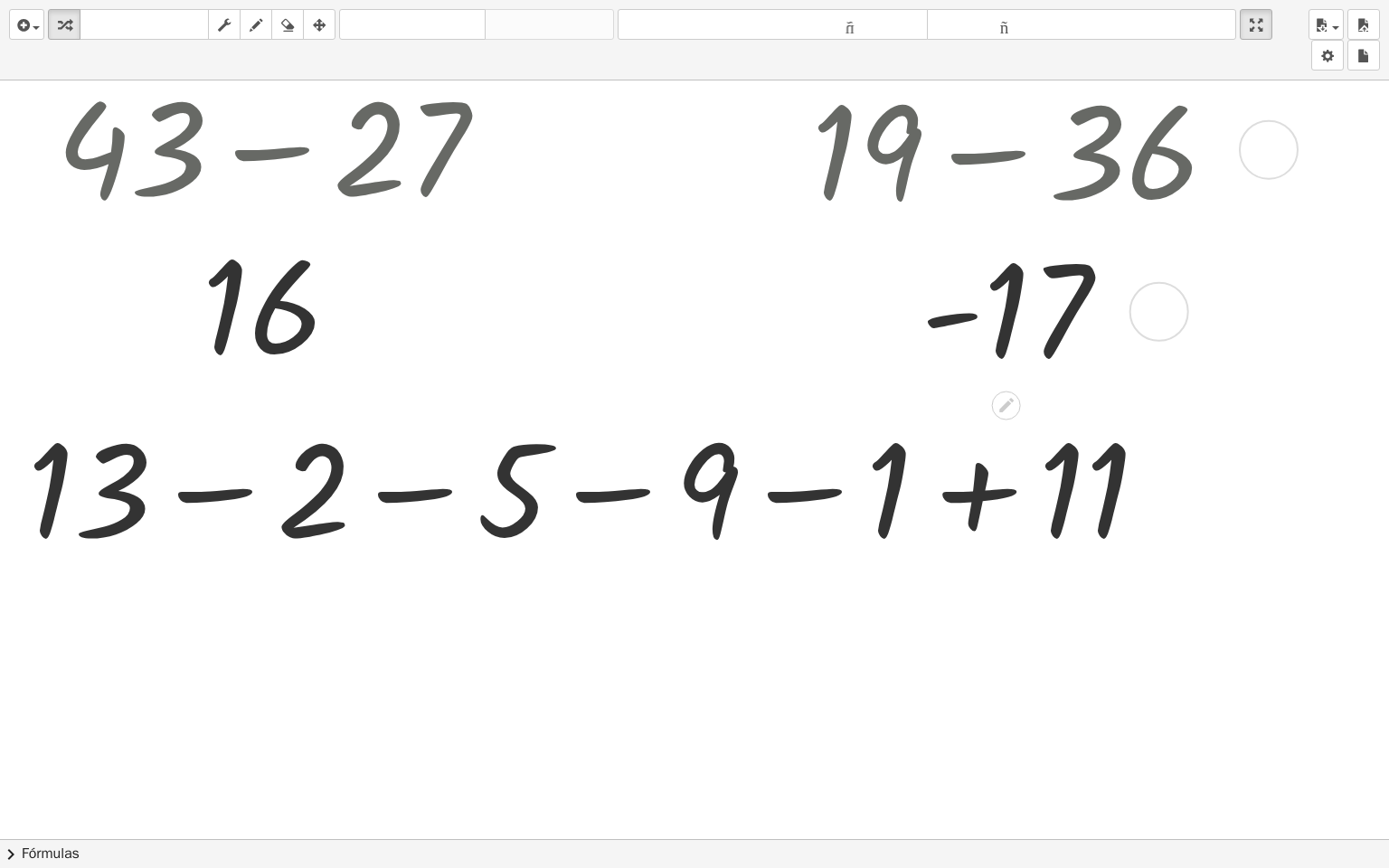 drag, startPoint x: 1266, startPoint y: 79, endPoint x: 1273, endPoint y: 188, distance: 109.224539 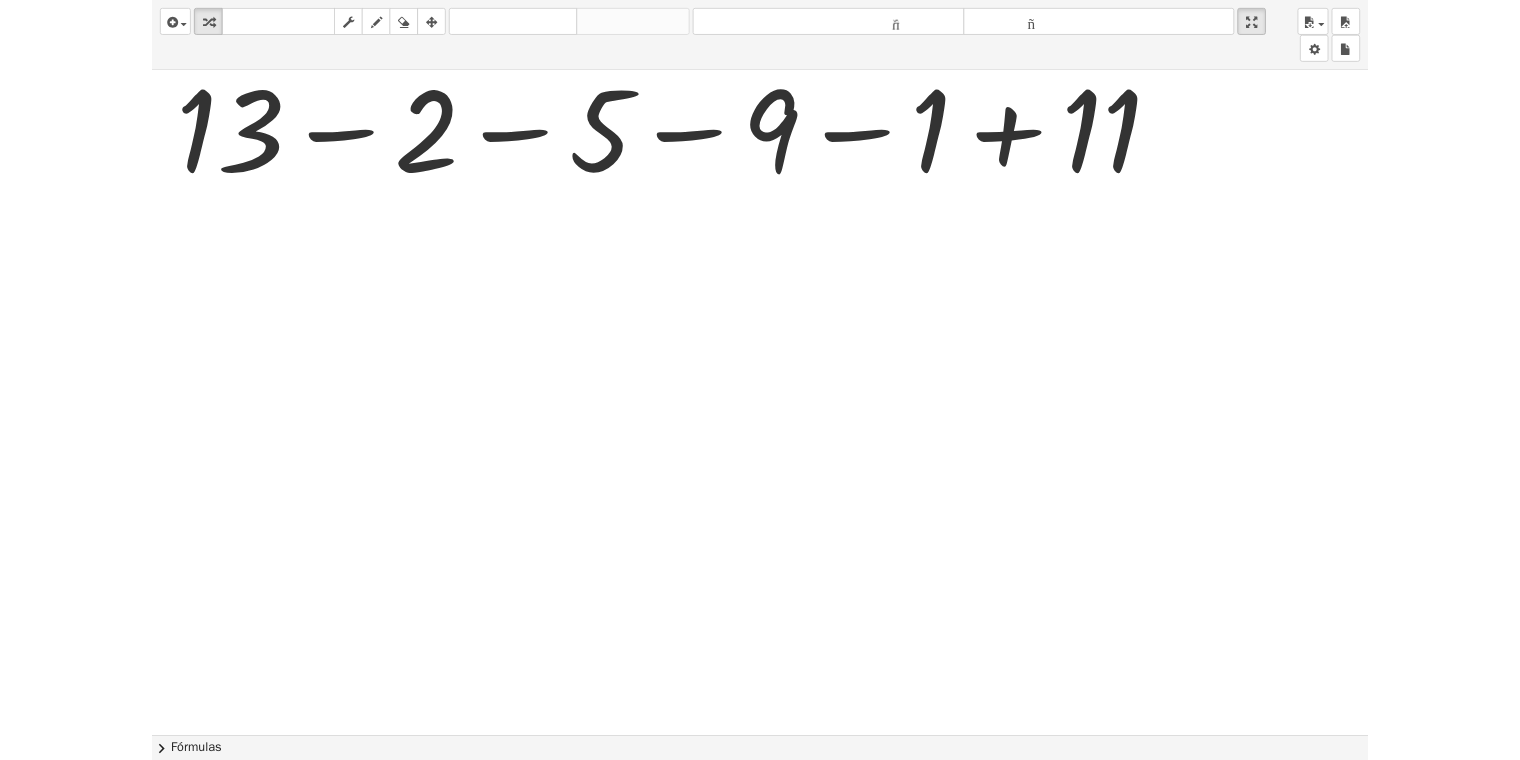 scroll, scrollTop: 1258, scrollLeft: 0, axis: vertical 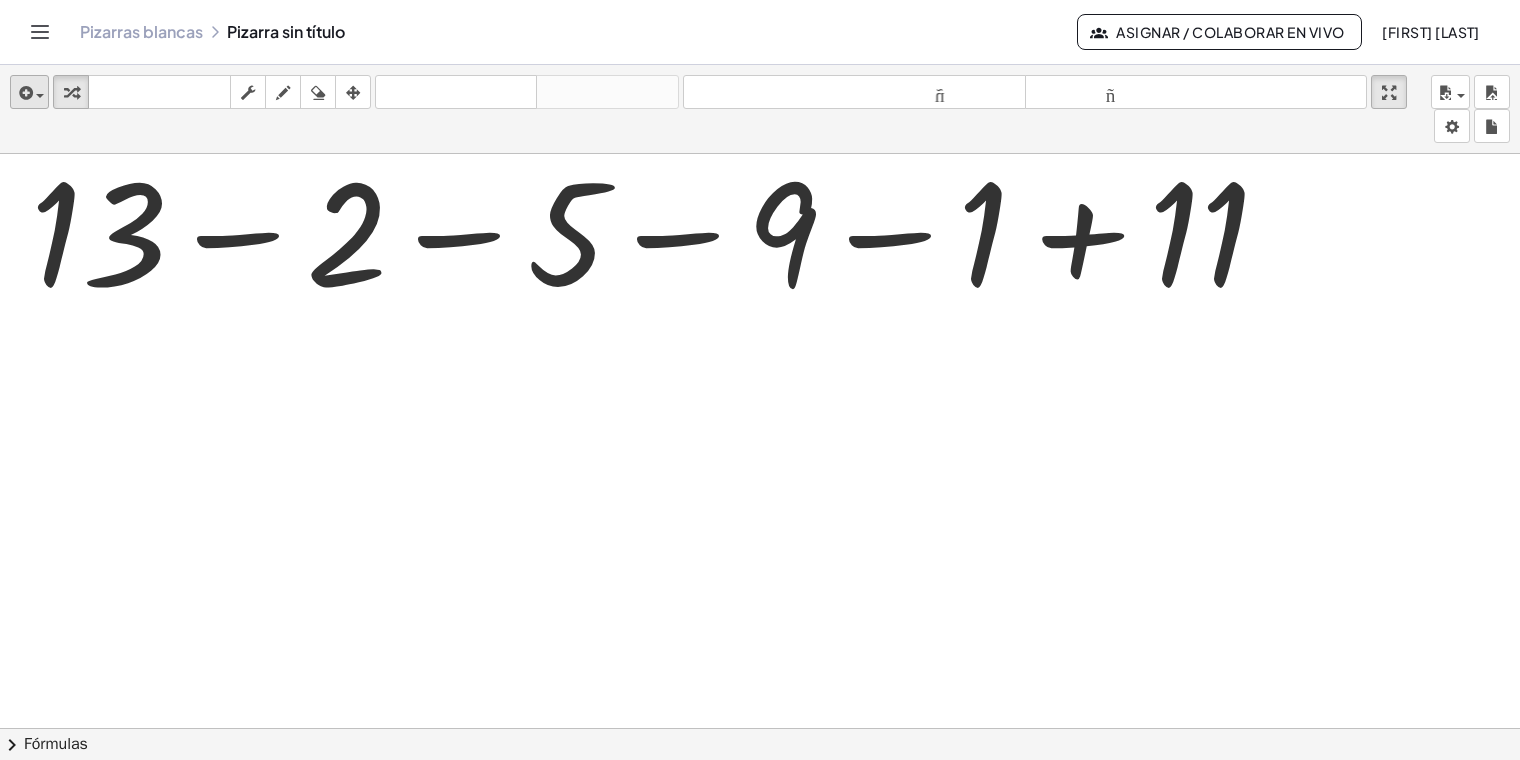 click on "Actividades  matemáticas fáciles de comprender Empezar Banco de actividades Trabajo asignado Clases Pizarras blancas ¡Hazte Premium! Referencia Cuenta versión 1.28.2 | Política de privacidad © 2025 | Graspable, Inc. Pizarras blancas Pizarra sin título Asignar / Colaborar en vivo [NAME]   insertar Seleccione uno: Expresión matemática Función Texto Vídeo de YouTube Graficando Geometría Geometría 3D transformar teclado teclado fregar dibujar borrar arreglar deshacer deshacer rehacer rehacer tamaño_del_formato menor tamaño_del_formato más grande pantalla completa carga   ahorrar nuevo ajustes + 3 + 5 + 7 + 3 + 7 + 8 + 7 + 3 + 7 + 15 + 3 + 7 + 18 + 7 25 − 7 − 9 − 13 − 11 − 16 − 13 − 11 − 29 − 11 - 40 + 43 − 27 16 + 19 − 36 - 17 + 13 − 2 − 5 − 9 − 1 + 11 × chevron_right Fórmulas
Arrastre un lado de una fórmula sobre una expresión resaltada en el lienzo para aplicarla.
Fórmula cuadrática
+ · a · x 2 + b" at bounding box center (760, 380) 